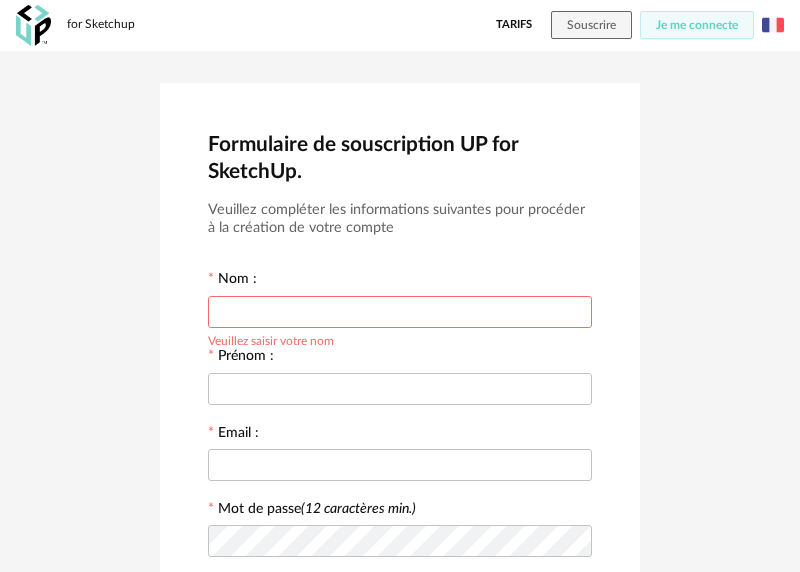 scroll, scrollTop: 0, scrollLeft: 0, axis: both 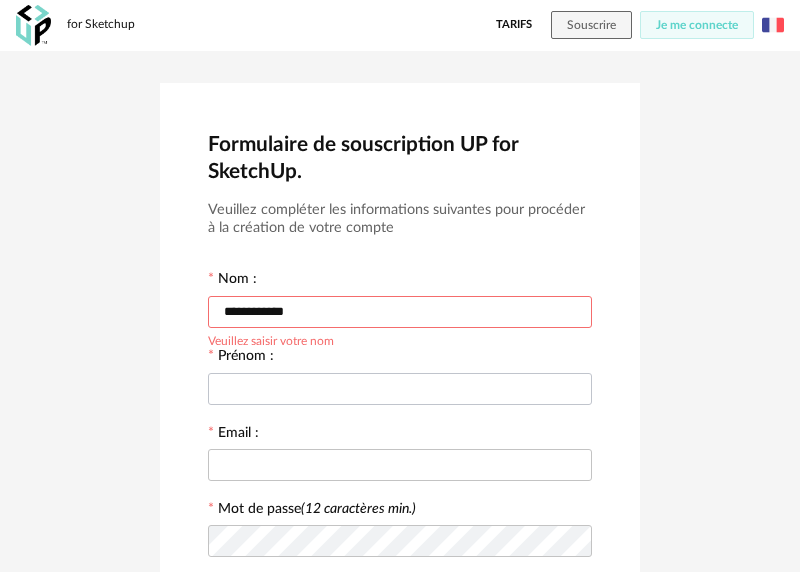 type on "**********" 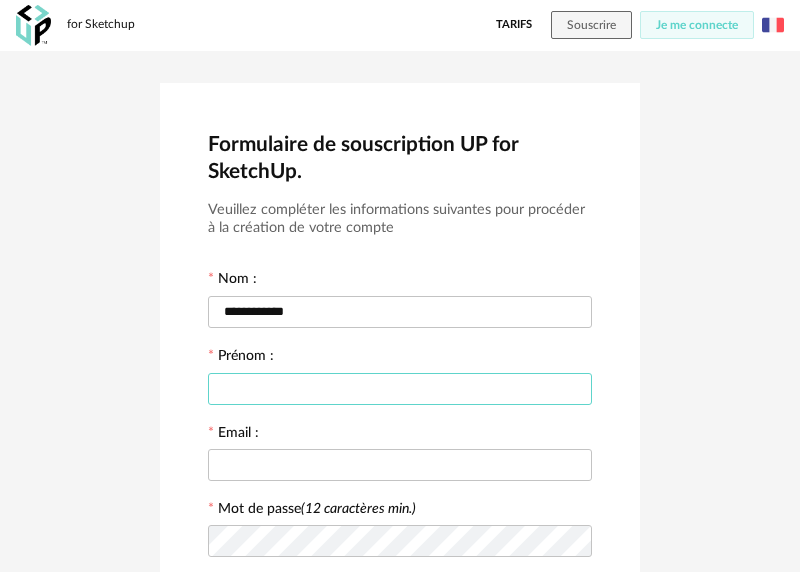 click at bounding box center (400, 389) 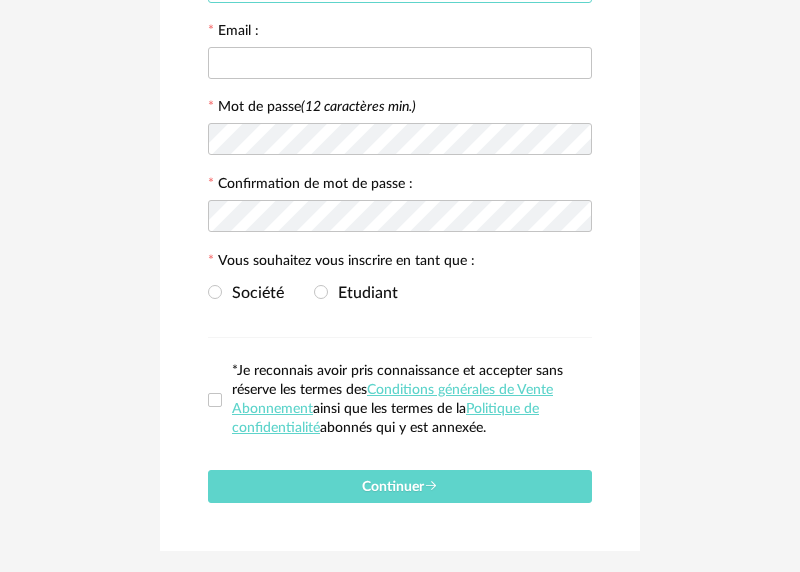 scroll, scrollTop: 366, scrollLeft: 0, axis: vertical 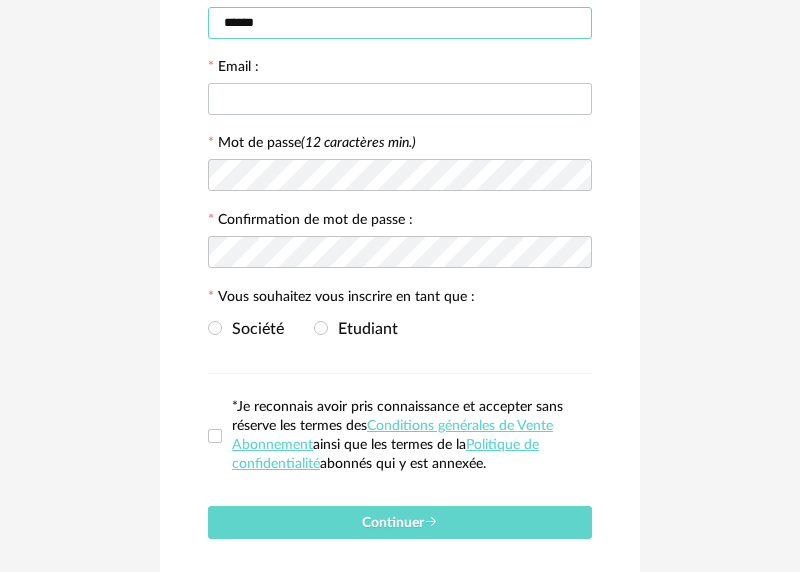 type on "******" 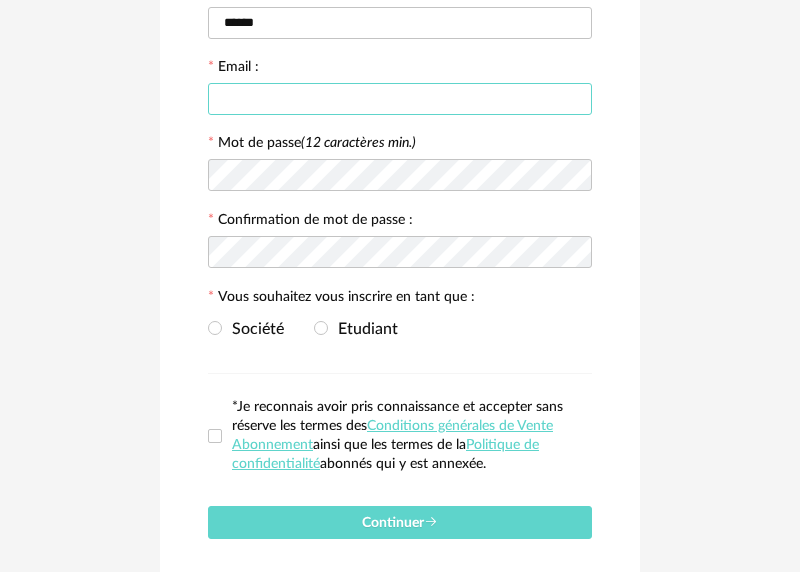 click at bounding box center [400, 99] 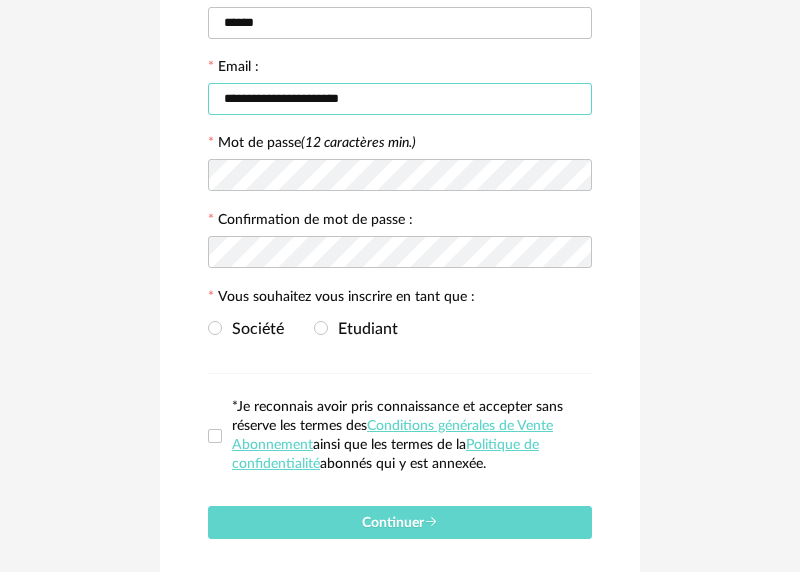 type on "**********" 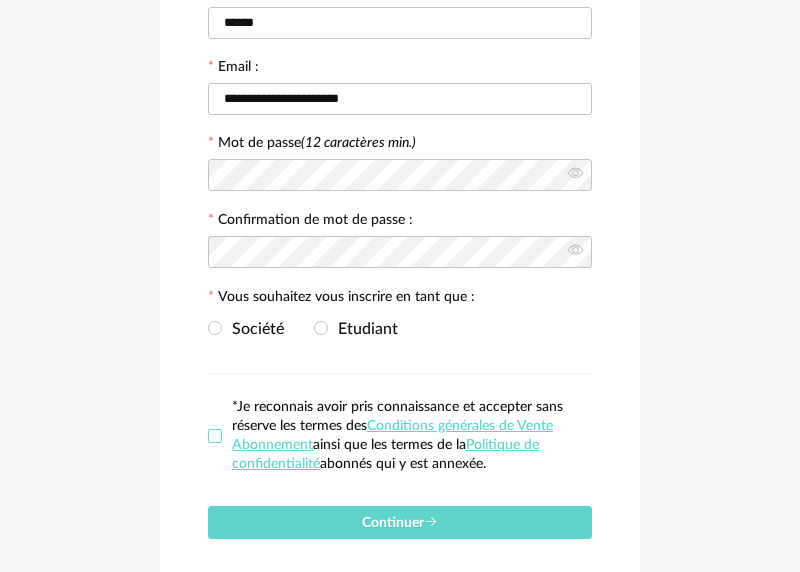 click at bounding box center (215, 436) 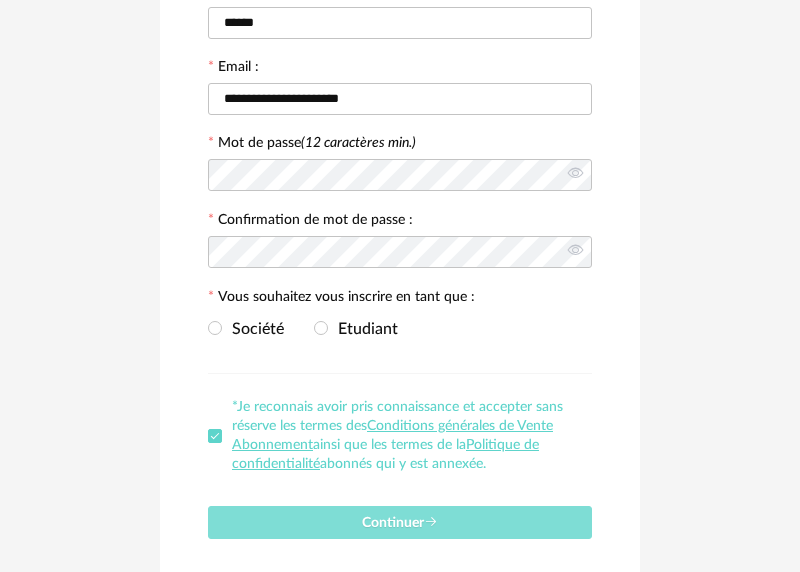 click on "Continuer" at bounding box center [400, 523] 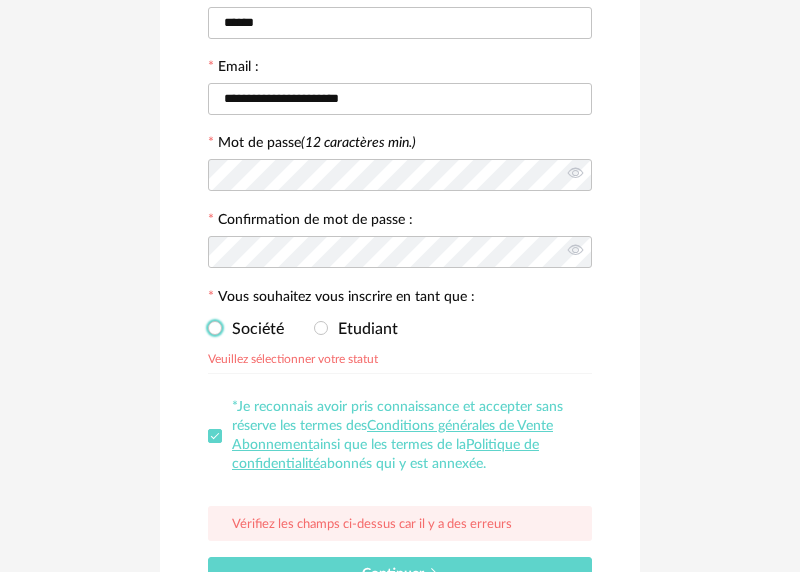 click on "Société" at bounding box center [253, 329] 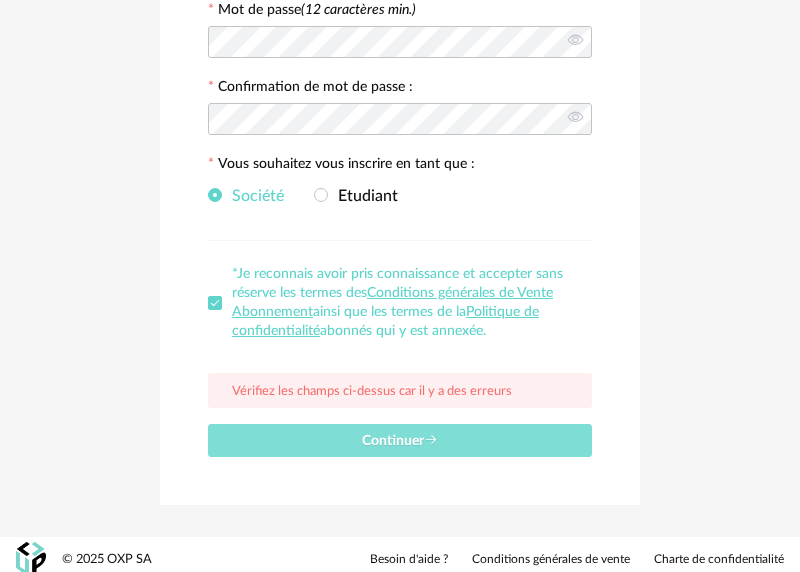 click on "Continuer" at bounding box center [400, 441] 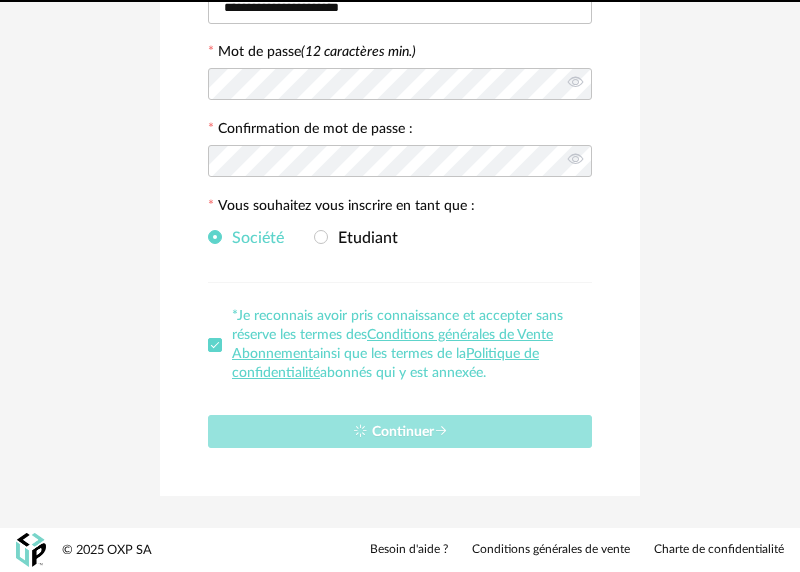 type 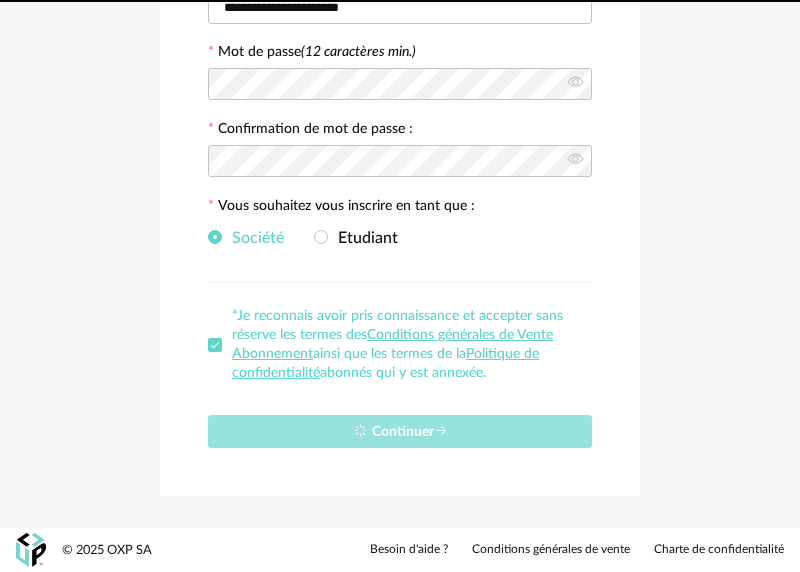scroll, scrollTop: 9, scrollLeft: 0, axis: vertical 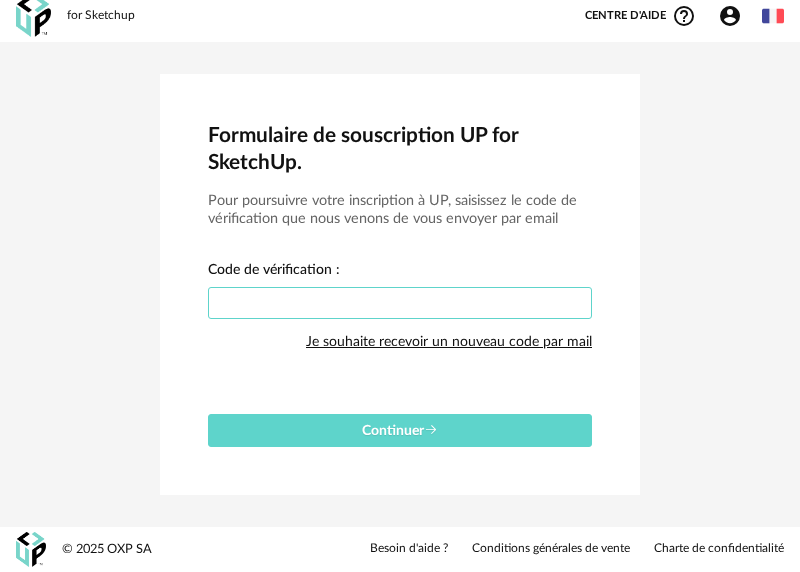 click at bounding box center (400, 303) 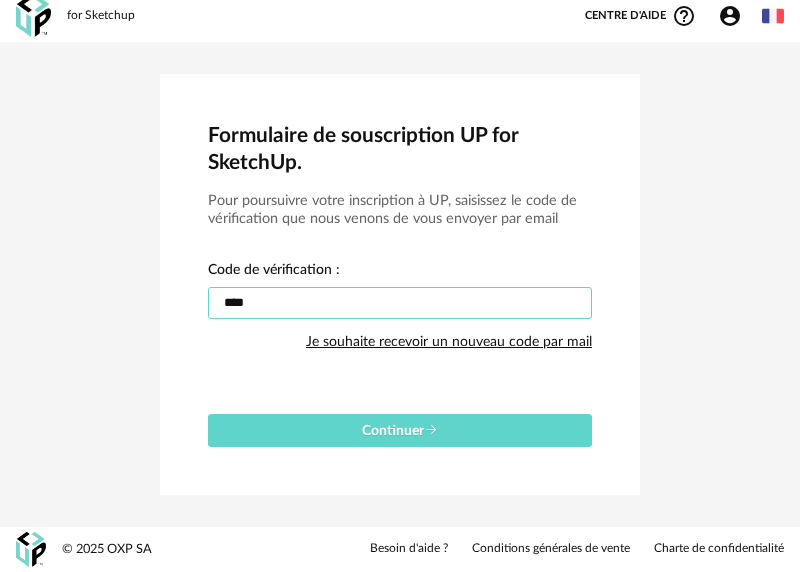 type on "****" 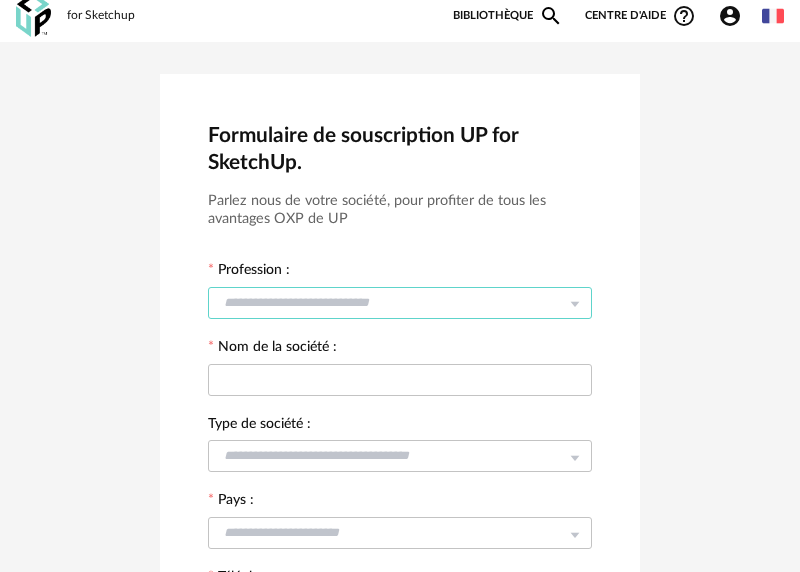 click at bounding box center [400, 303] 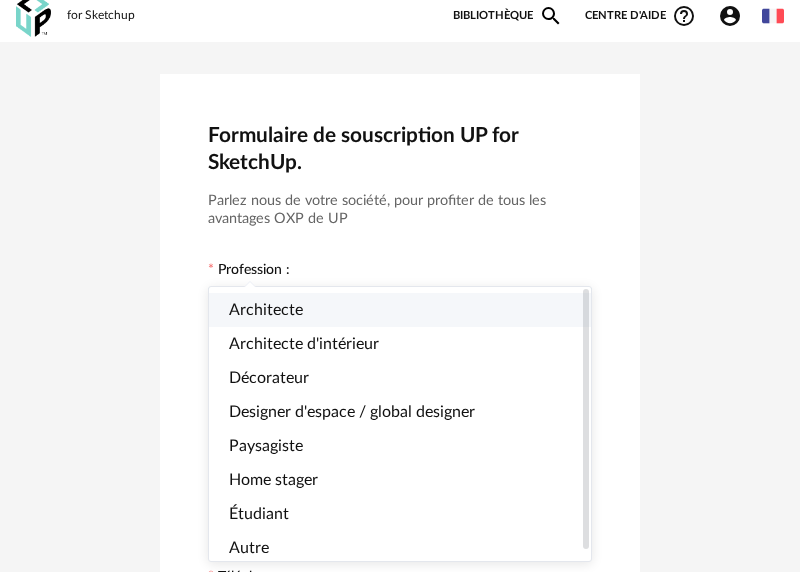 click on "Architecte" at bounding box center (400, 310) 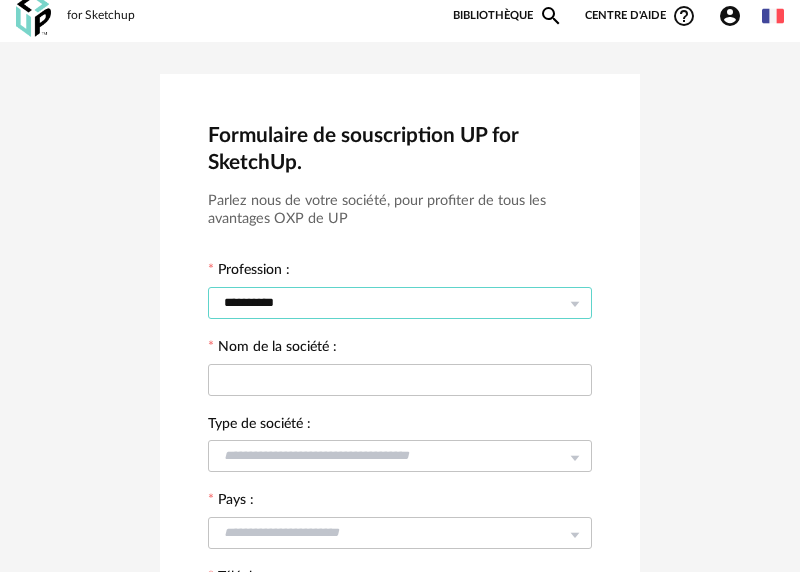 click on "**********" at bounding box center [400, 303] 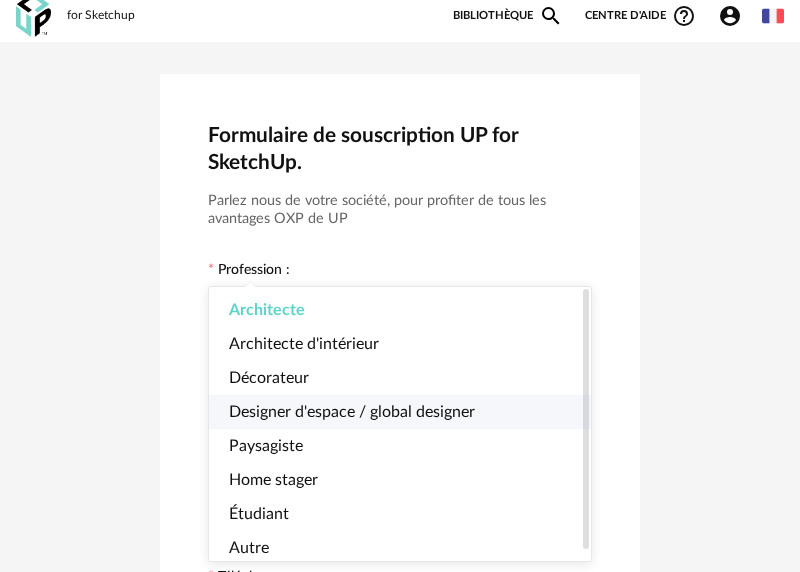 click on "Designer d'espace / global designer" at bounding box center (352, 412) 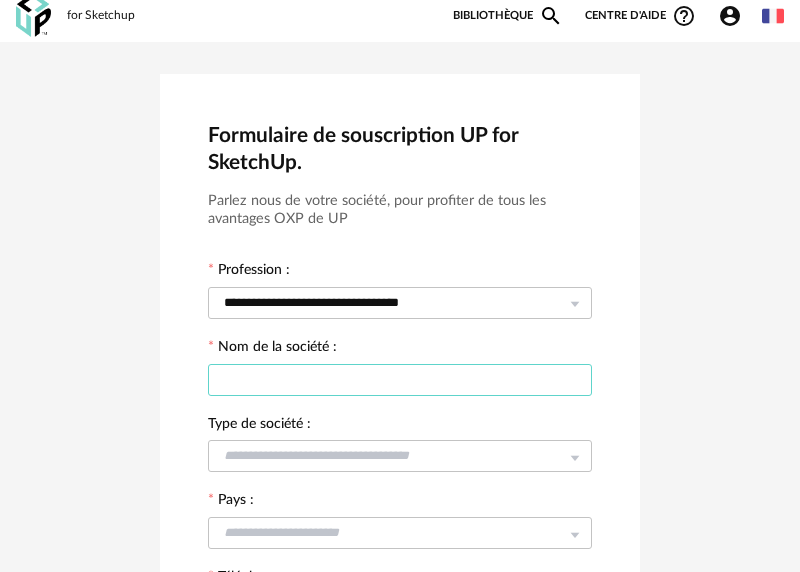 click at bounding box center (400, 380) 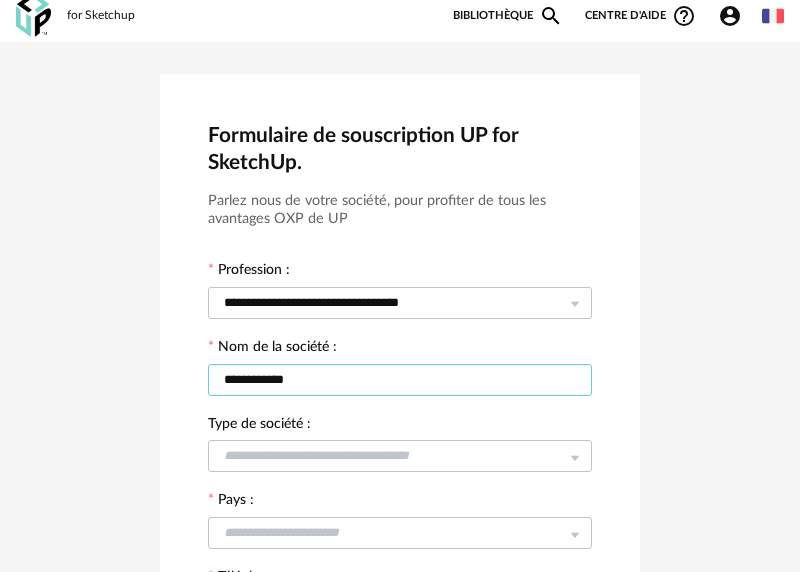 type on "**********" 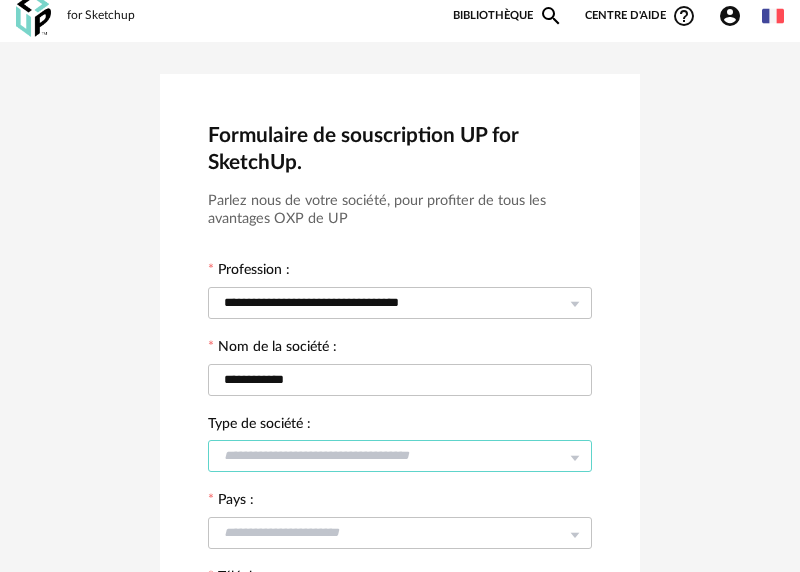 click at bounding box center (400, 456) 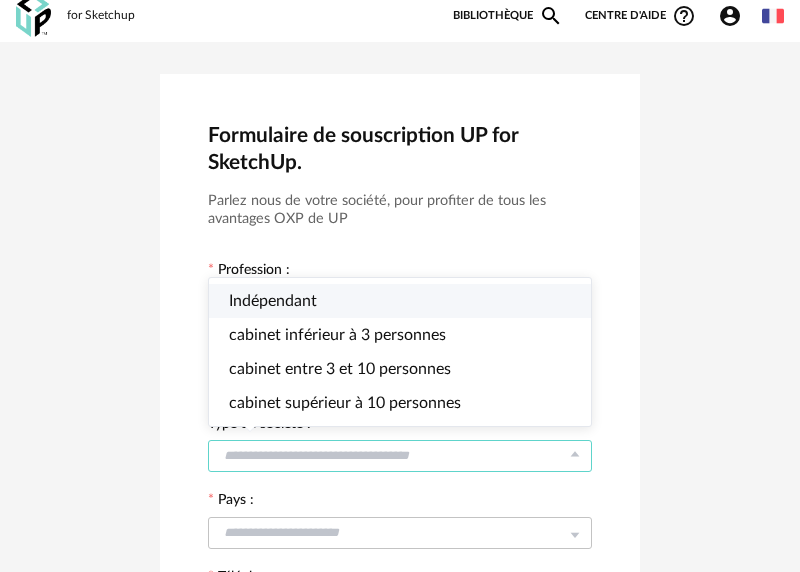 click on "Indépendant" at bounding box center [400, 301] 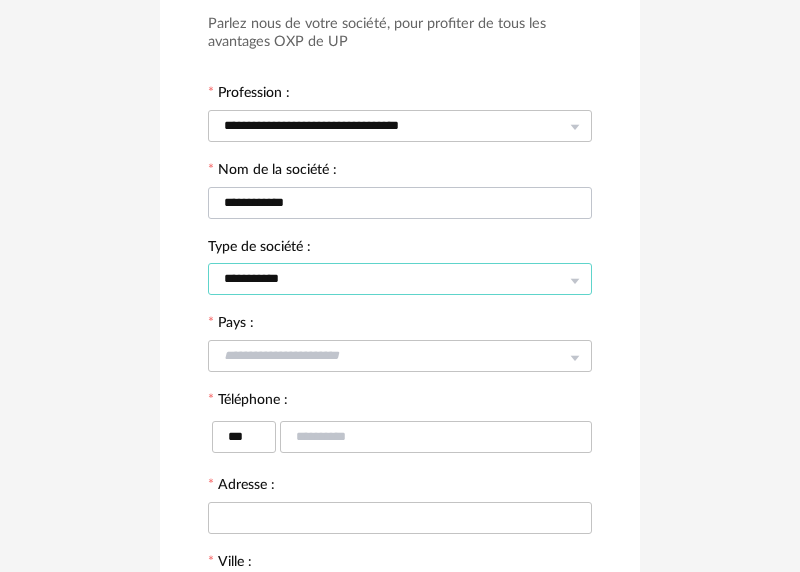 scroll, scrollTop: 190, scrollLeft: 0, axis: vertical 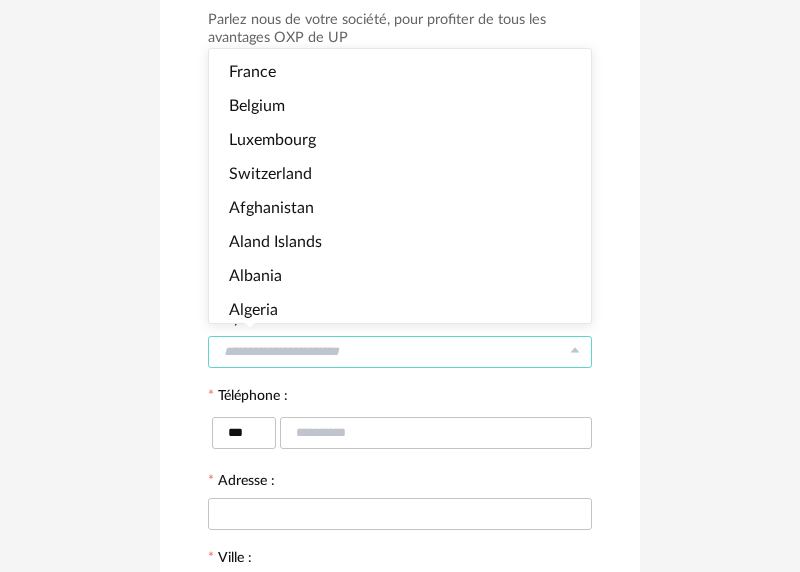 click at bounding box center [400, 352] 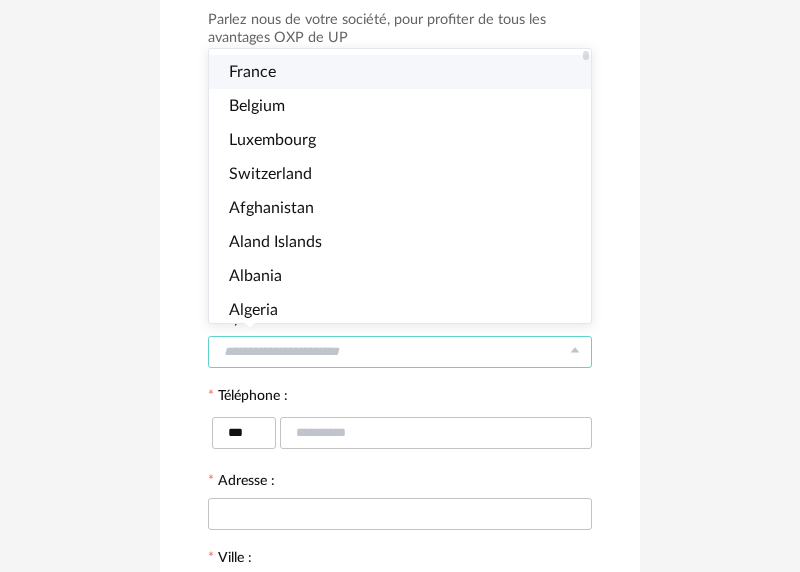 click on "France" at bounding box center [400, 72] 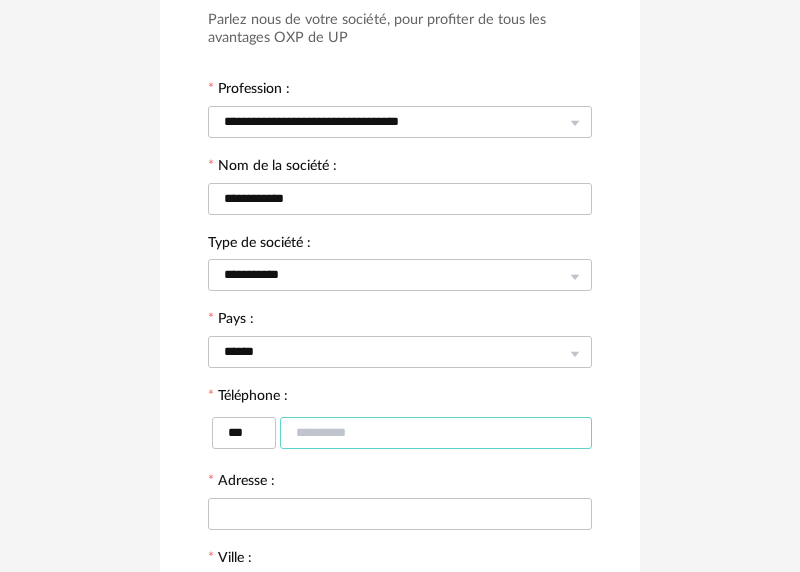 click at bounding box center (436, 433) 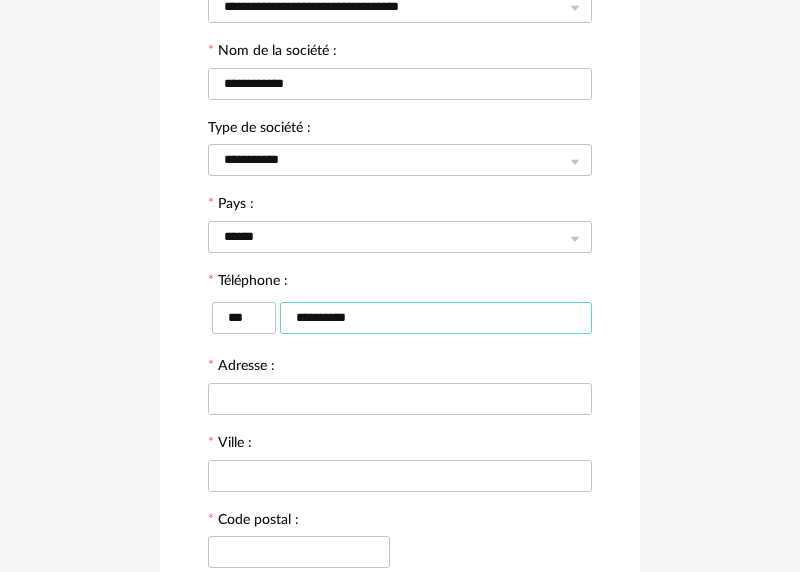 scroll, scrollTop: 307, scrollLeft: 0, axis: vertical 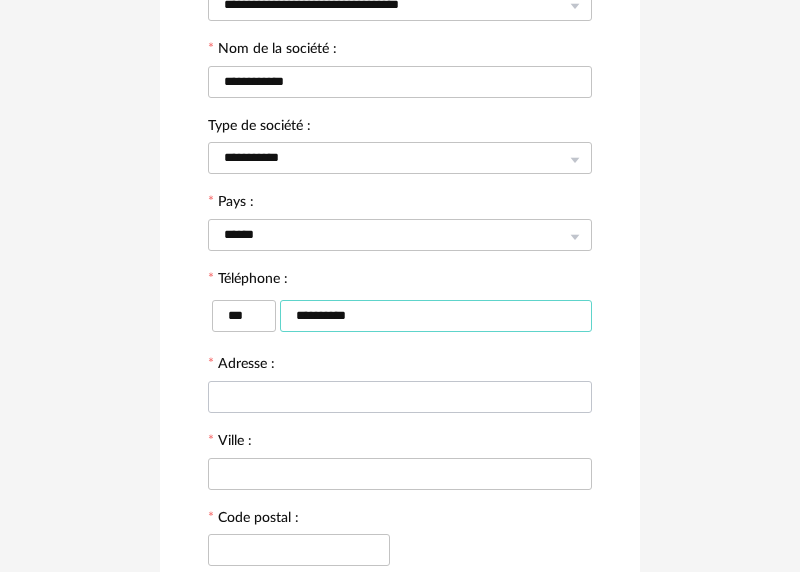 type on "**********" 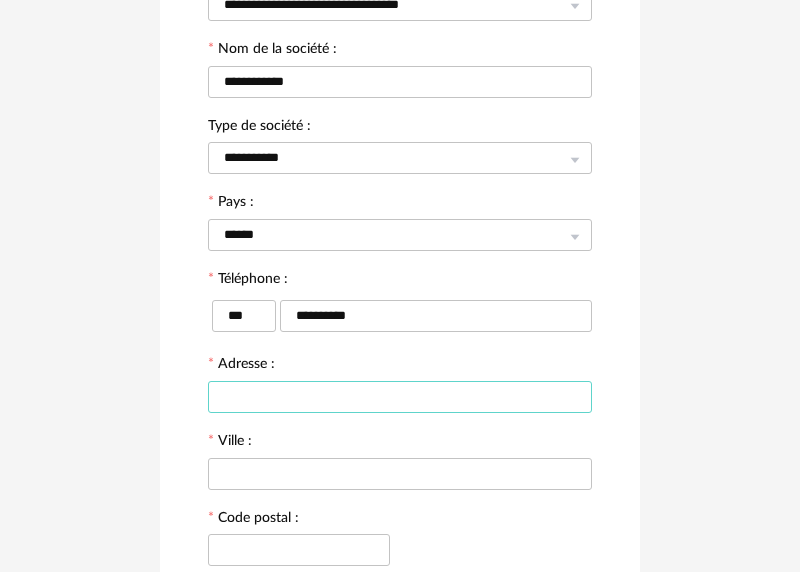 click at bounding box center [400, 397] 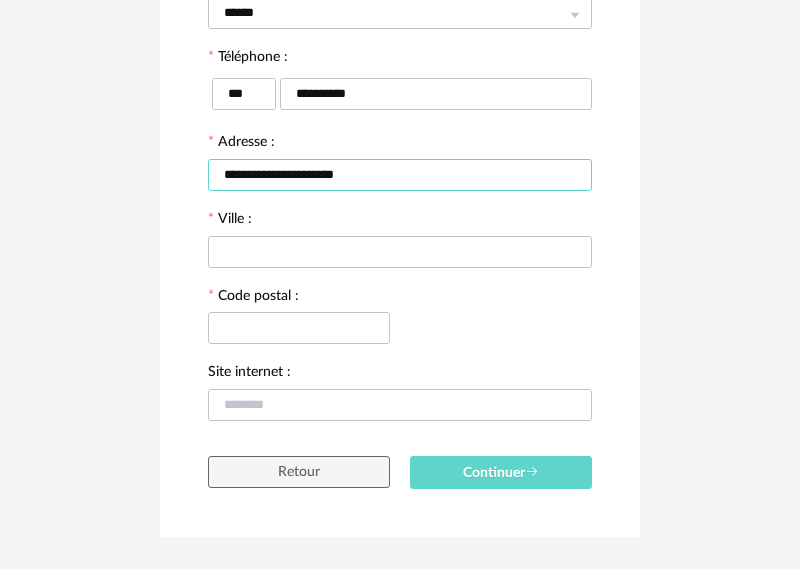 scroll, scrollTop: 580, scrollLeft: 0, axis: vertical 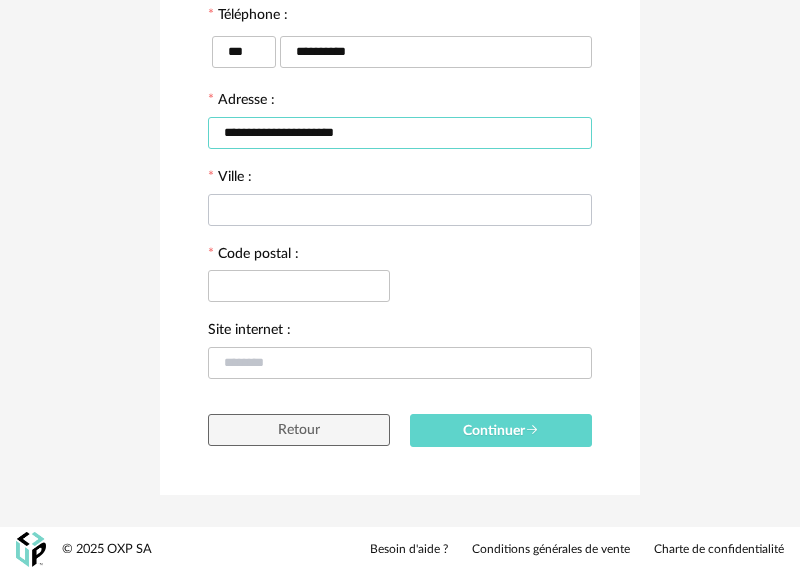 type on "**********" 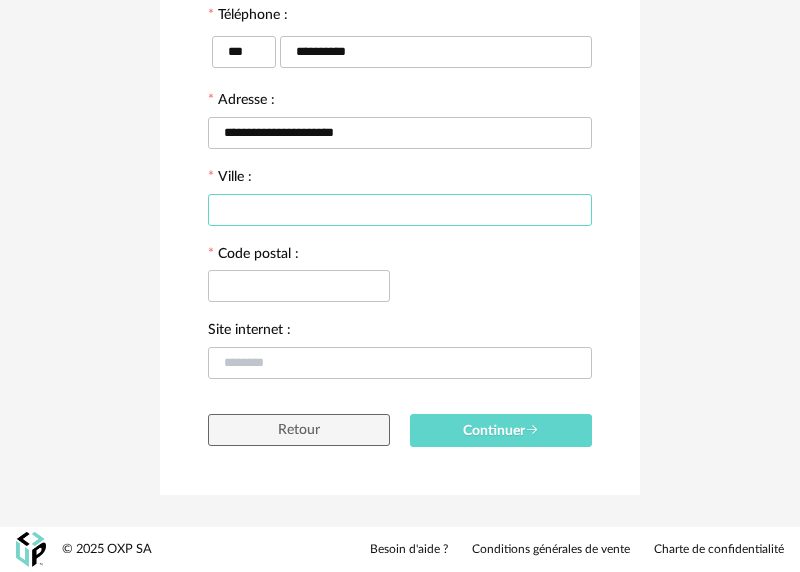 click at bounding box center (400, 210) 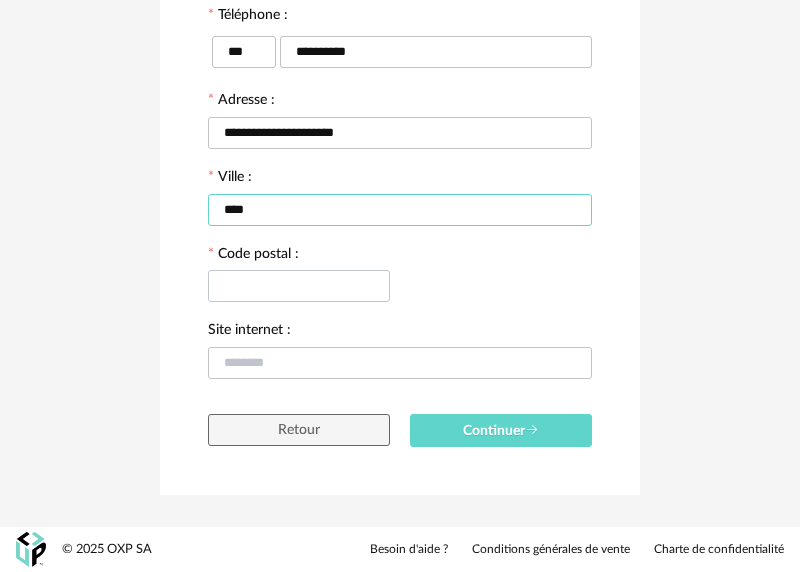type on "****" 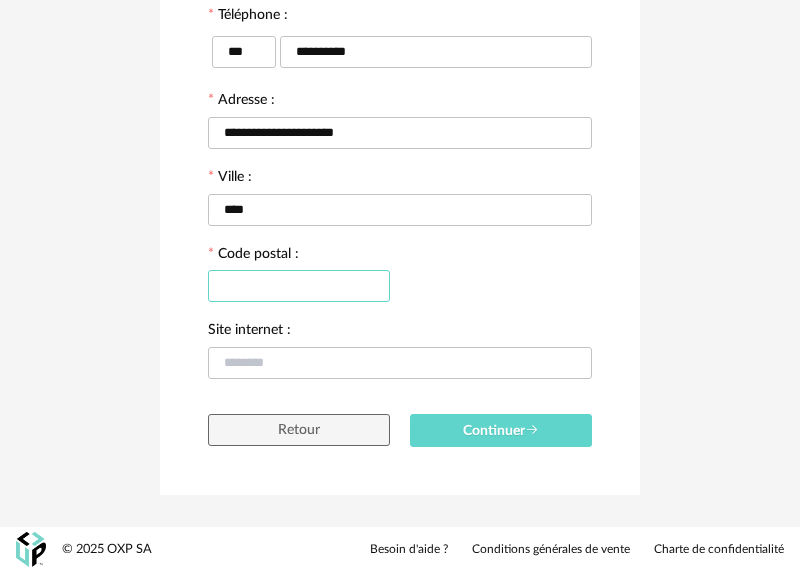 click at bounding box center (299, 286) 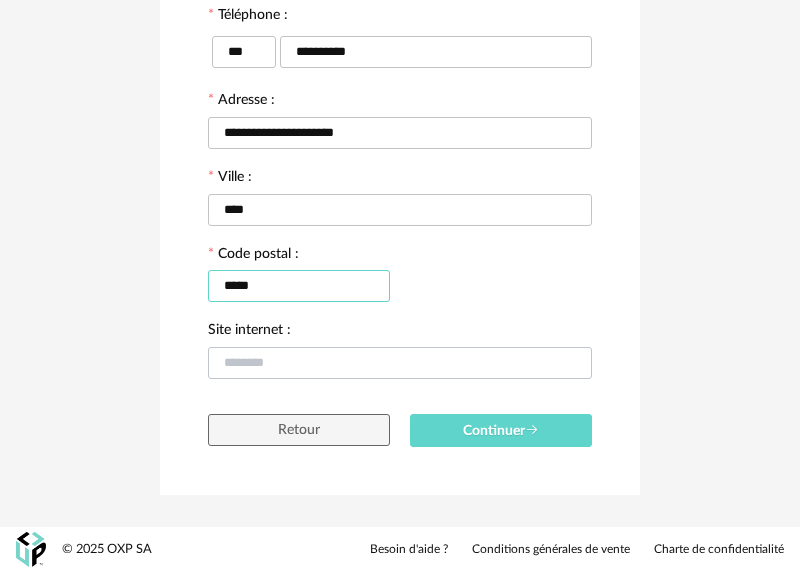 type on "*****" 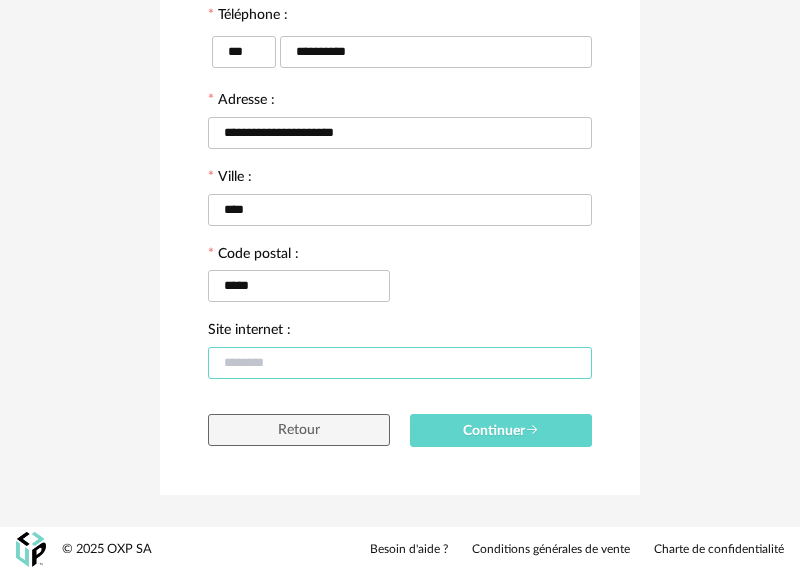 click at bounding box center (400, 363) 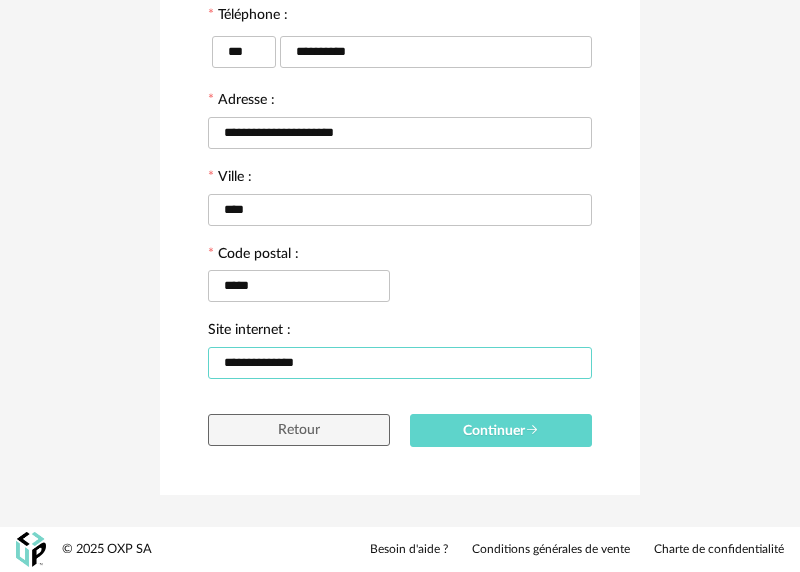 type on "**********" 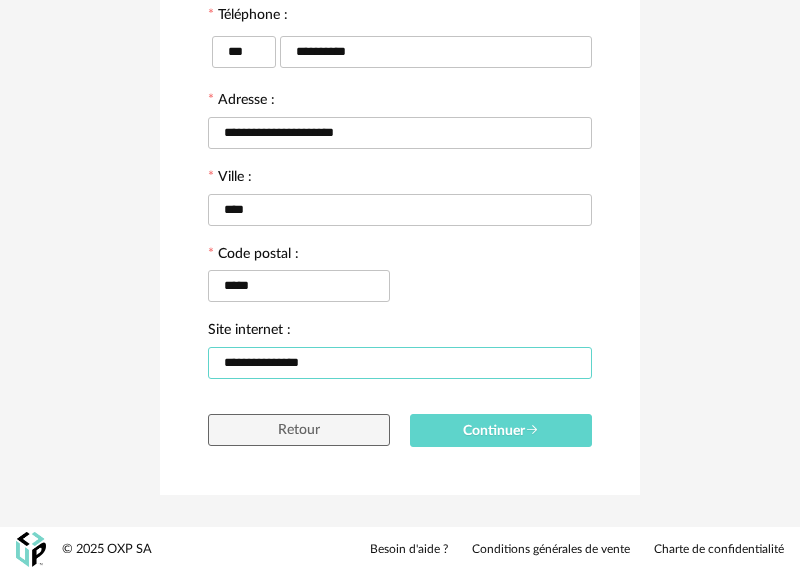 click on "Retour" at bounding box center [299, 430] 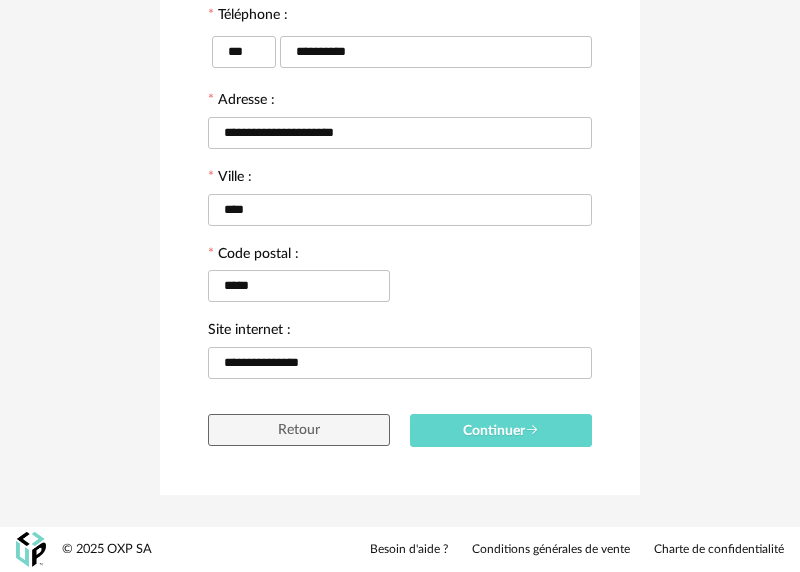 type on "******" 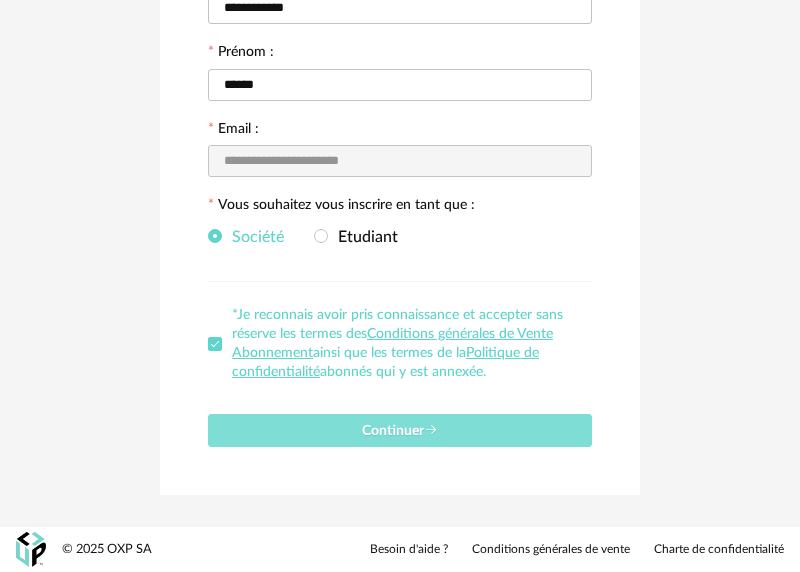 click on "Continuer" at bounding box center [400, 430] 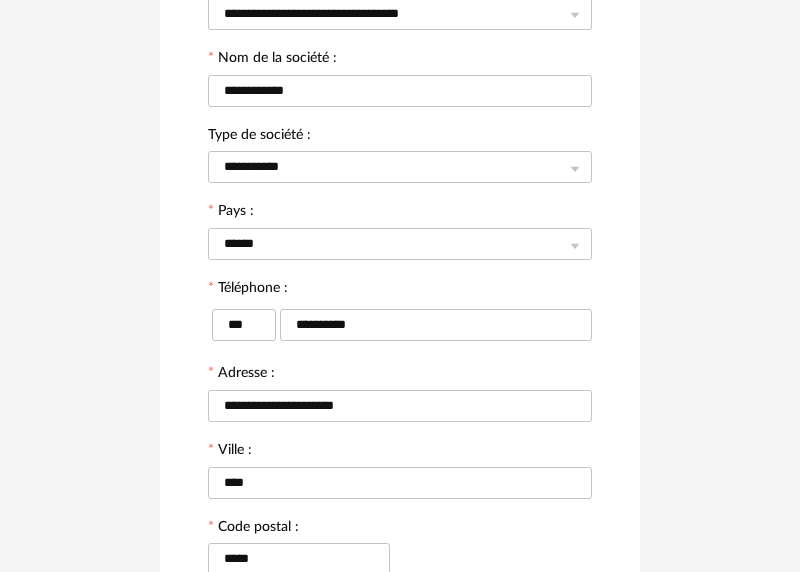 scroll, scrollTop: 580, scrollLeft: 0, axis: vertical 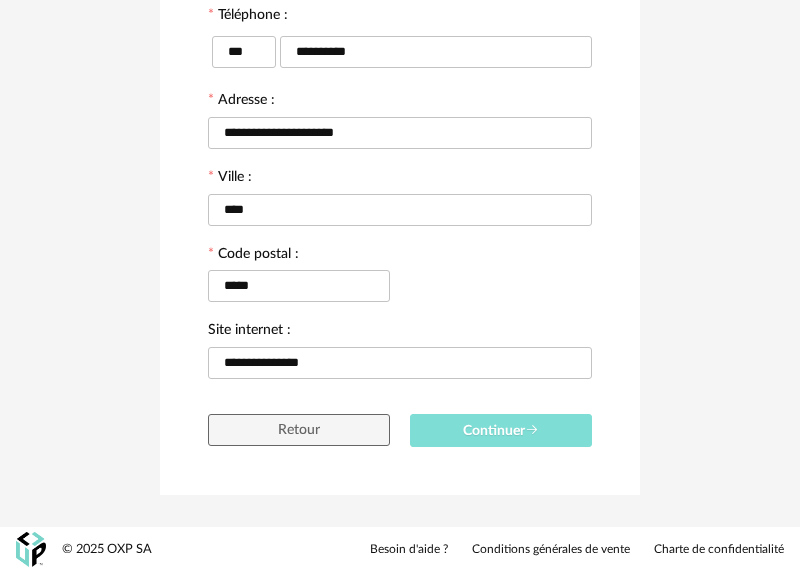 click on "Continuer" at bounding box center (501, 430) 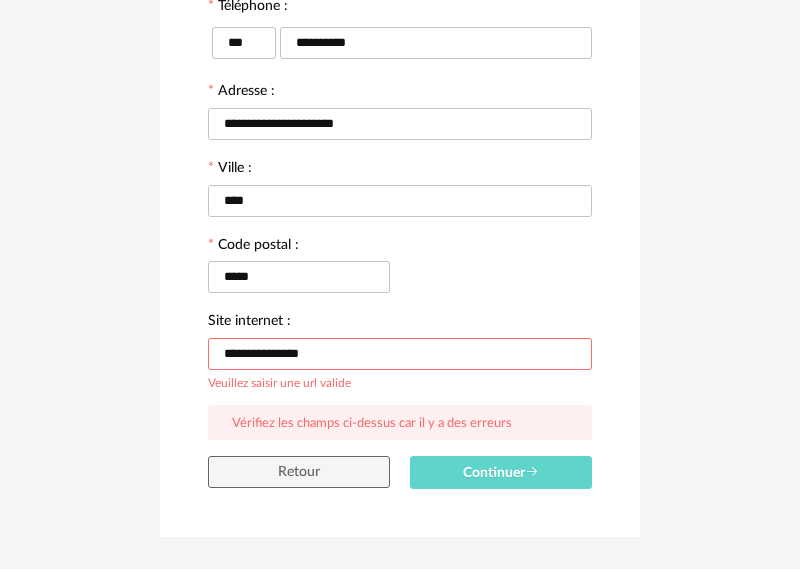 click on "**********" at bounding box center (400, 354) 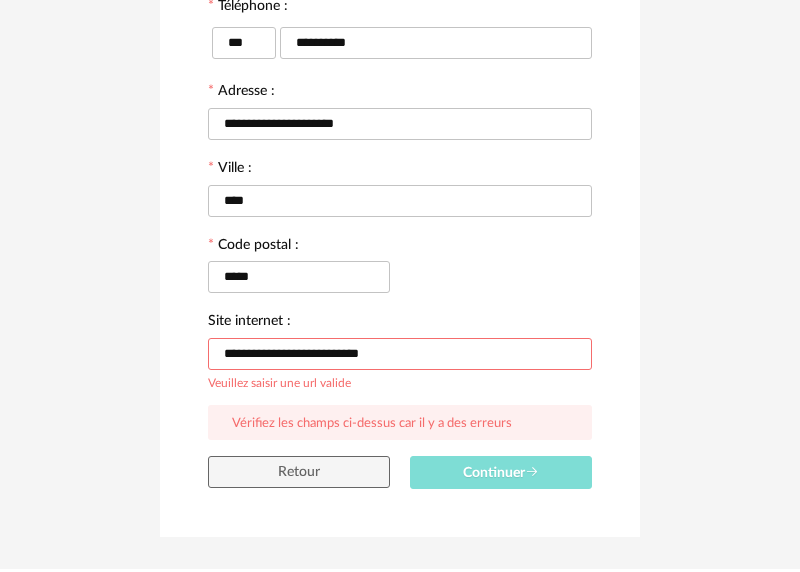 type on "**********" 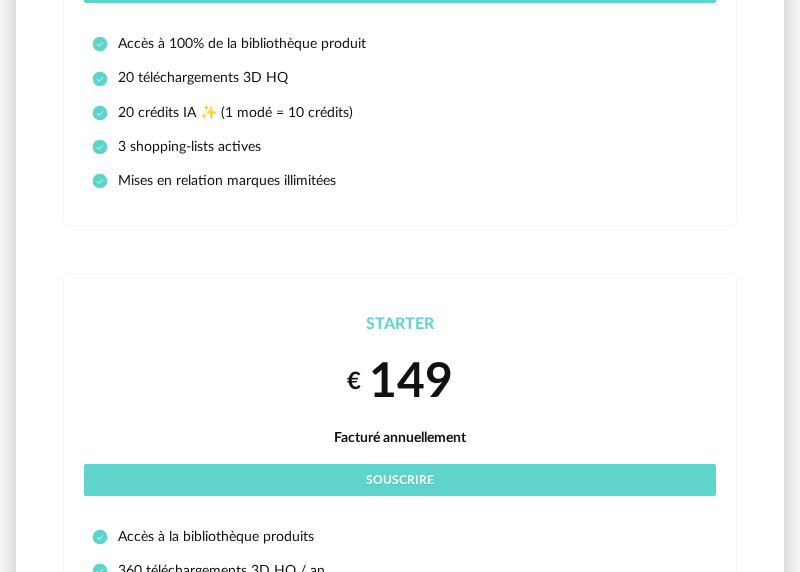 scroll, scrollTop: 0, scrollLeft: 0, axis: both 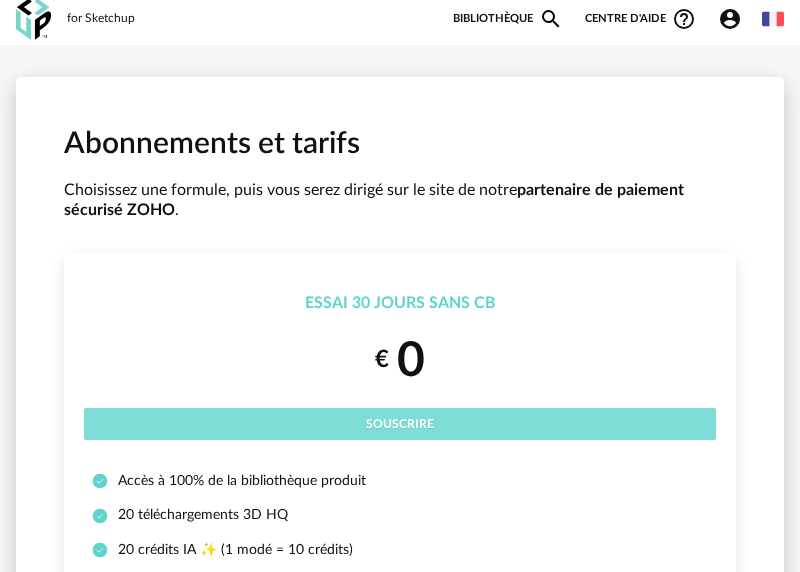 click on "Souscrire" at bounding box center [400, 424] 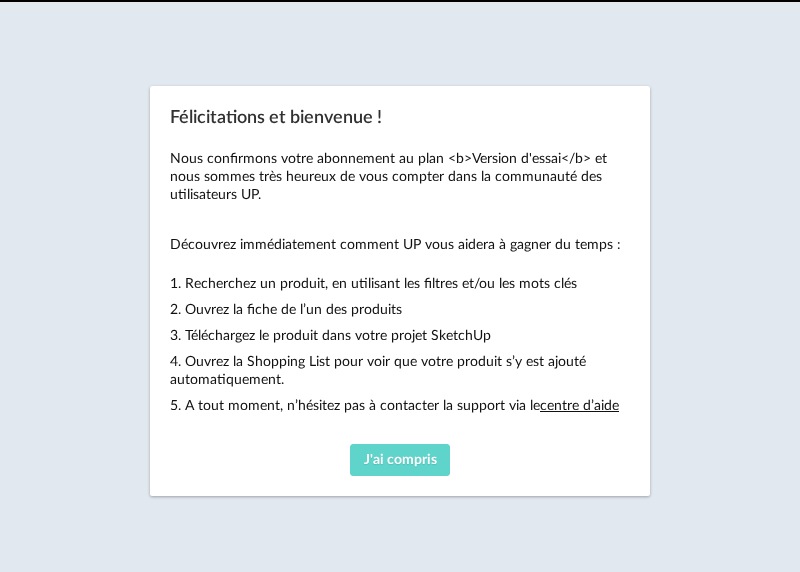 scroll, scrollTop: 0, scrollLeft: 0, axis: both 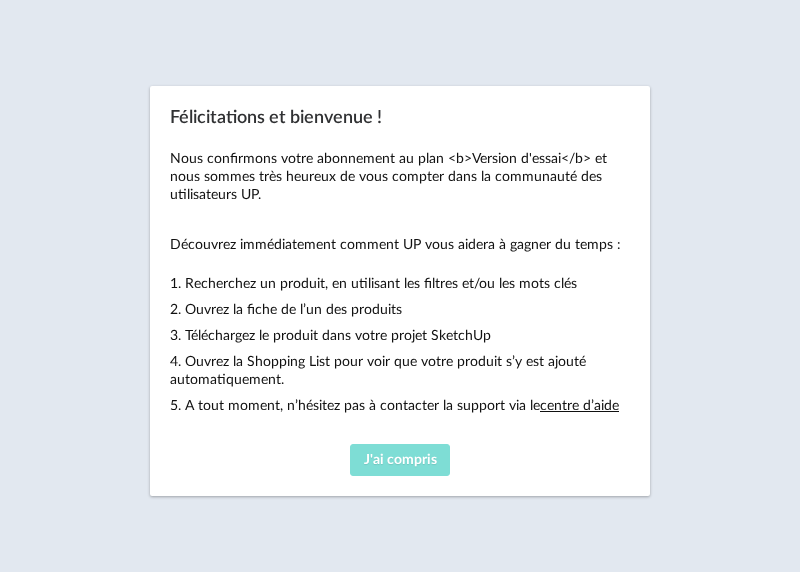 click on "J'ai compris" at bounding box center (400, 460) 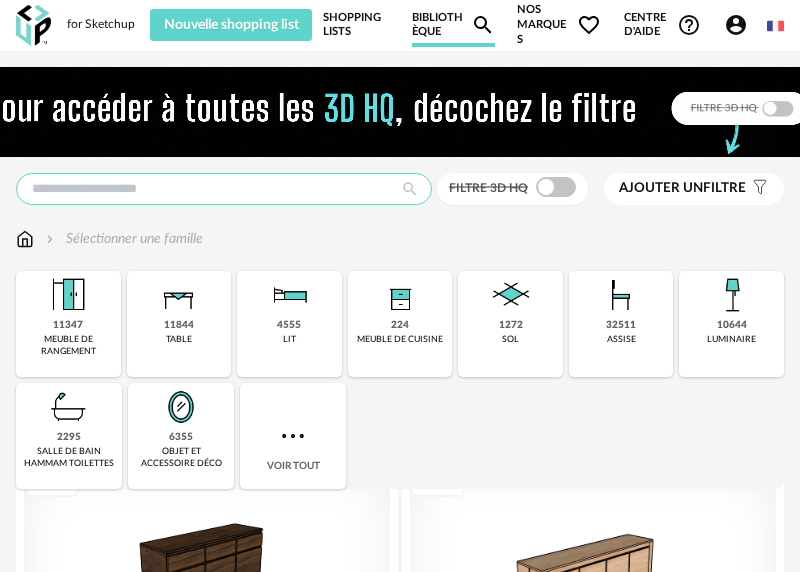 click at bounding box center [224, 189] 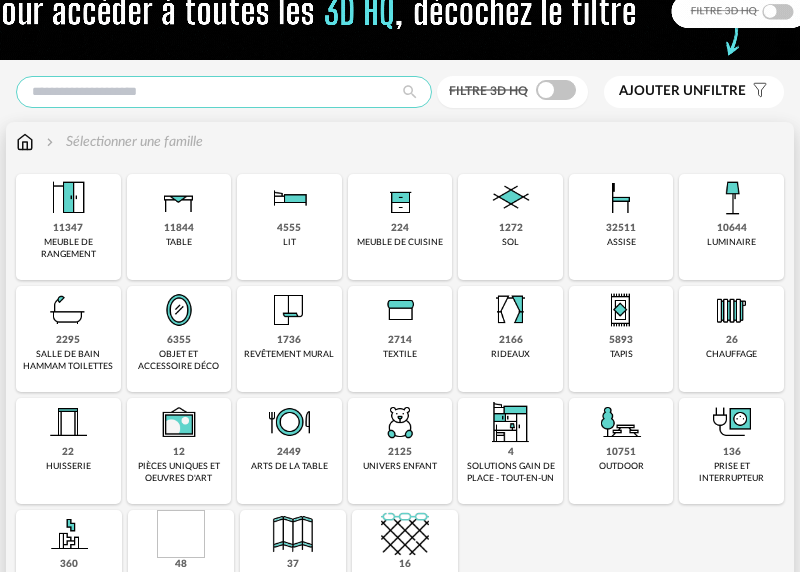 scroll, scrollTop: 118, scrollLeft: 0, axis: vertical 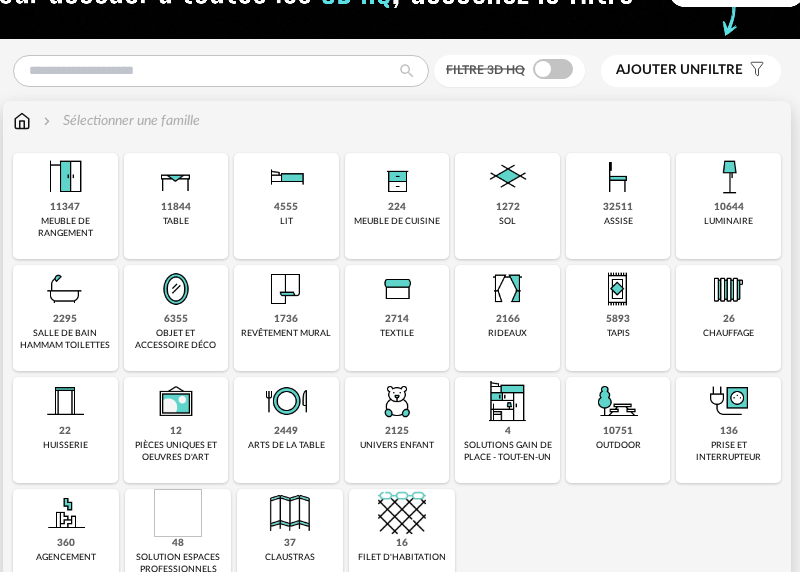 click on "22
huisserie" at bounding box center [65, 430] 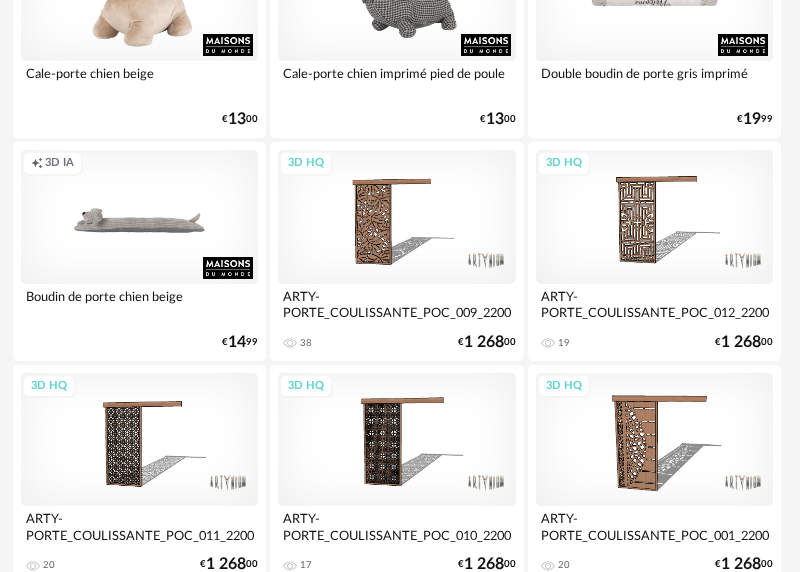 scroll, scrollTop: 0, scrollLeft: 3, axis: horizontal 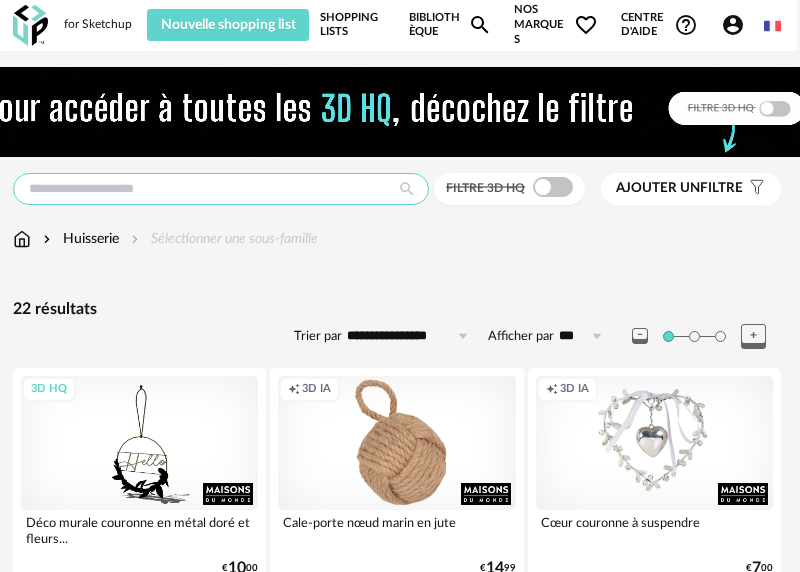 click at bounding box center (221, 189) 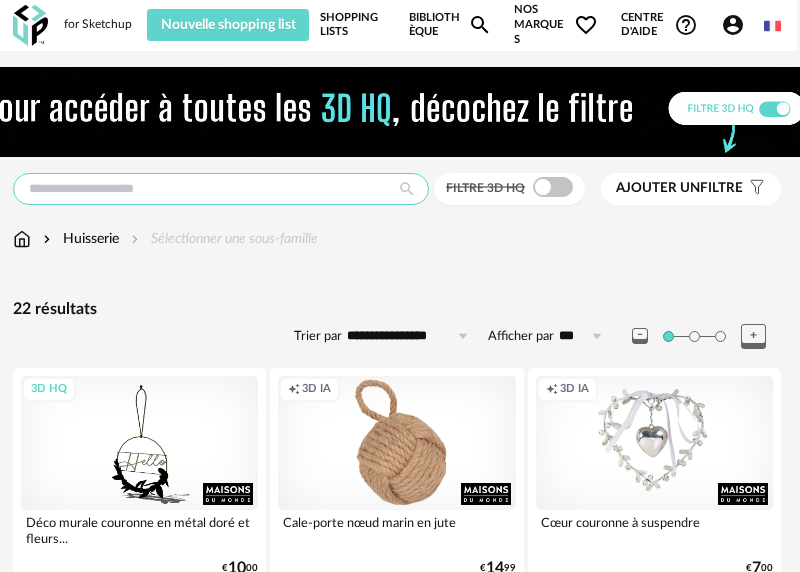 scroll, scrollTop: 0, scrollLeft: 2, axis: horizontal 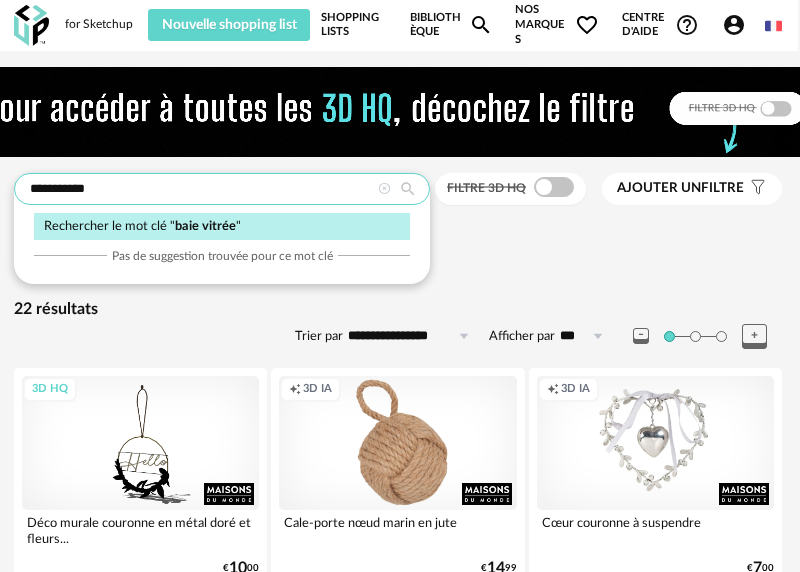 type on "**********" 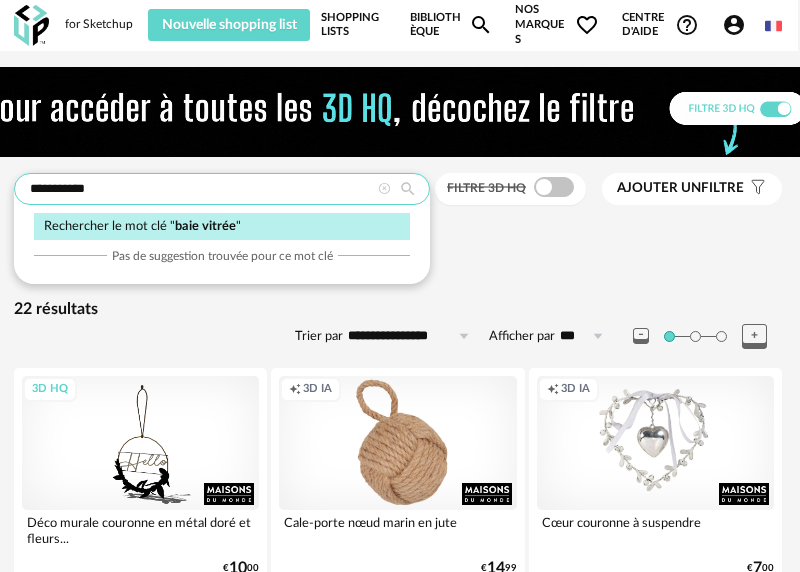 type on "**********" 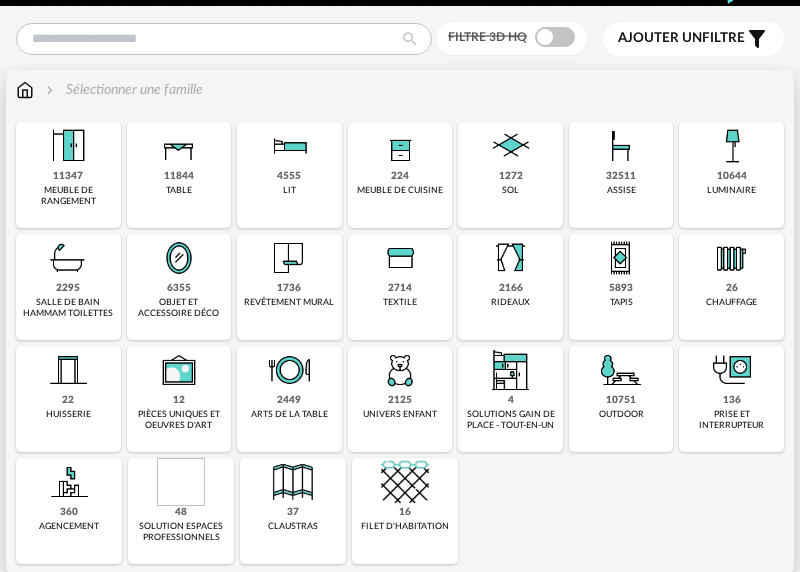 scroll, scrollTop: 149, scrollLeft: 0, axis: vertical 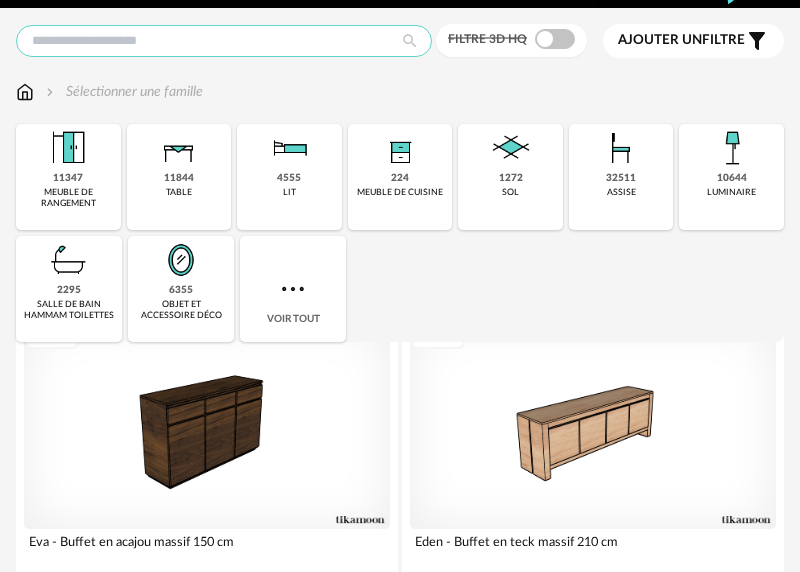 click at bounding box center (224, 41) 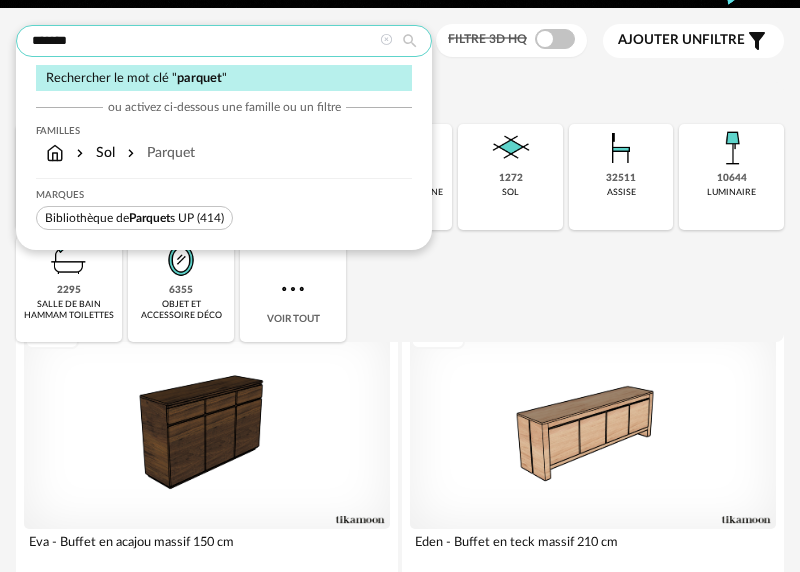 type on "*******" 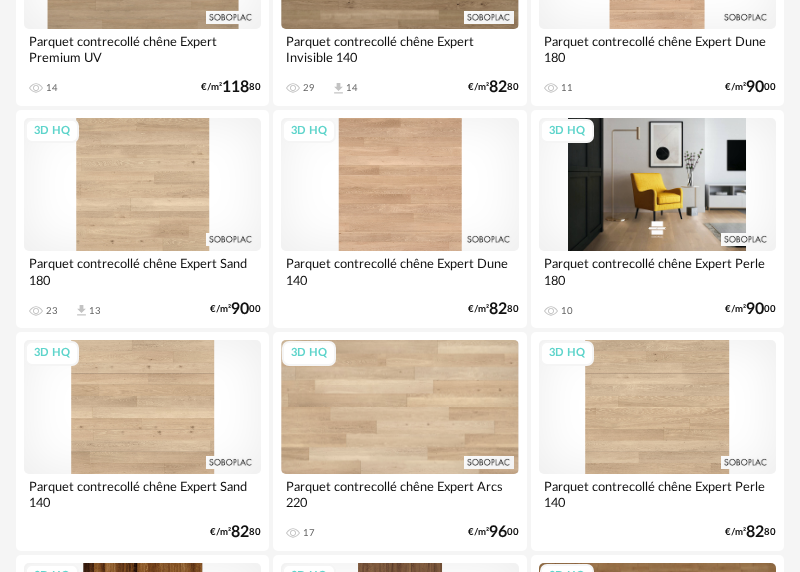 scroll, scrollTop: 515, scrollLeft: 0, axis: vertical 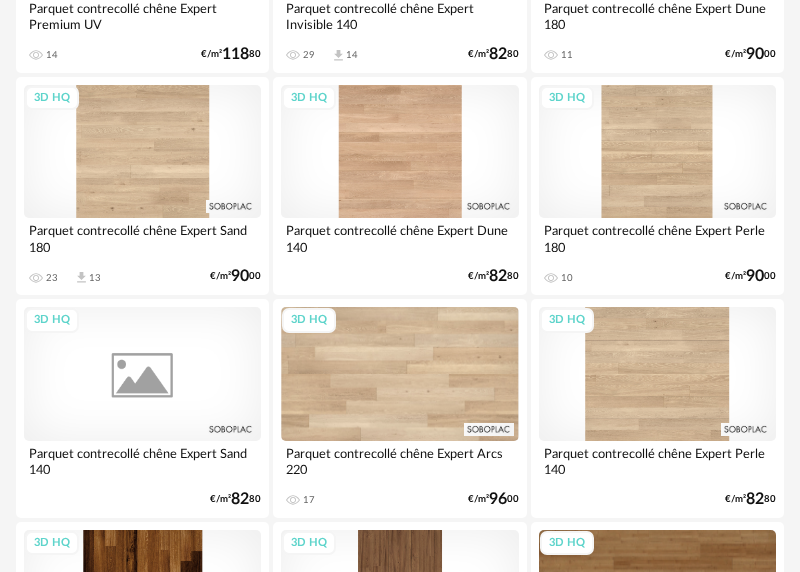 click on "3D HQ" at bounding box center [142, 373] 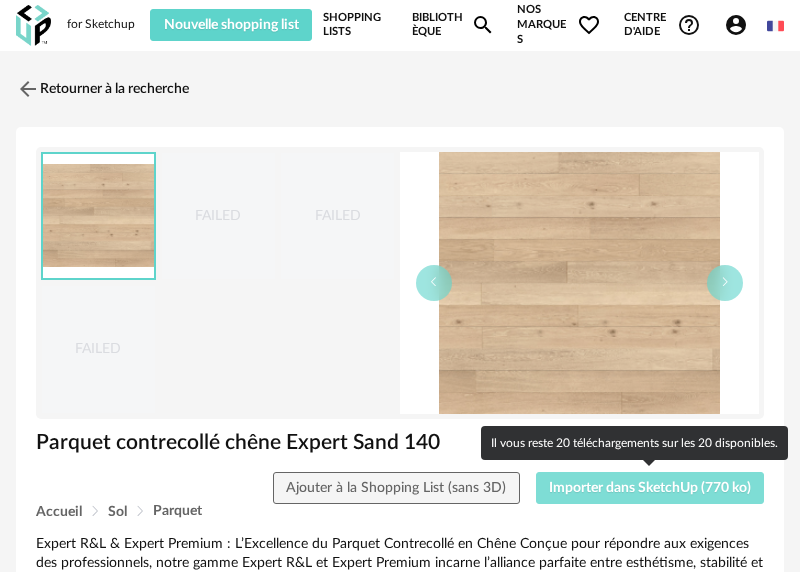 click on "Importer dans SketchUp (770 ko)" at bounding box center [650, 488] 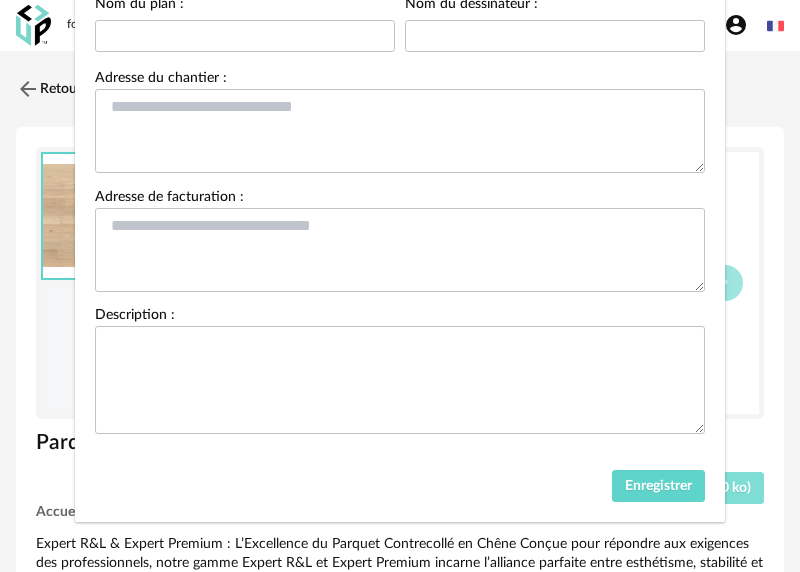 scroll, scrollTop: 236, scrollLeft: 0, axis: vertical 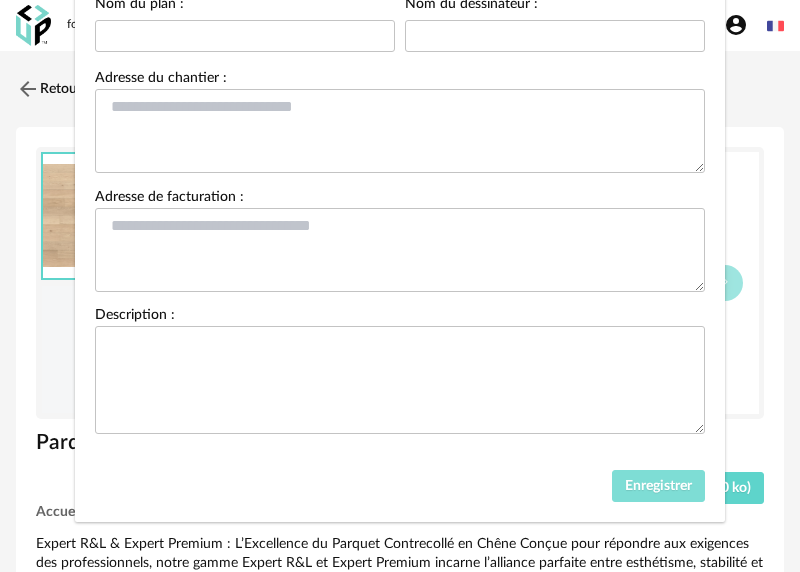 click on "Enregistrer" at bounding box center (659, 486) 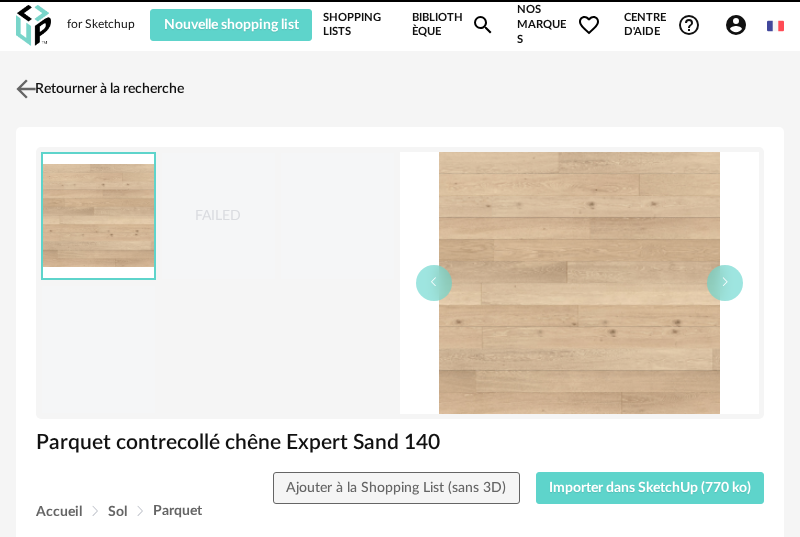 scroll, scrollTop: 0, scrollLeft: 0, axis: both 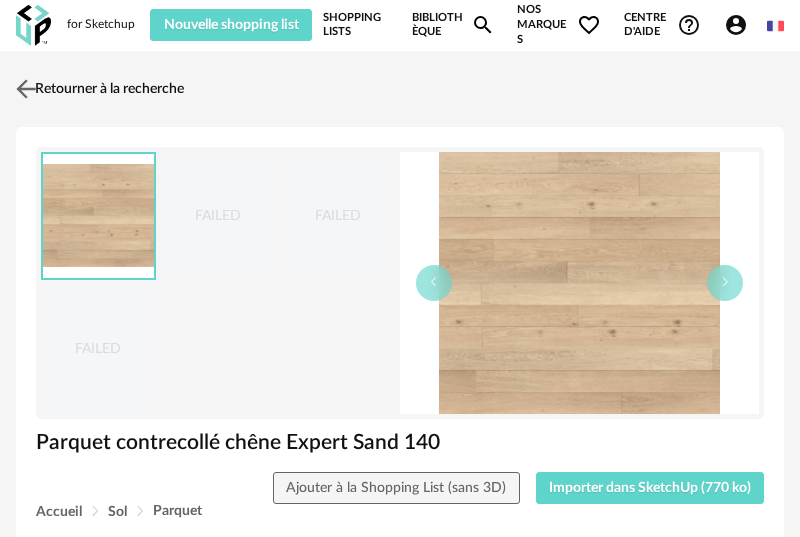 click on "Retourner à la recherche" at bounding box center [97, 89] 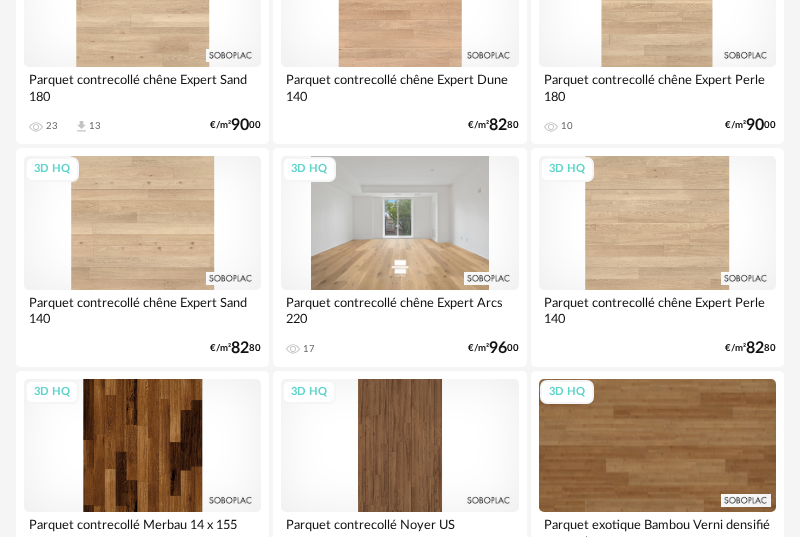 scroll, scrollTop: 672, scrollLeft: 0, axis: vertical 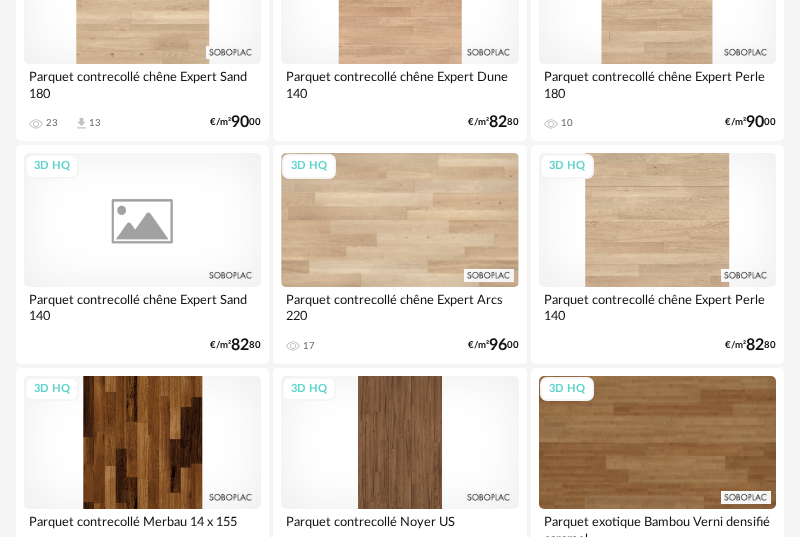 click on "3D HQ" at bounding box center (142, 219) 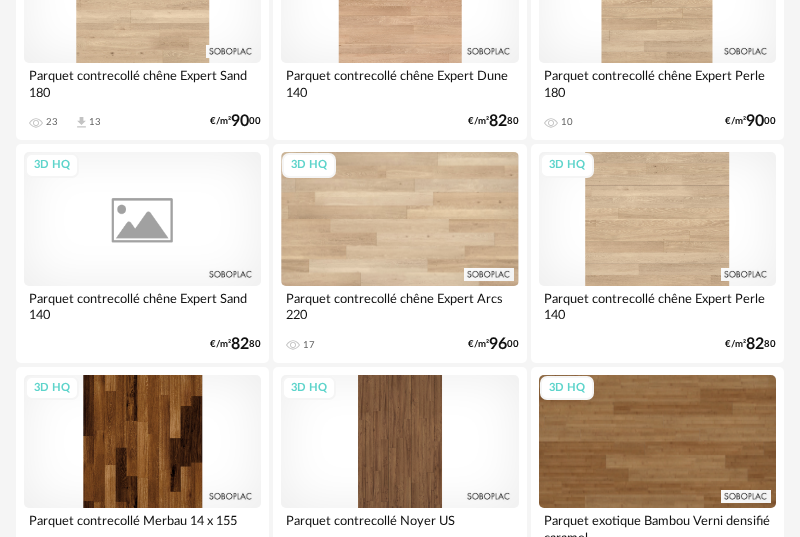 scroll, scrollTop: 672, scrollLeft: 0, axis: vertical 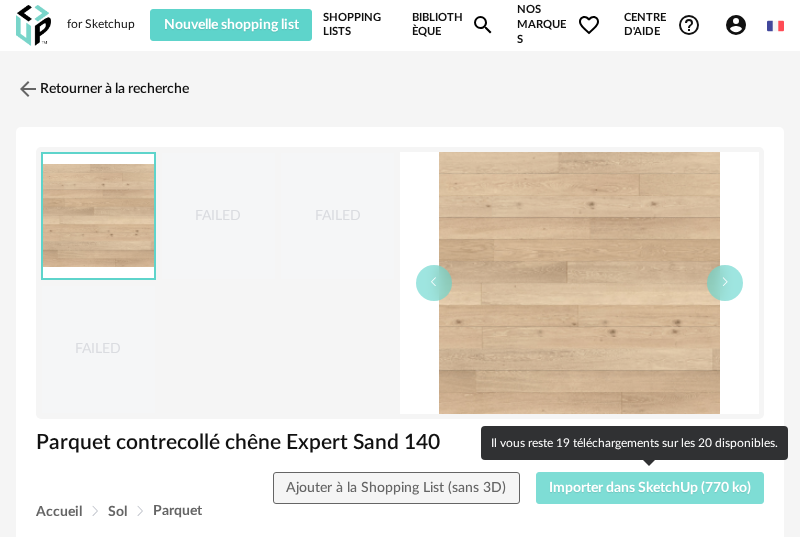click on "Importer dans SketchUp (770 ko)" at bounding box center [650, 488] 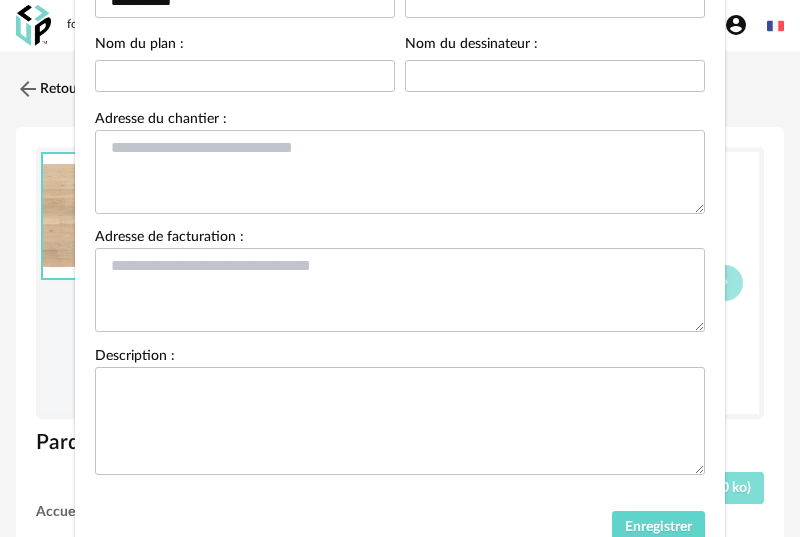 scroll, scrollTop: 266, scrollLeft: 0, axis: vertical 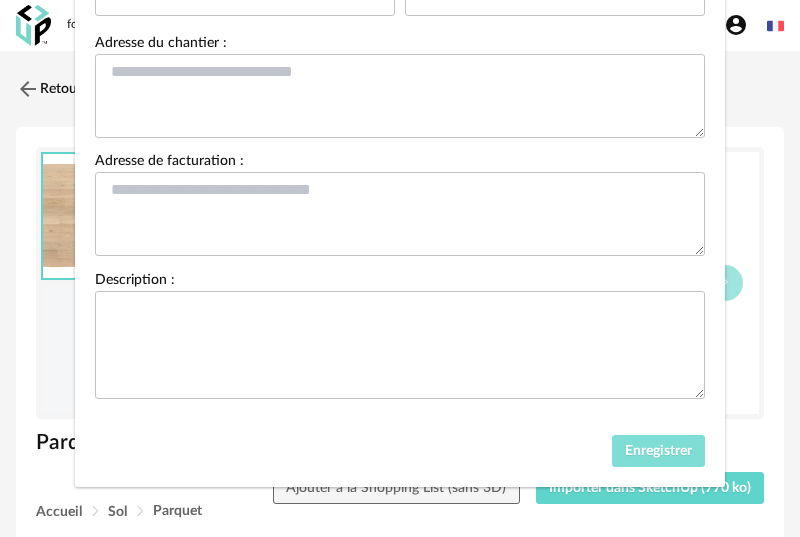 click on "Enregistrer" at bounding box center (659, 451) 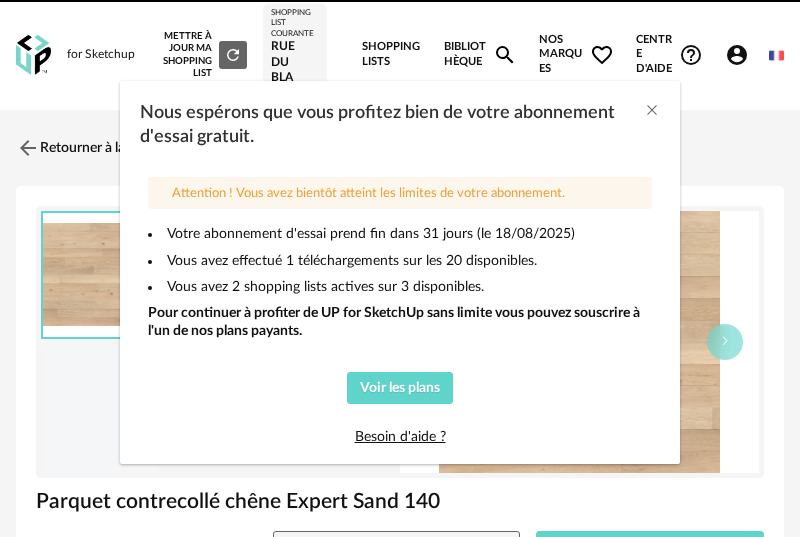 scroll, scrollTop: 0, scrollLeft: 0, axis: both 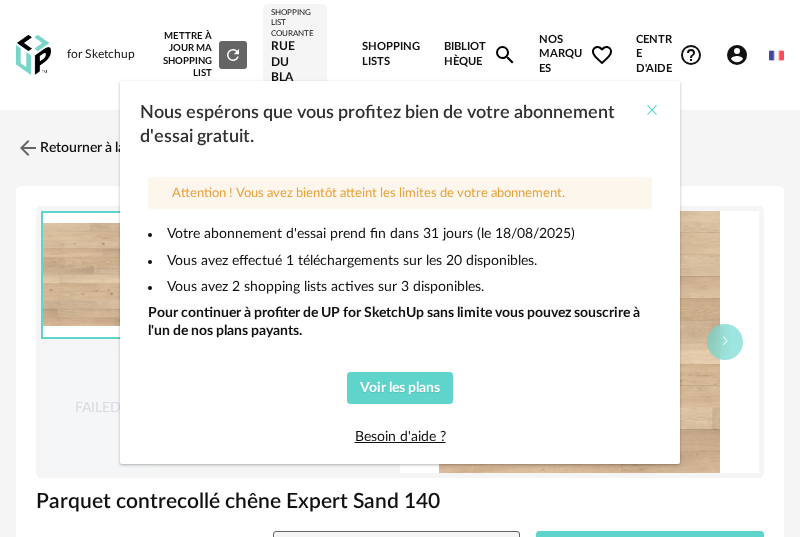 click at bounding box center [652, 110] 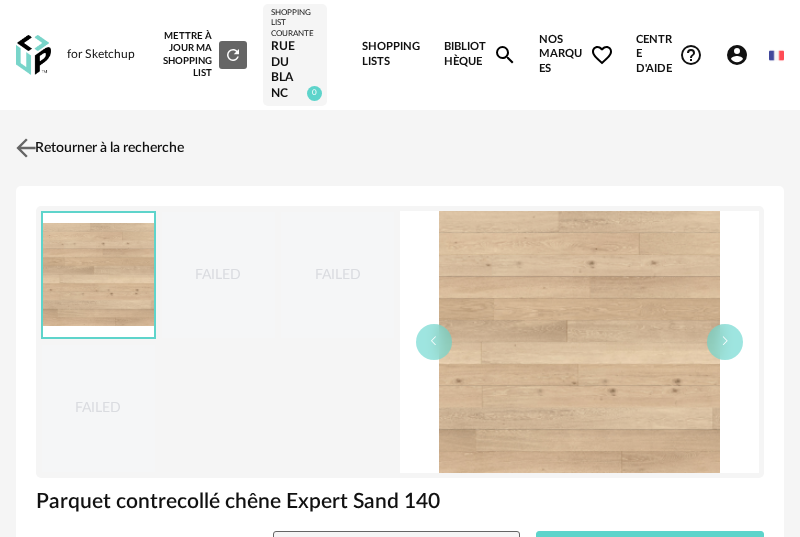 click on "Retourner à la recherche" at bounding box center (97, 148) 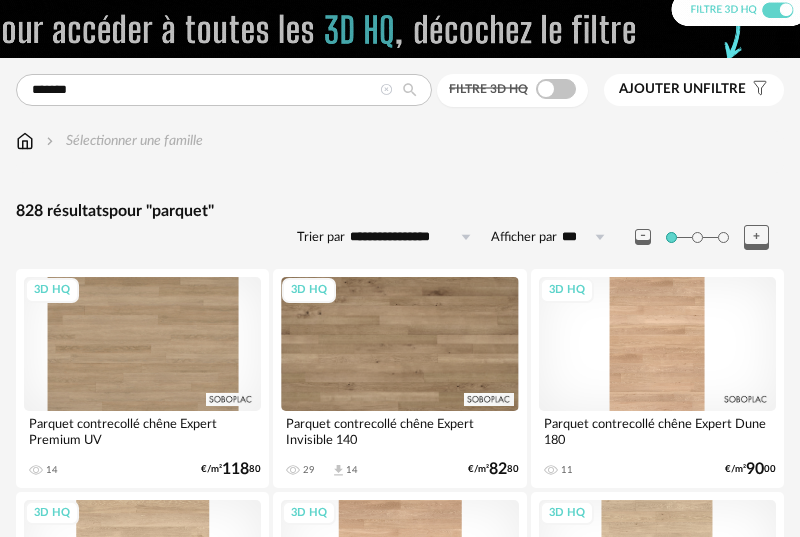 scroll, scrollTop: 0, scrollLeft: 0, axis: both 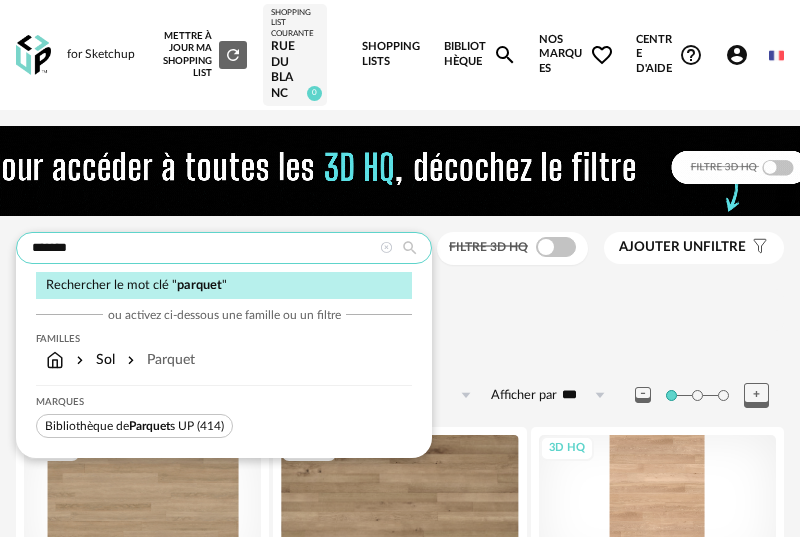 click on "*******" at bounding box center (224, 248) 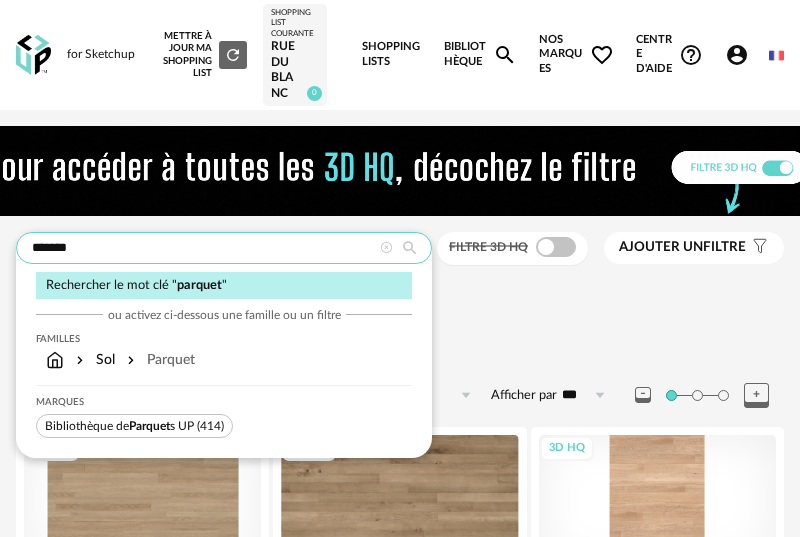 click on "*******" at bounding box center (224, 248) 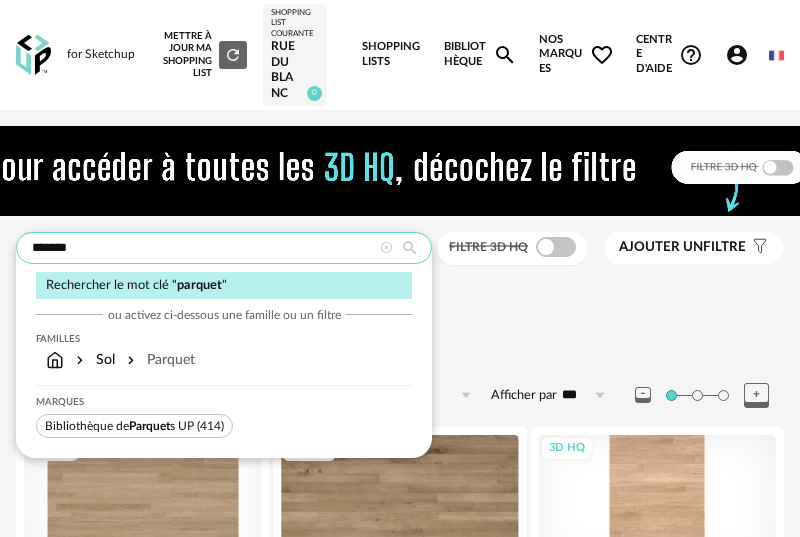 click on "*******" at bounding box center [224, 248] 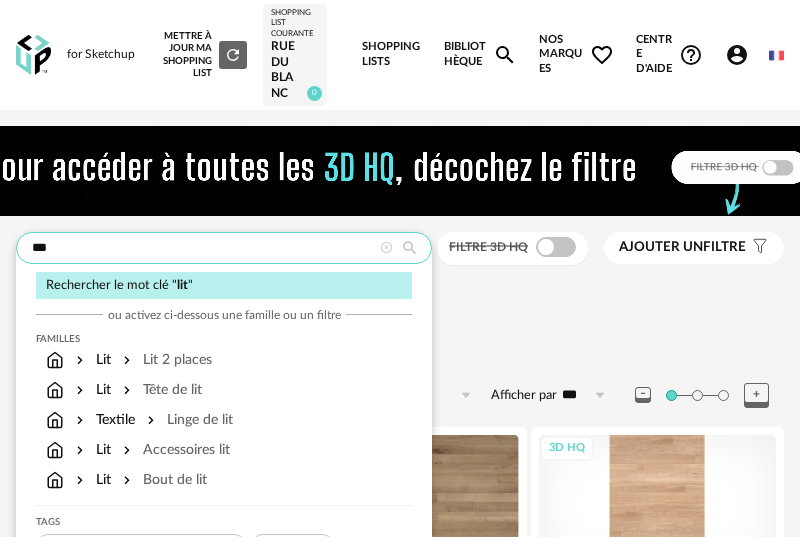 type on "***" 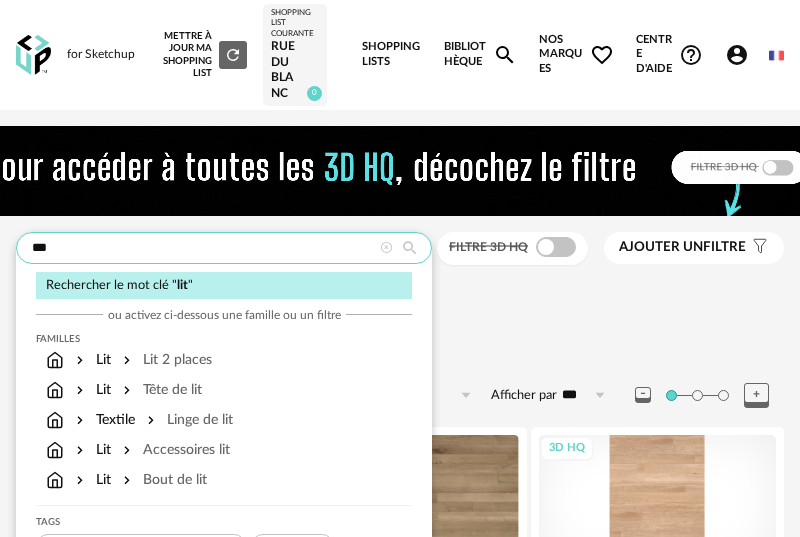 type on "**********" 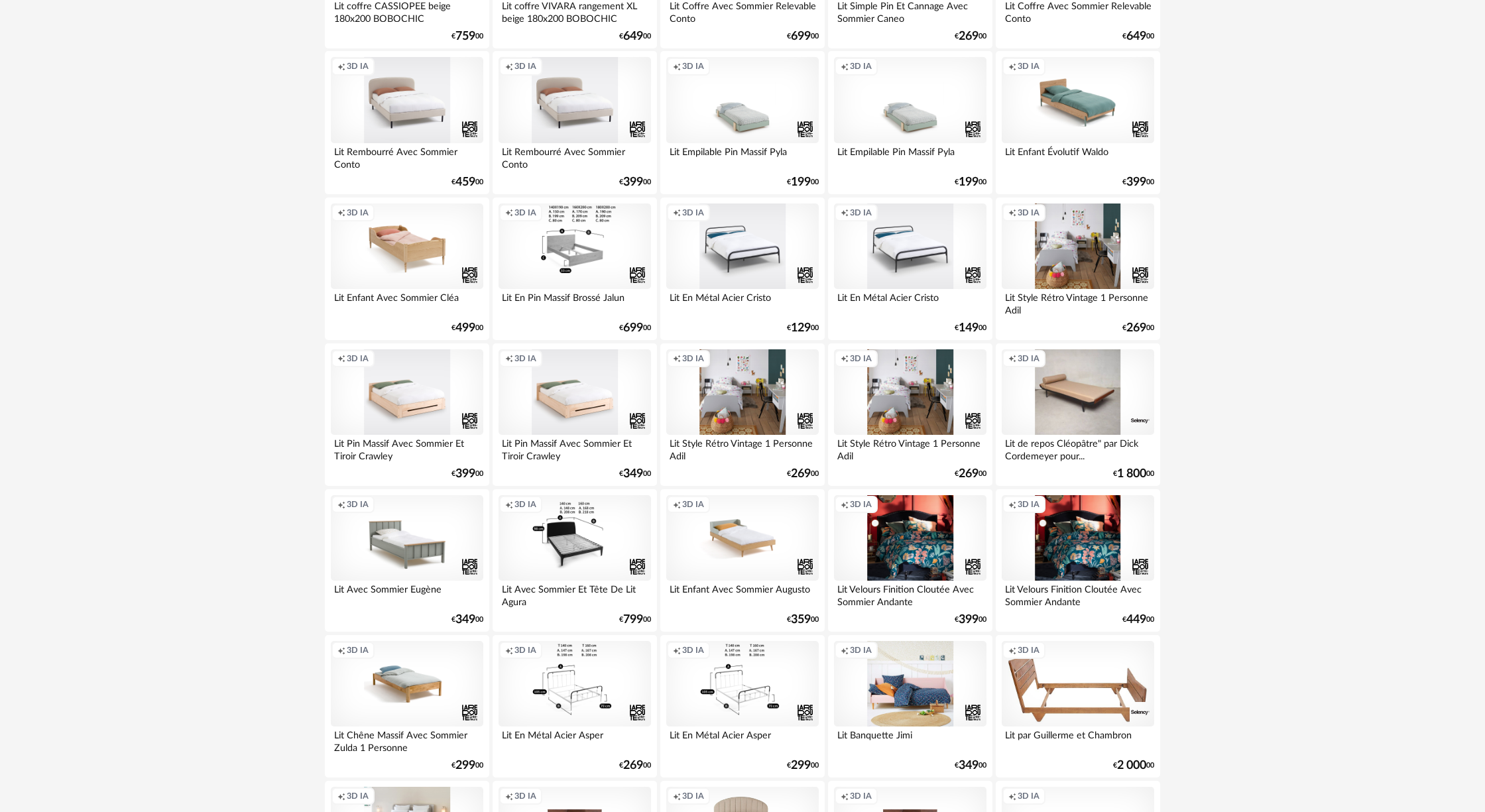 scroll, scrollTop: 0, scrollLeft: 0, axis: both 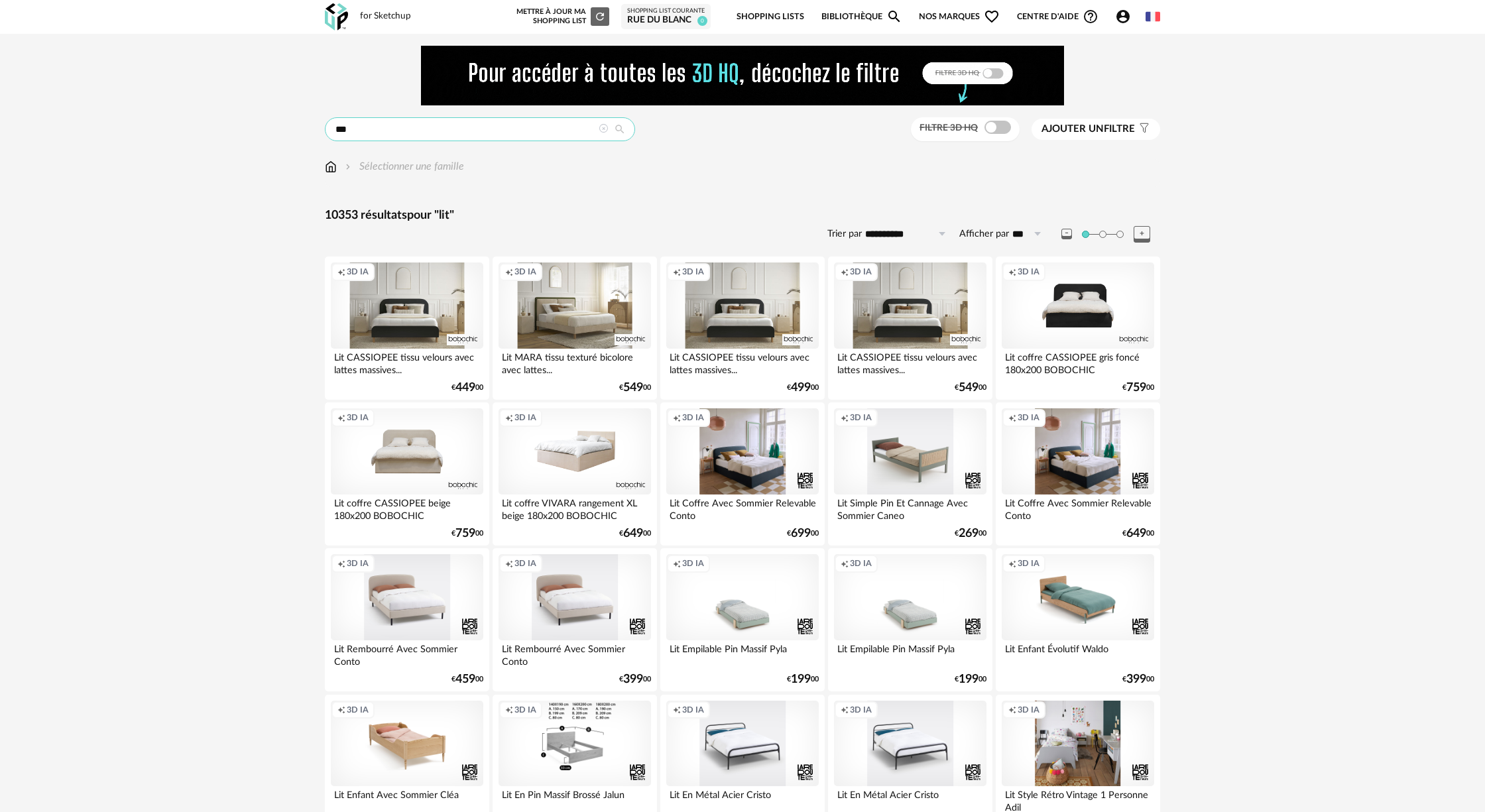 click on "***" at bounding box center [480, 129] 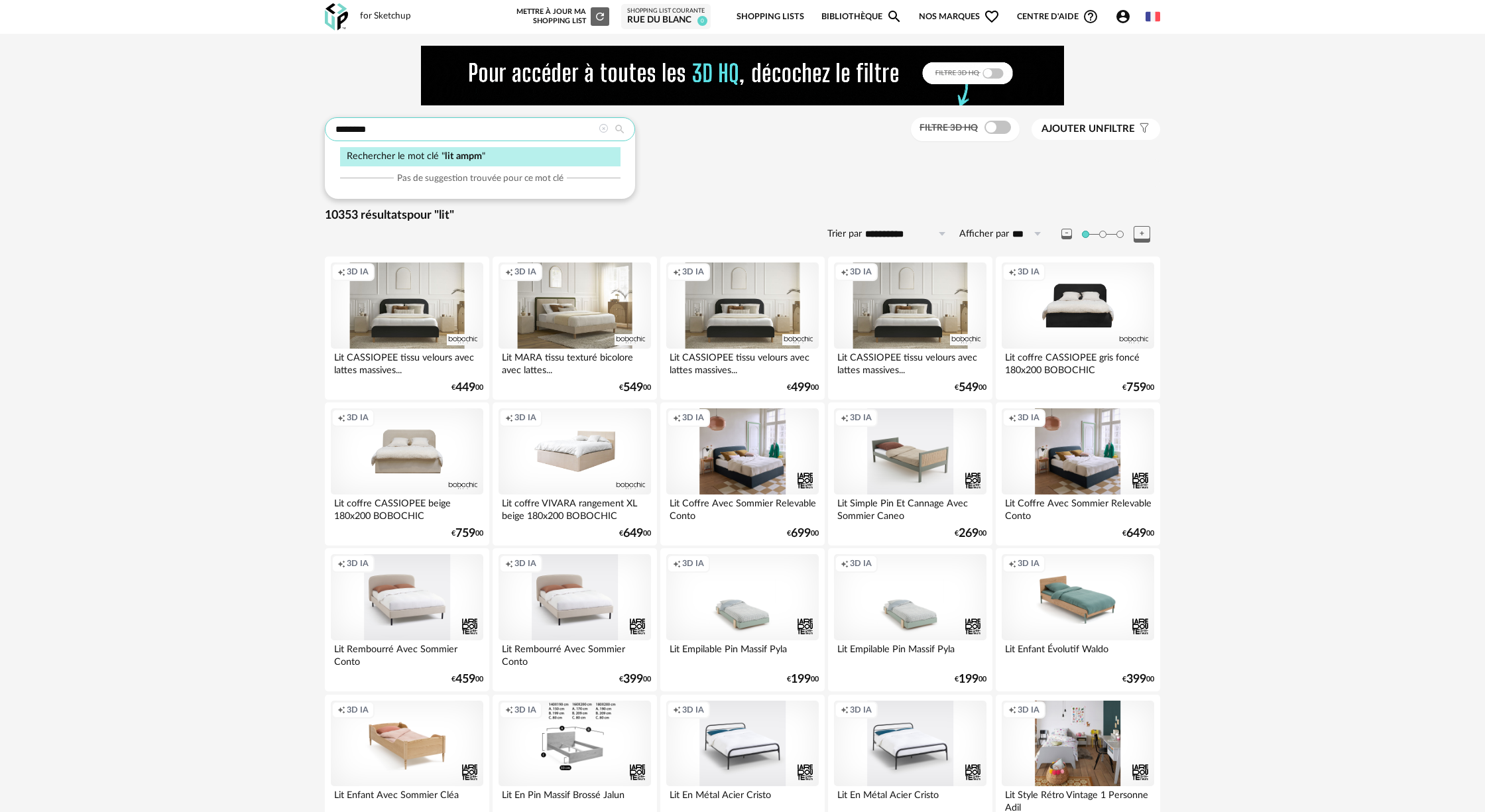 type on "********" 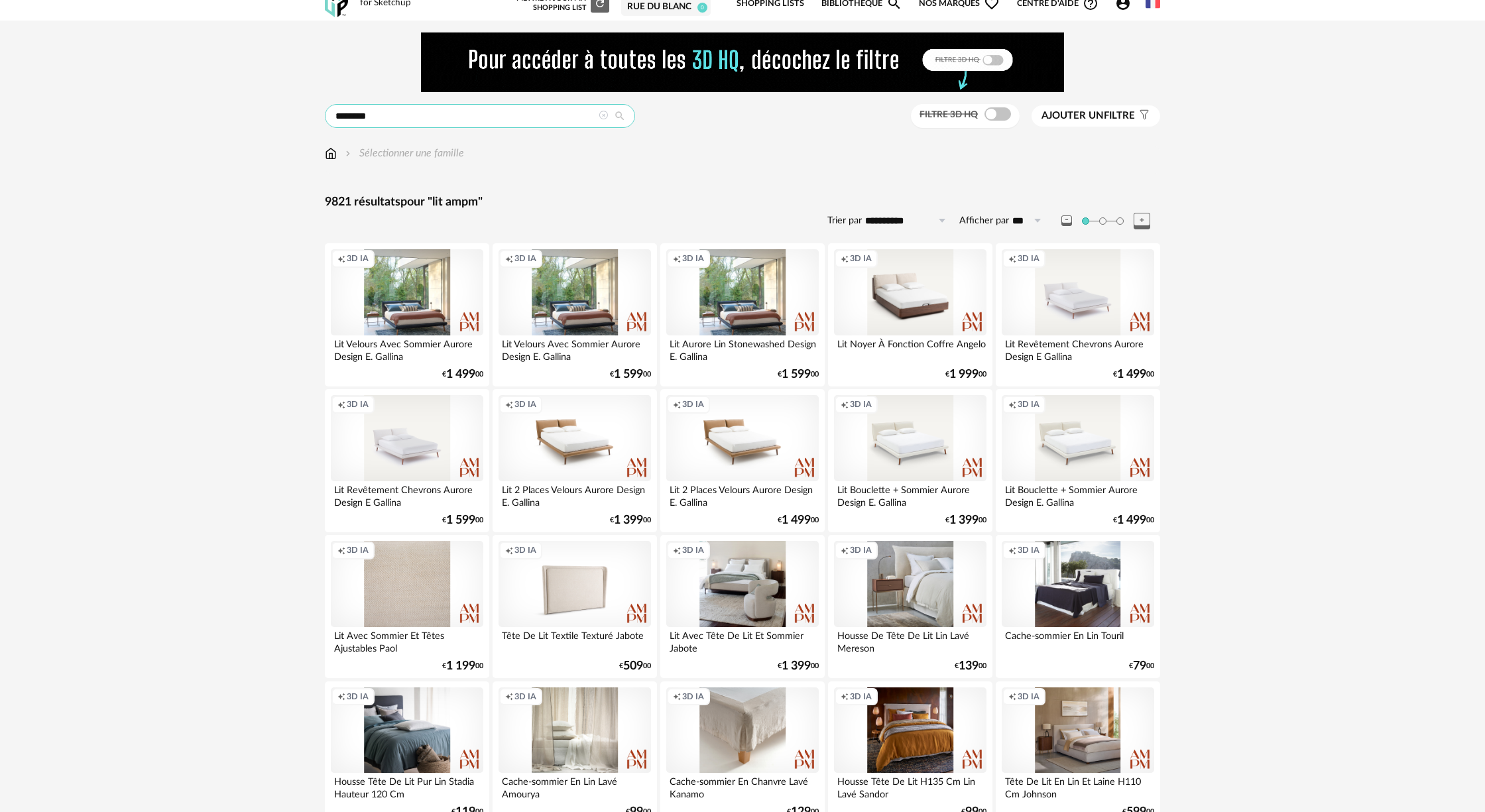 scroll, scrollTop: 16, scrollLeft: 0, axis: vertical 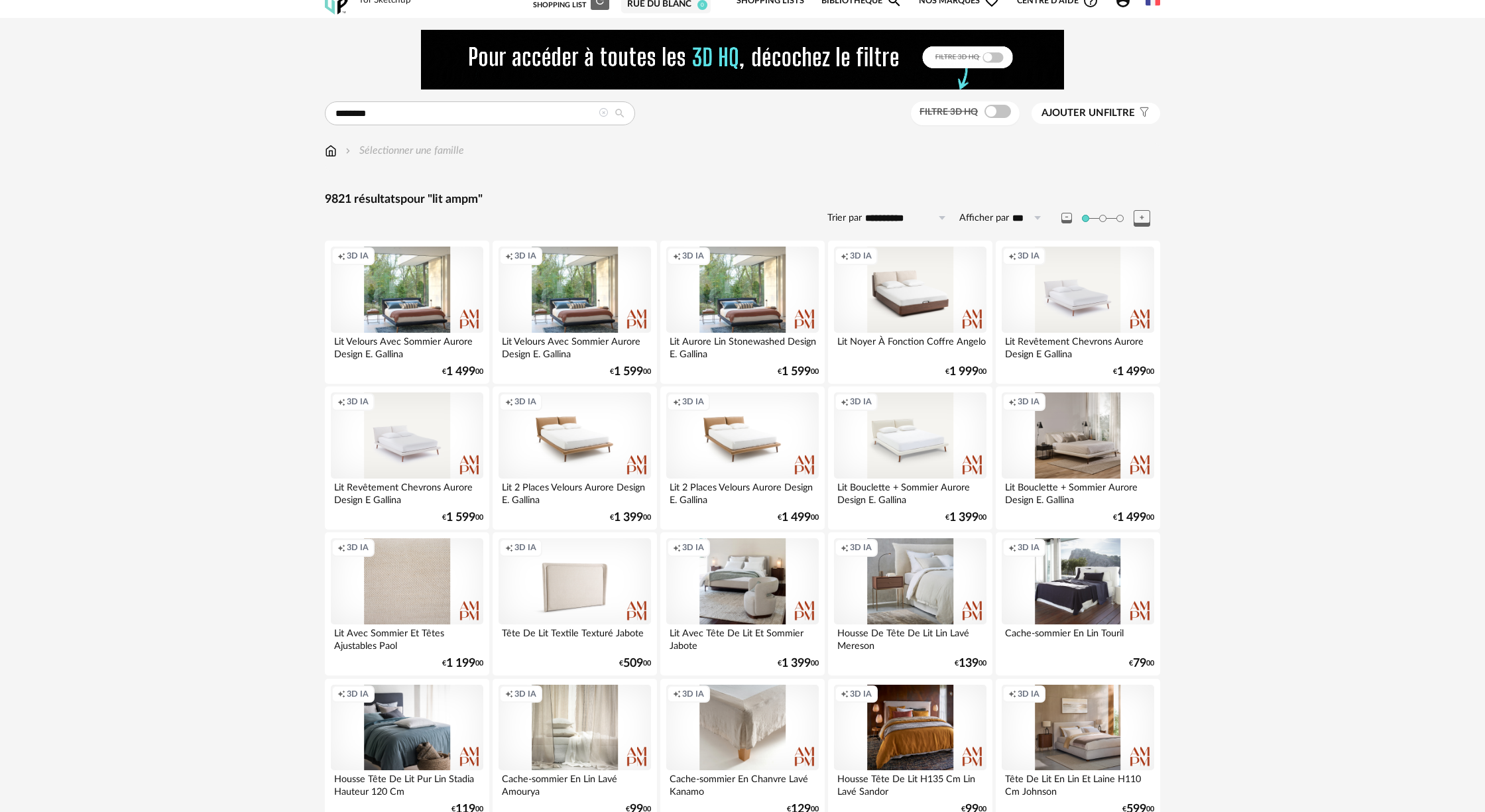 click on "Creation icon   3D IA" at bounding box center [1078, 435] 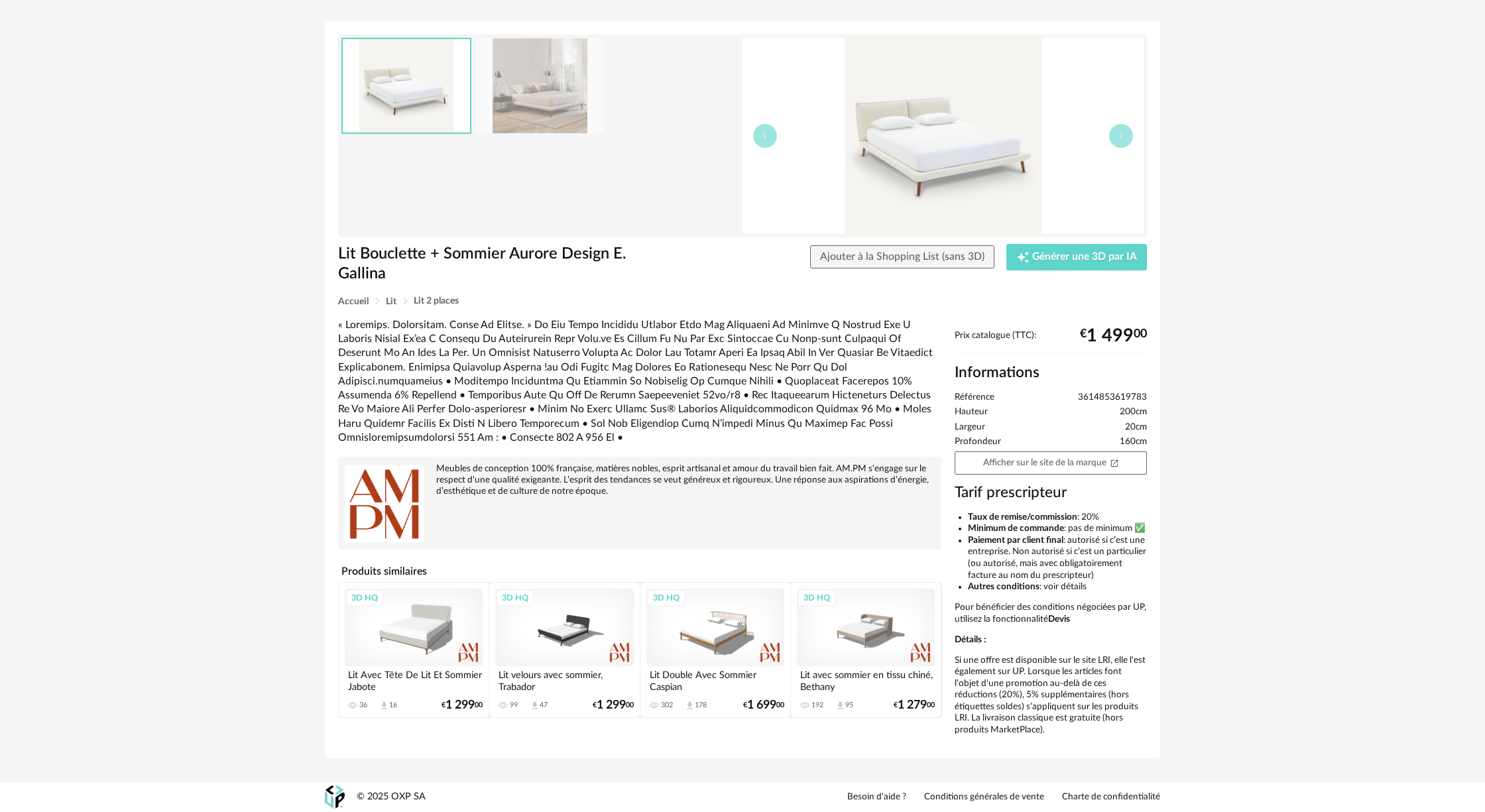 scroll, scrollTop: 0, scrollLeft: 0, axis: both 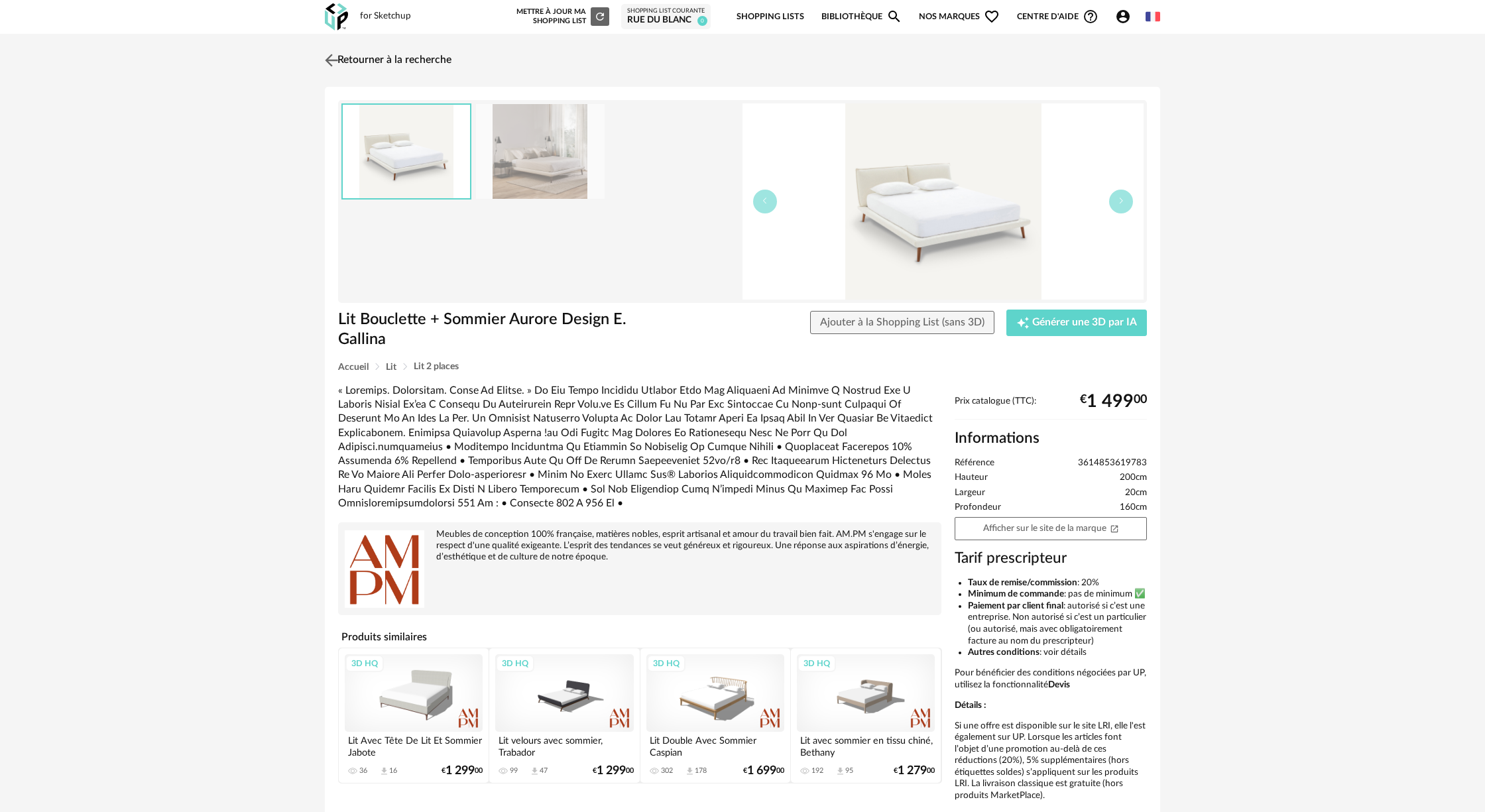 click on "Retourner à la recherche" at bounding box center (386, 60) 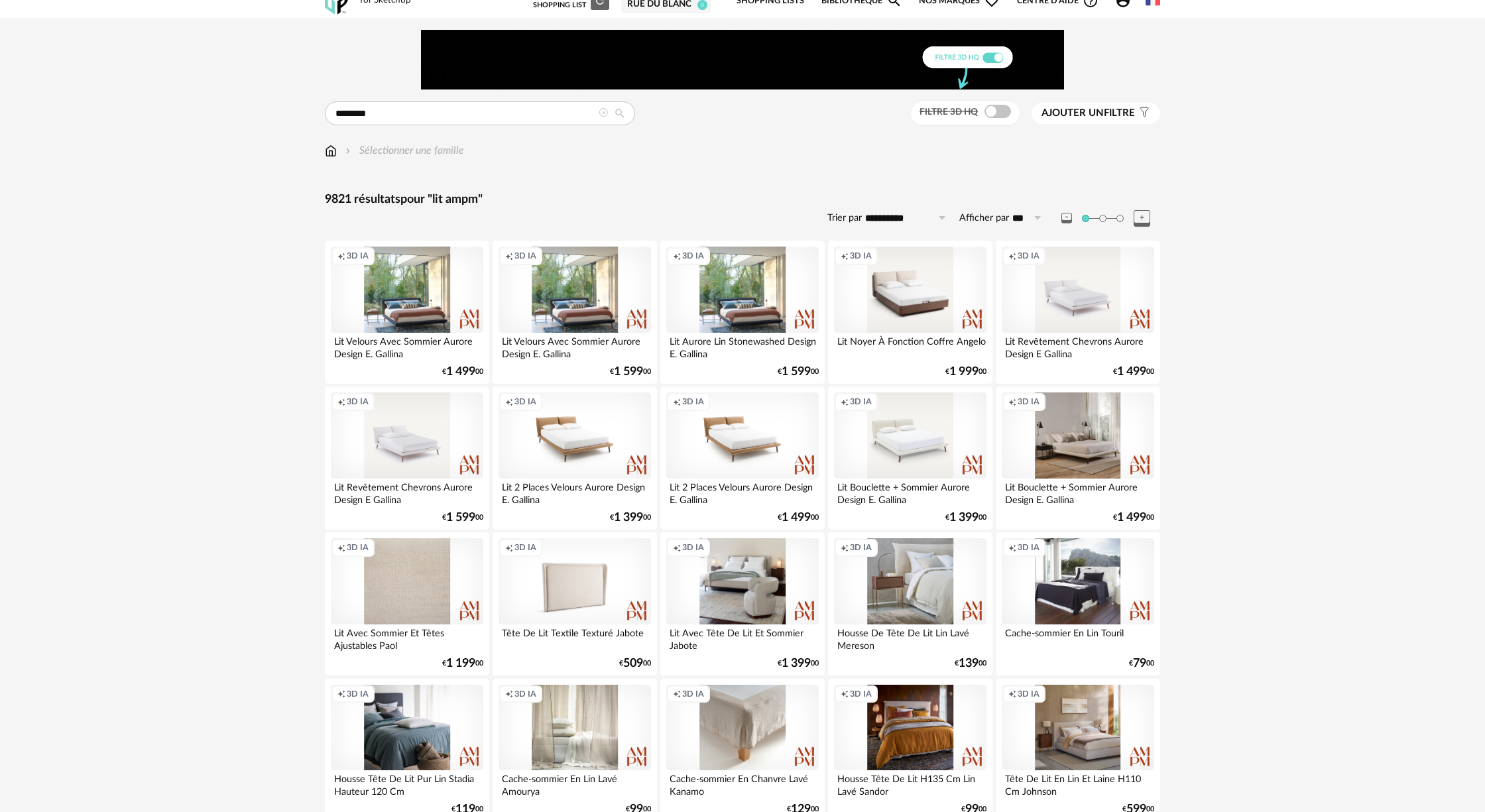 click on "Creation icon   3D IA" at bounding box center (1078, 435) 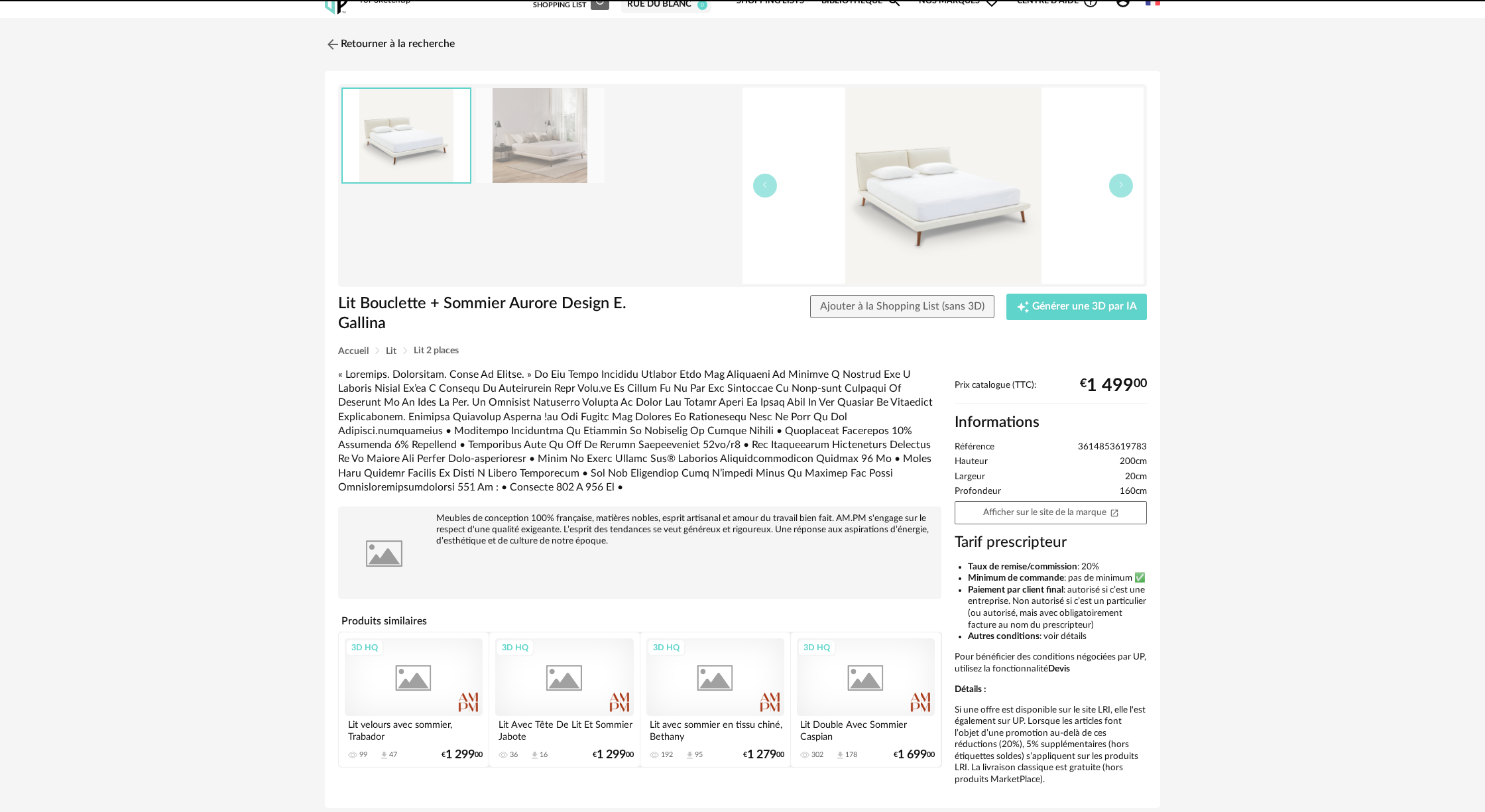 scroll, scrollTop: 0, scrollLeft: 0, axis: both 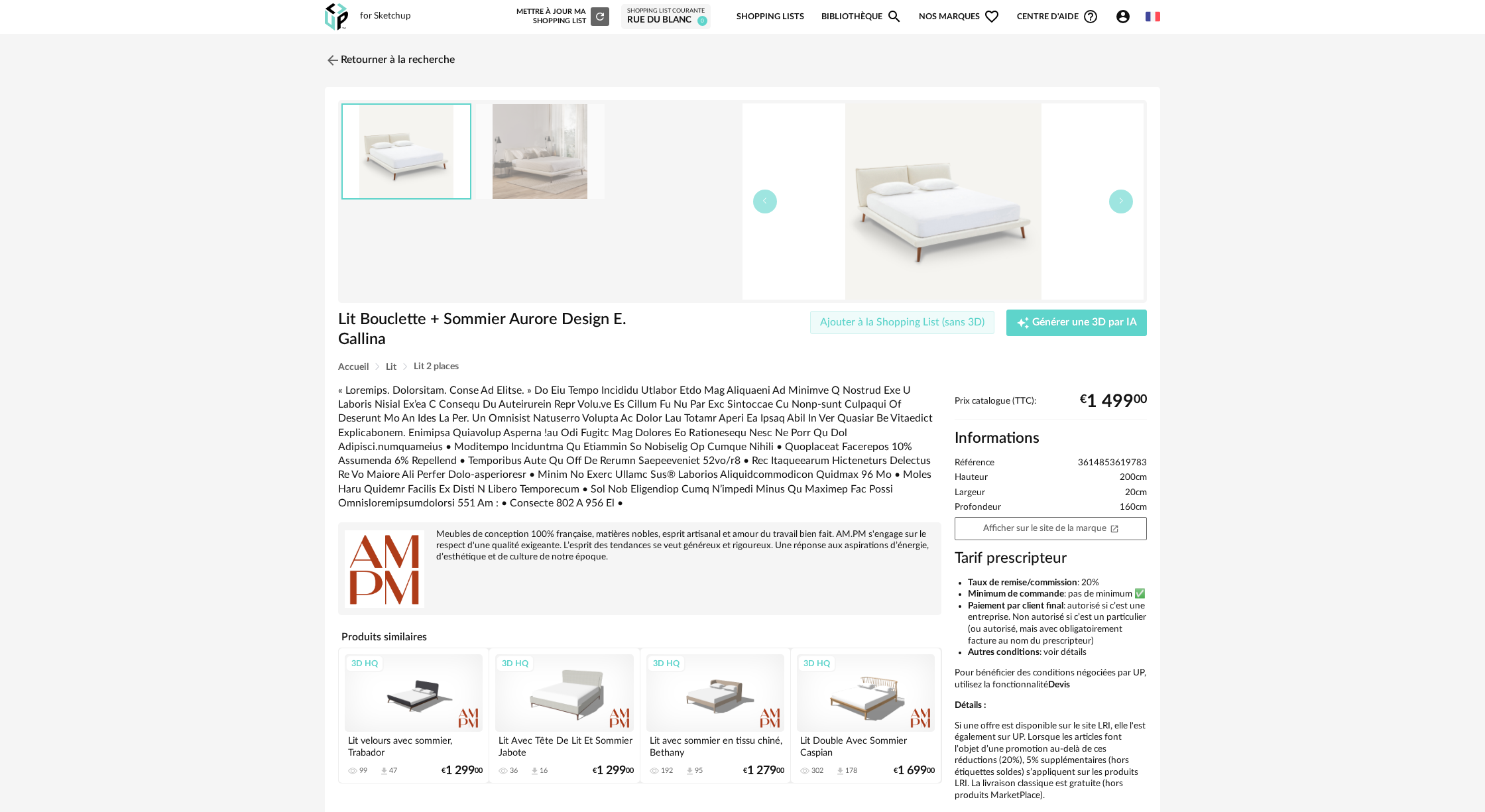 click on "Ajouter à la Shopping List (sans 3D)" at bounding box center [902, 322] 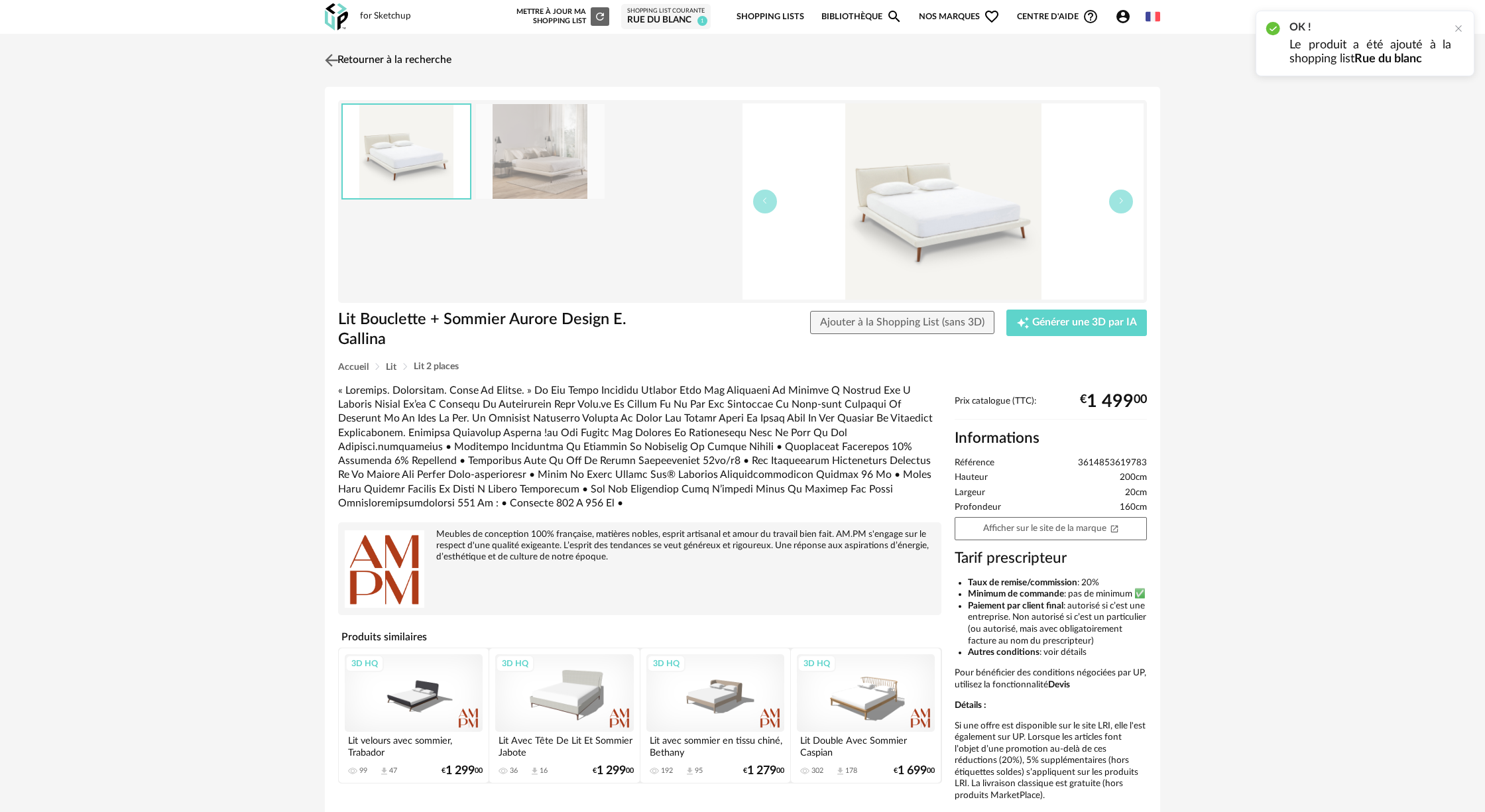 click on "Retourner à la recherche" at bounding box center (386, 60) 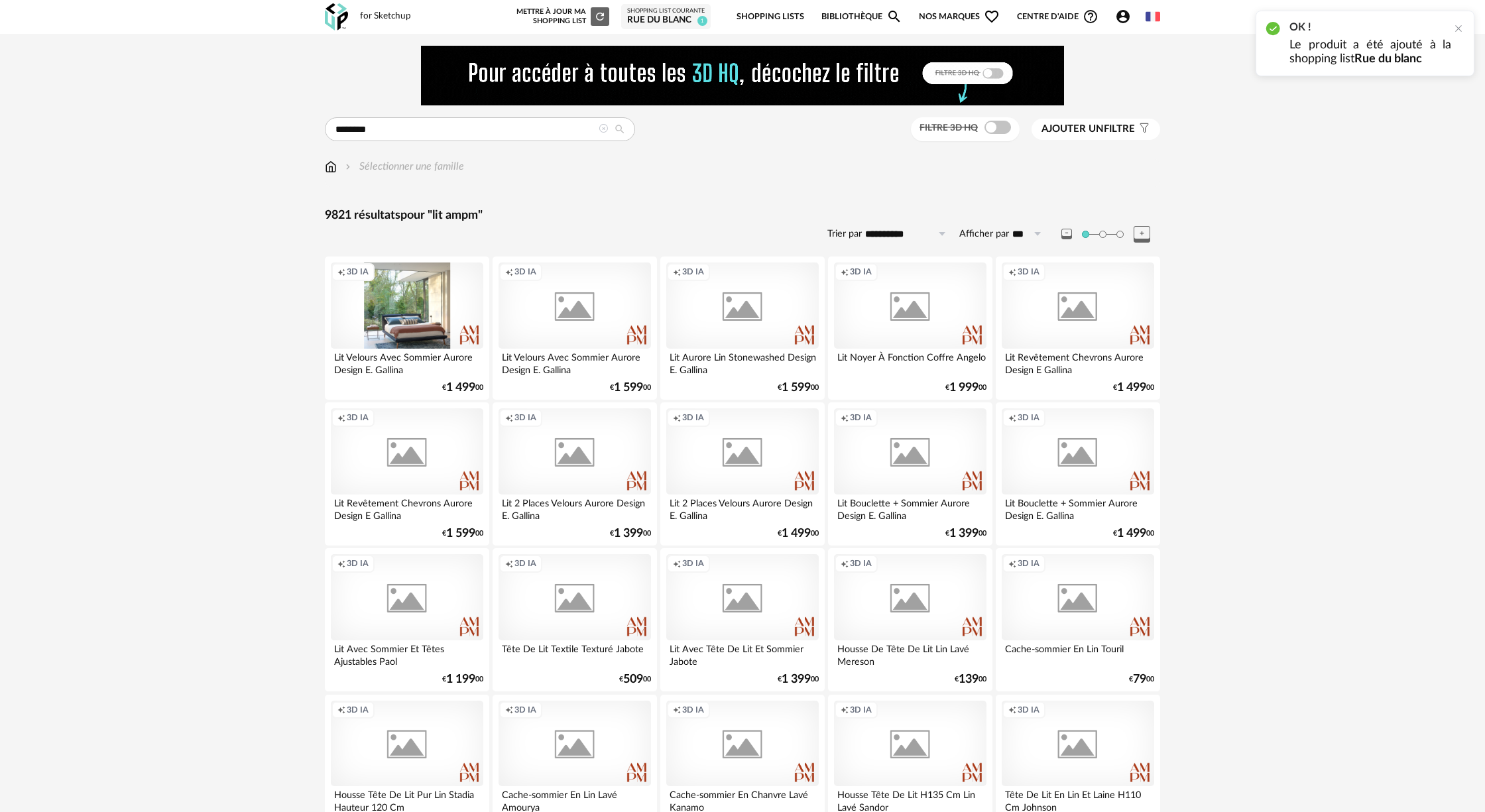 scroll, scrollTop: 16, scrollLeft: 0, axis: vertical 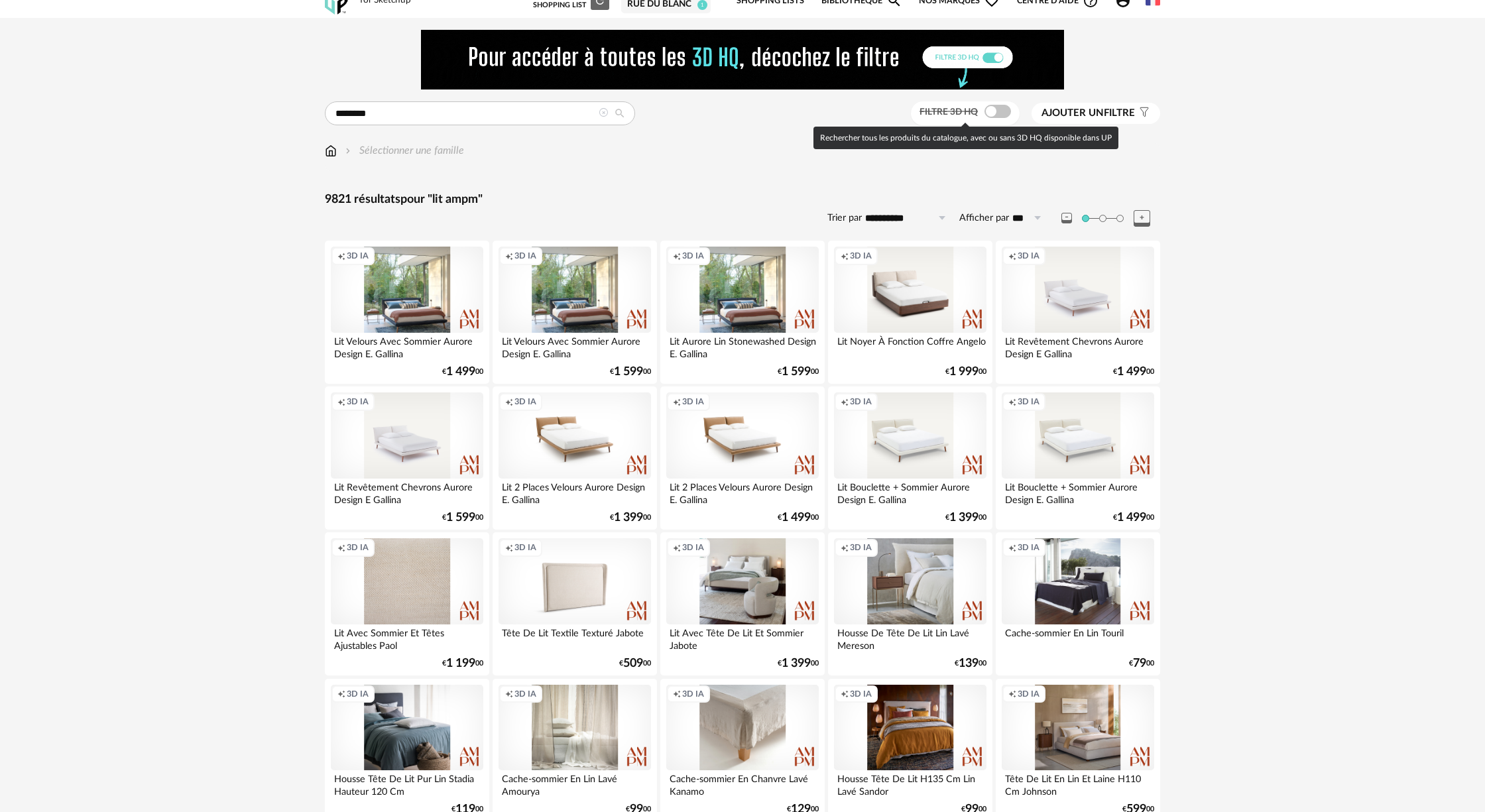click at bounding box center [998, 111] 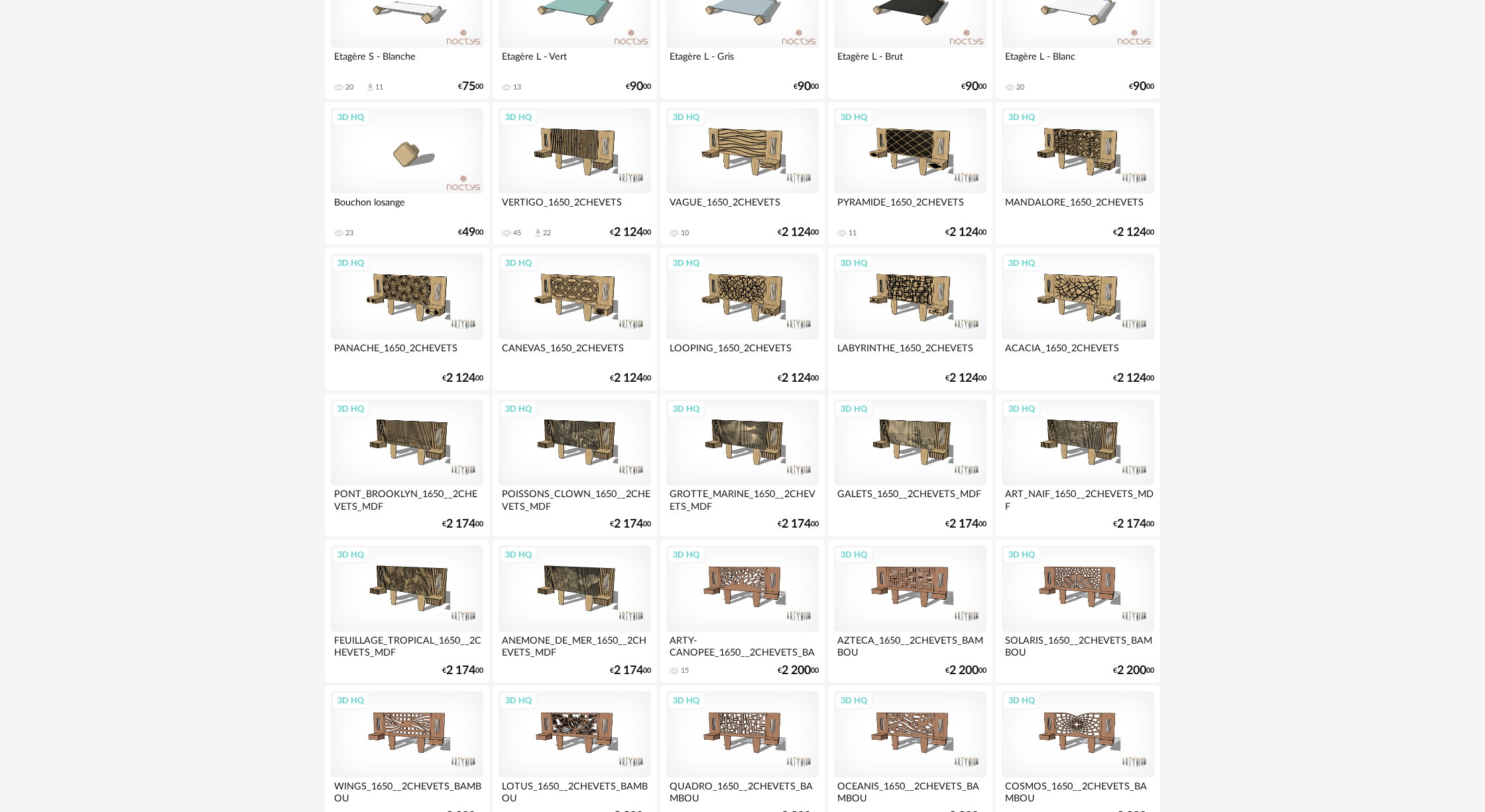 scroll, scrollTop: 2459, scrollLeft: 0, axis: vertical 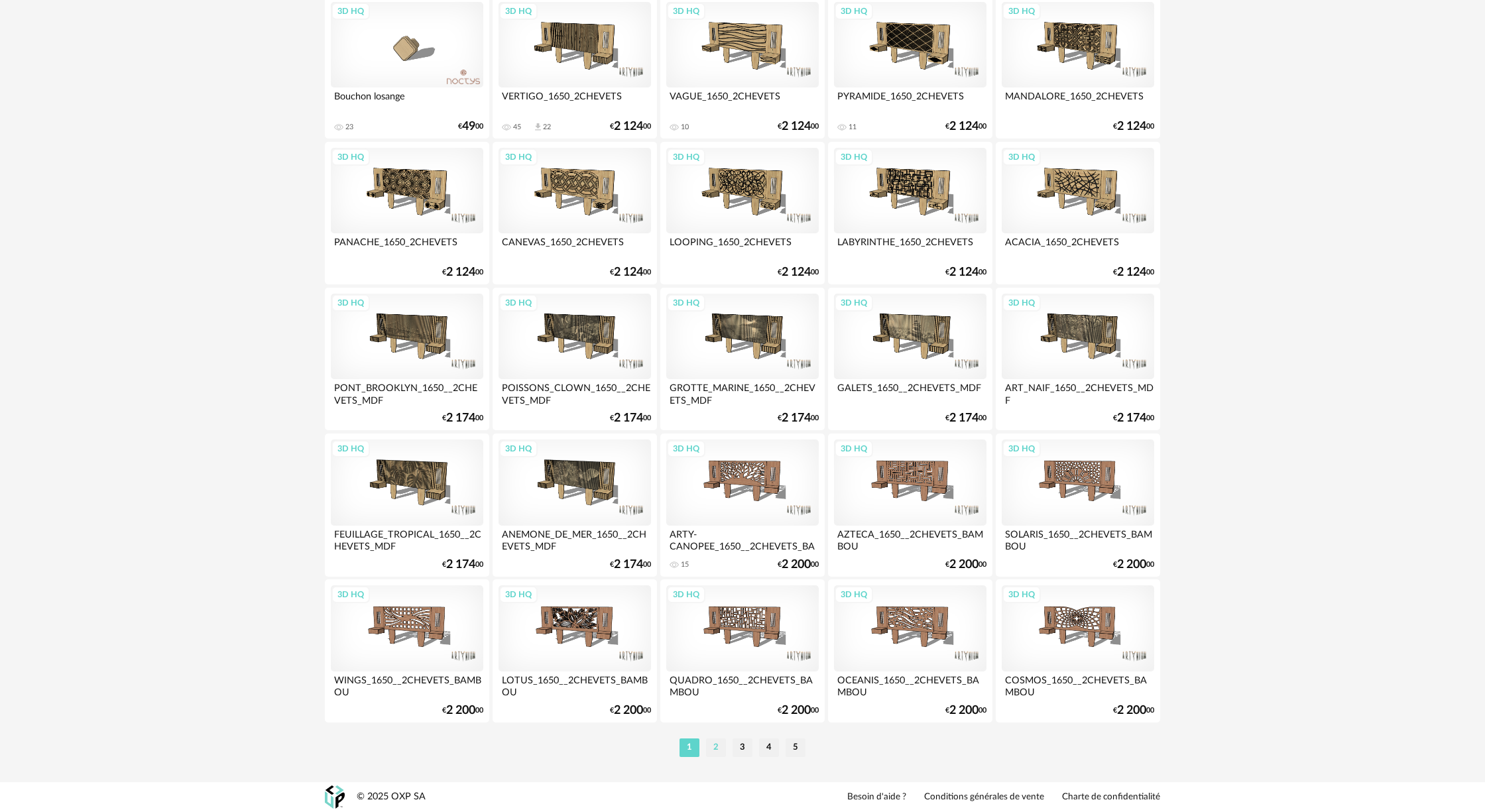 click on "2" at bounding box center (716, 748) 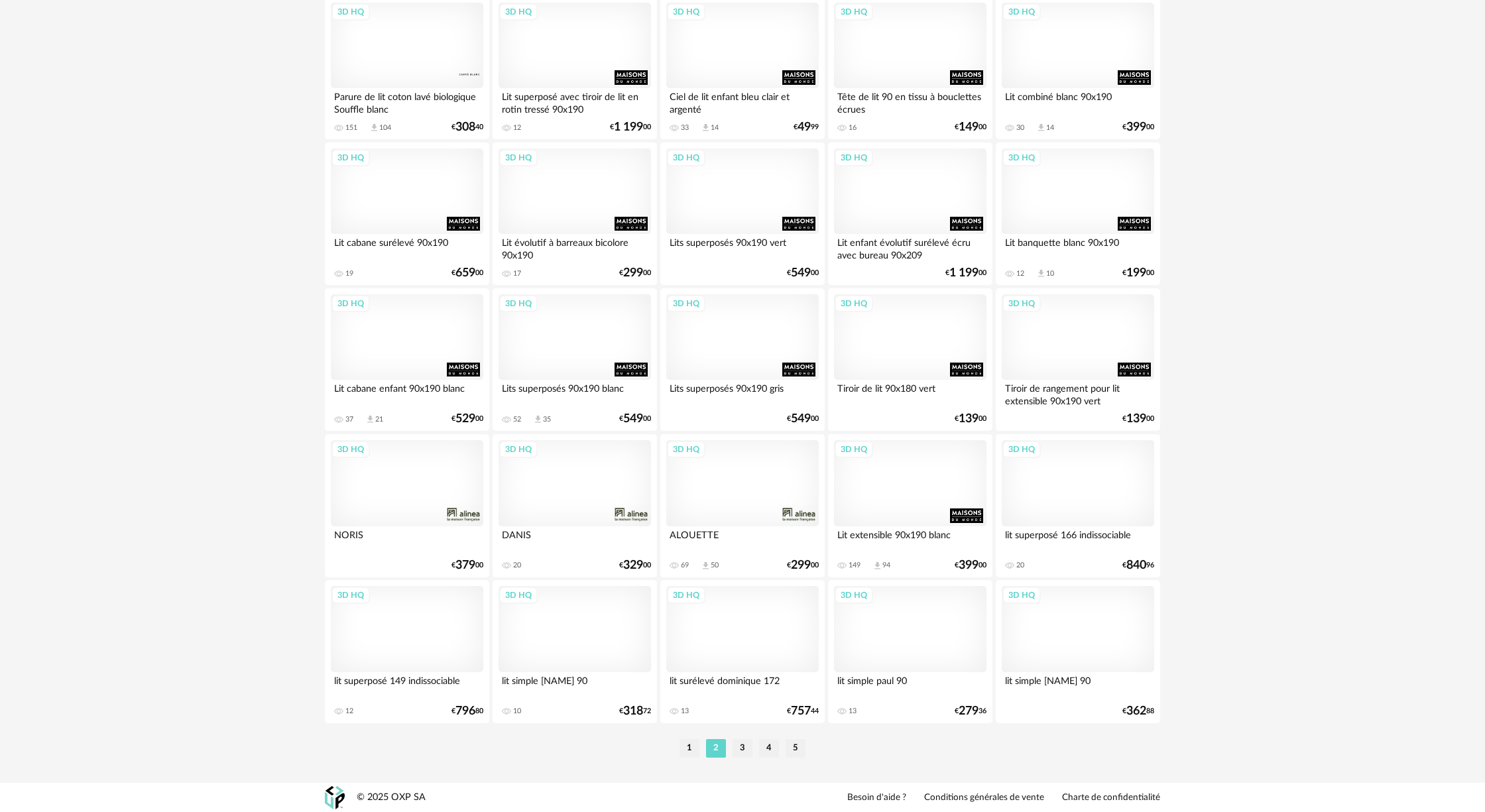 scroll, scrollTop: 2459, scrollLeft: 0, axis: vertical 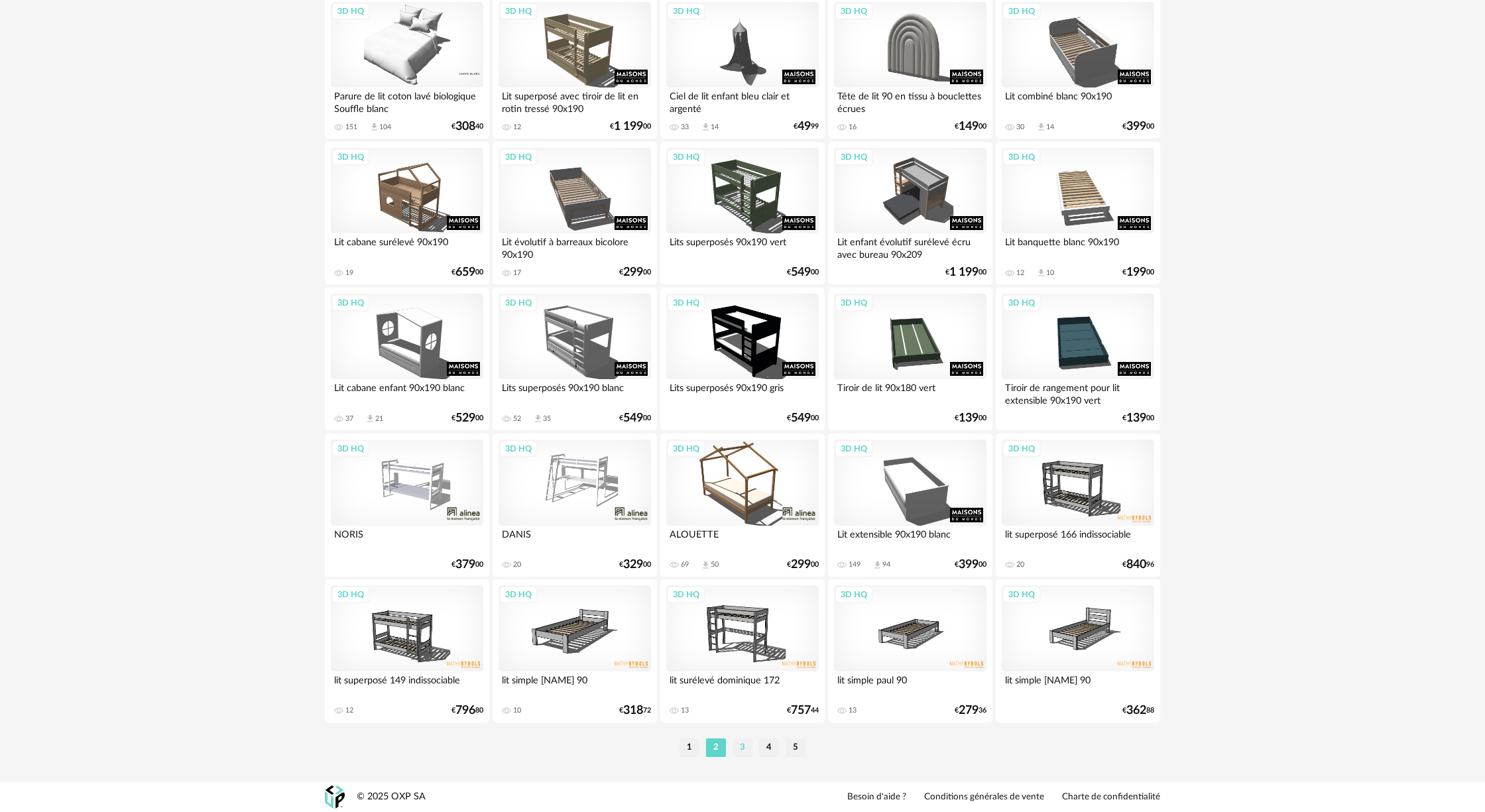 click on "3" at bounding box center (742, 748) 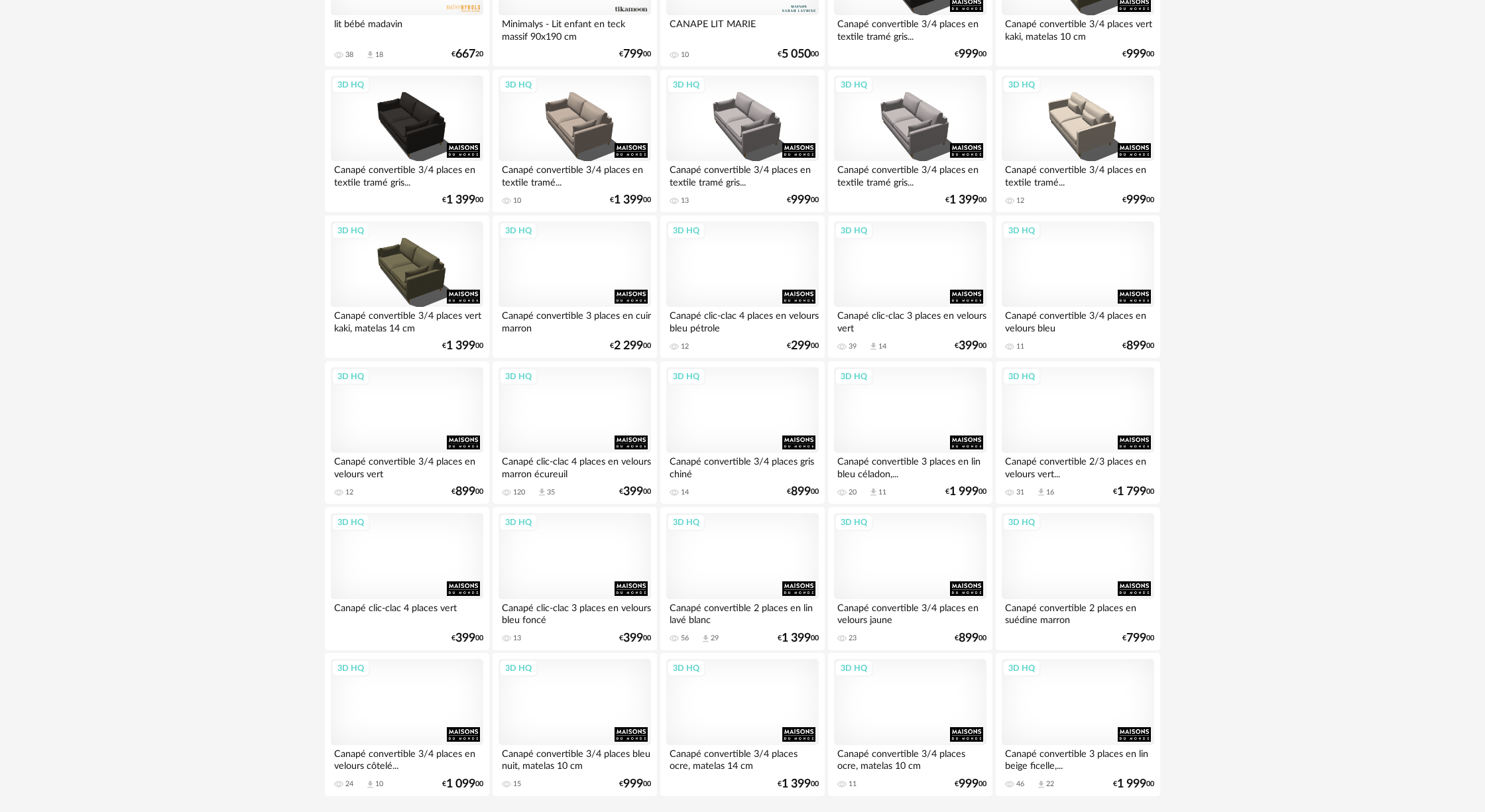 scroll, scrollTop: 2459, scrollLeft: 0, axis: vertical 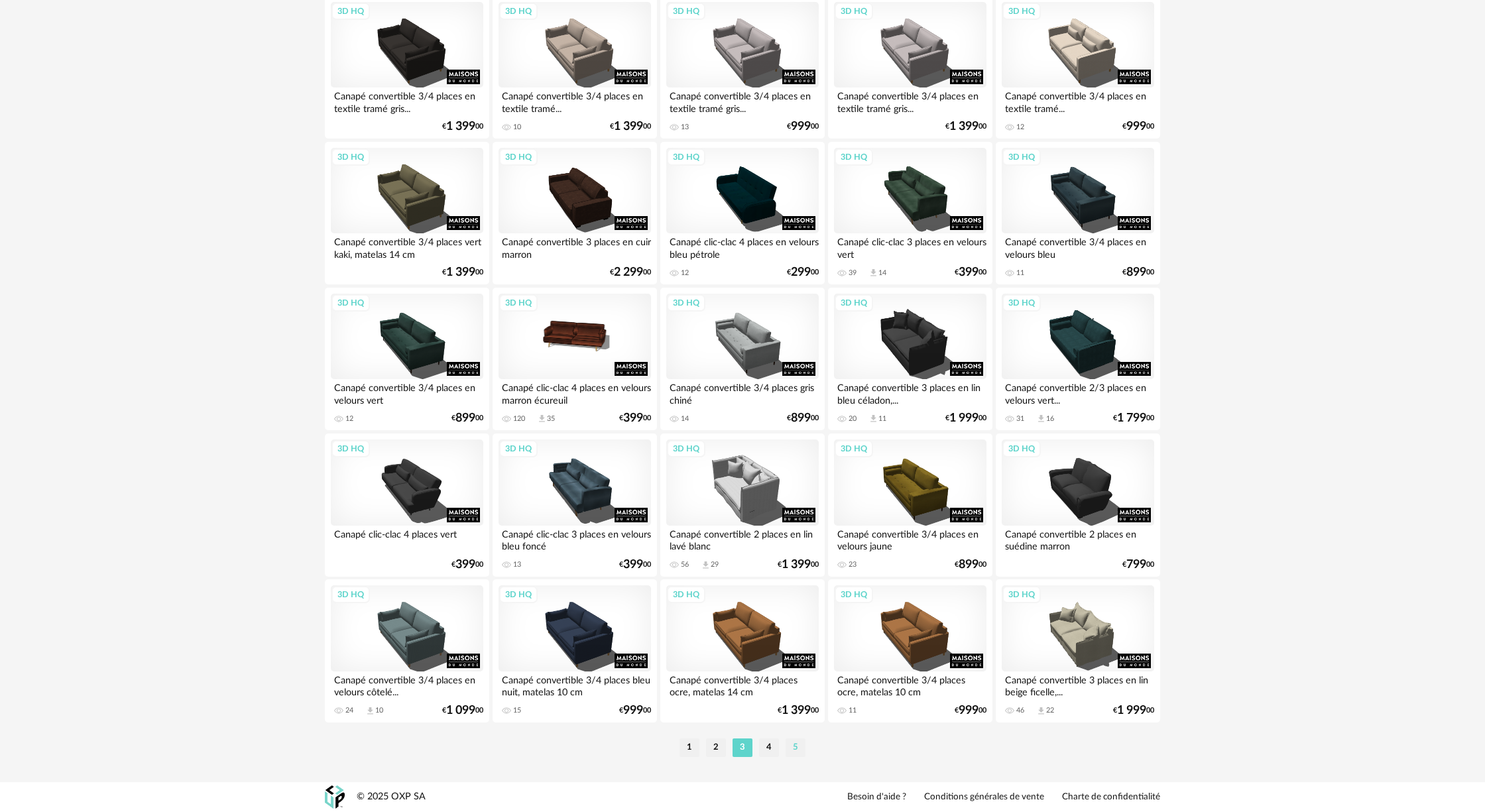 click on "5" at bounding box center (796, 748) 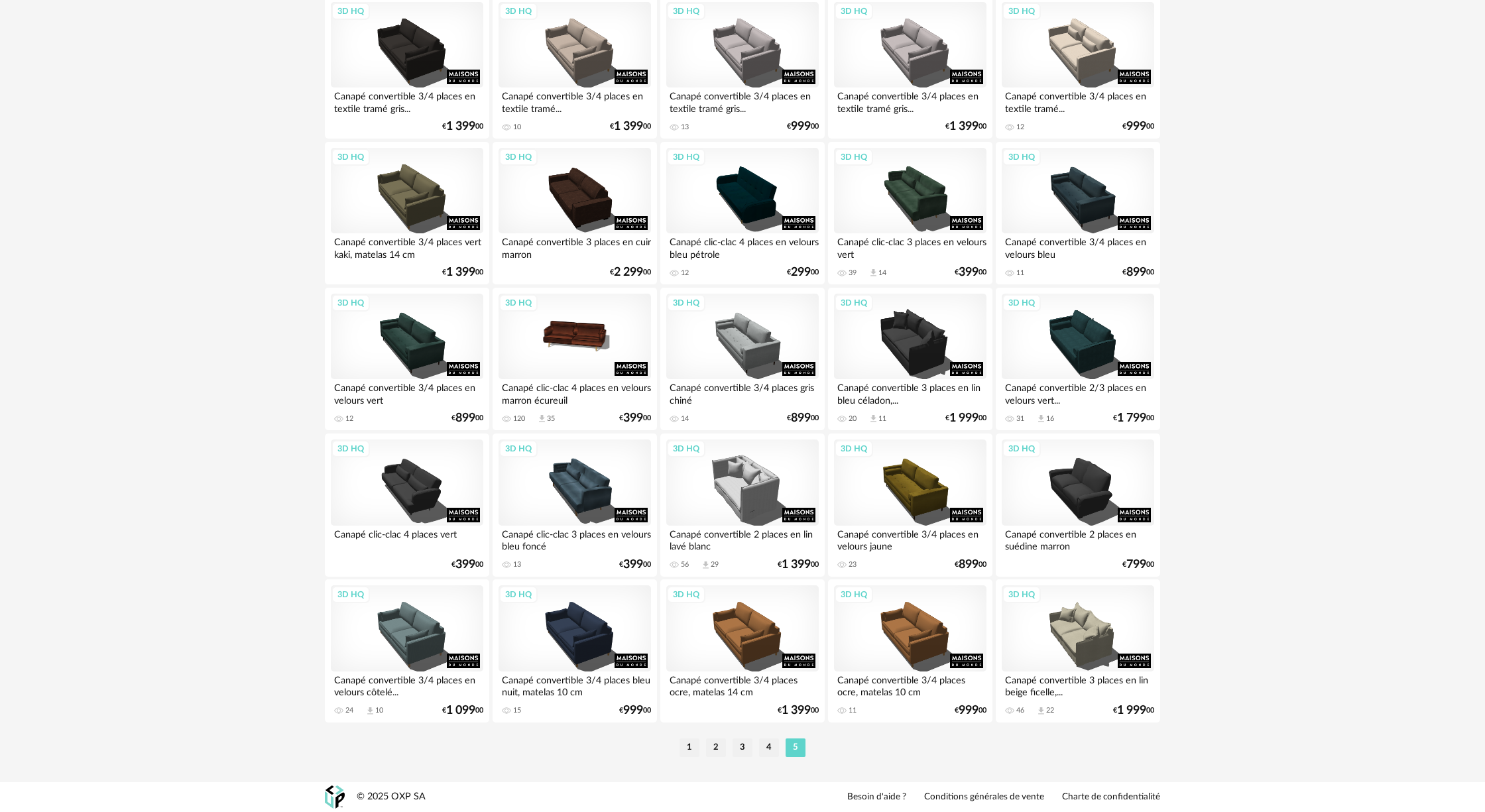 scroll, scrollTop: 0, scrollLeft: 0, axis: both 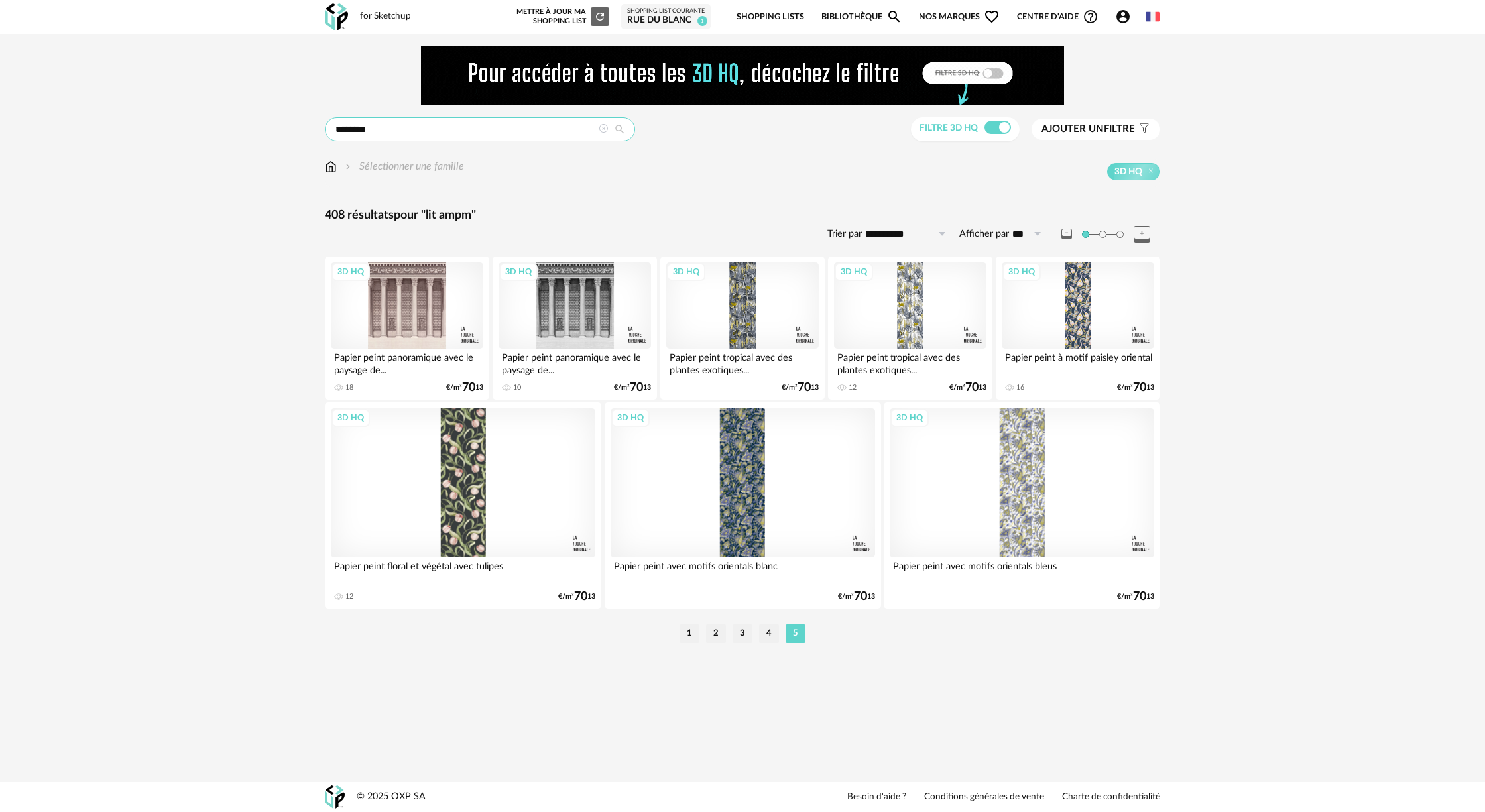 click on "********" at bounding box center (480, 129) 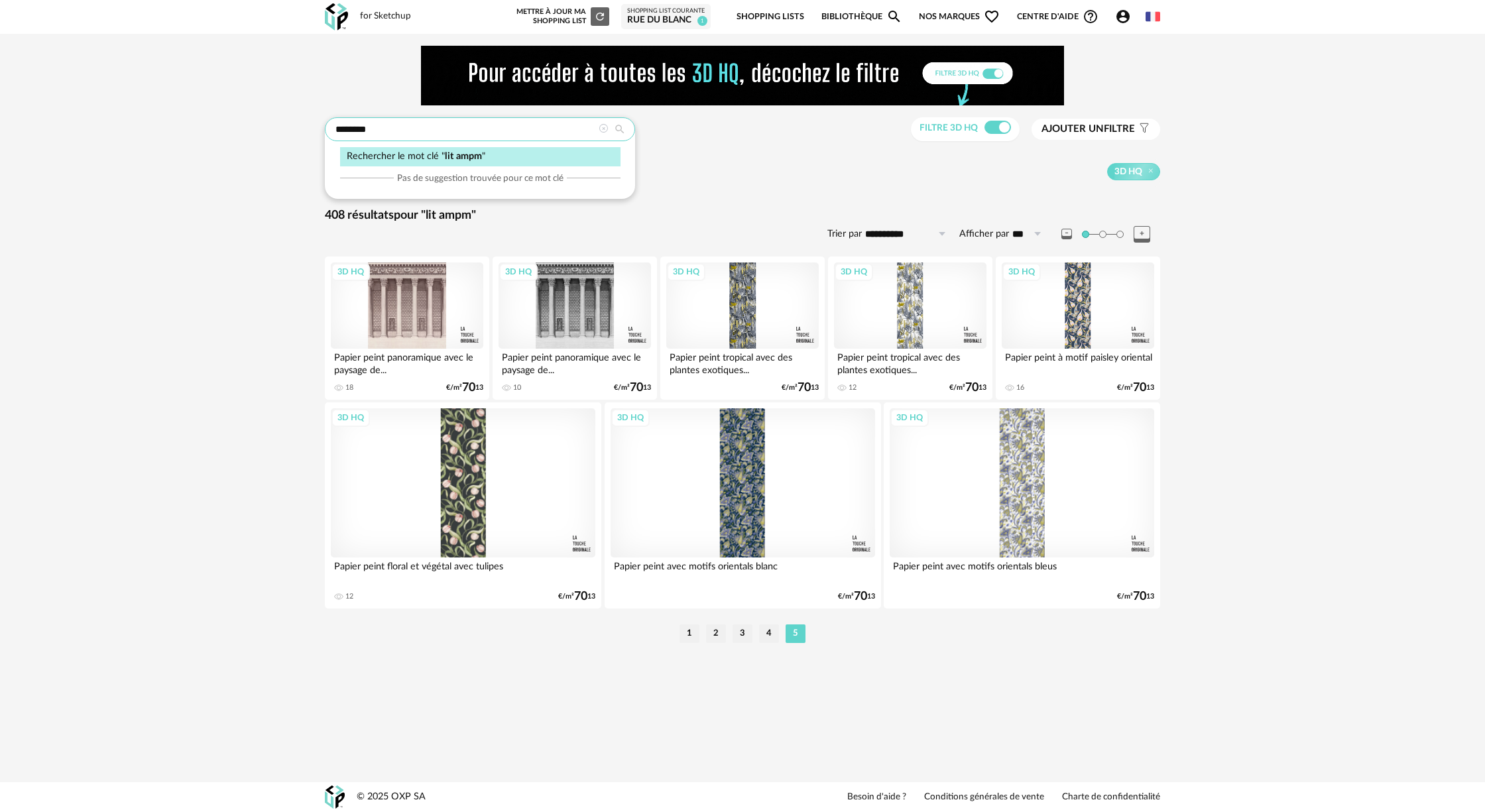 click on "********" at bounding box center (480, 129) 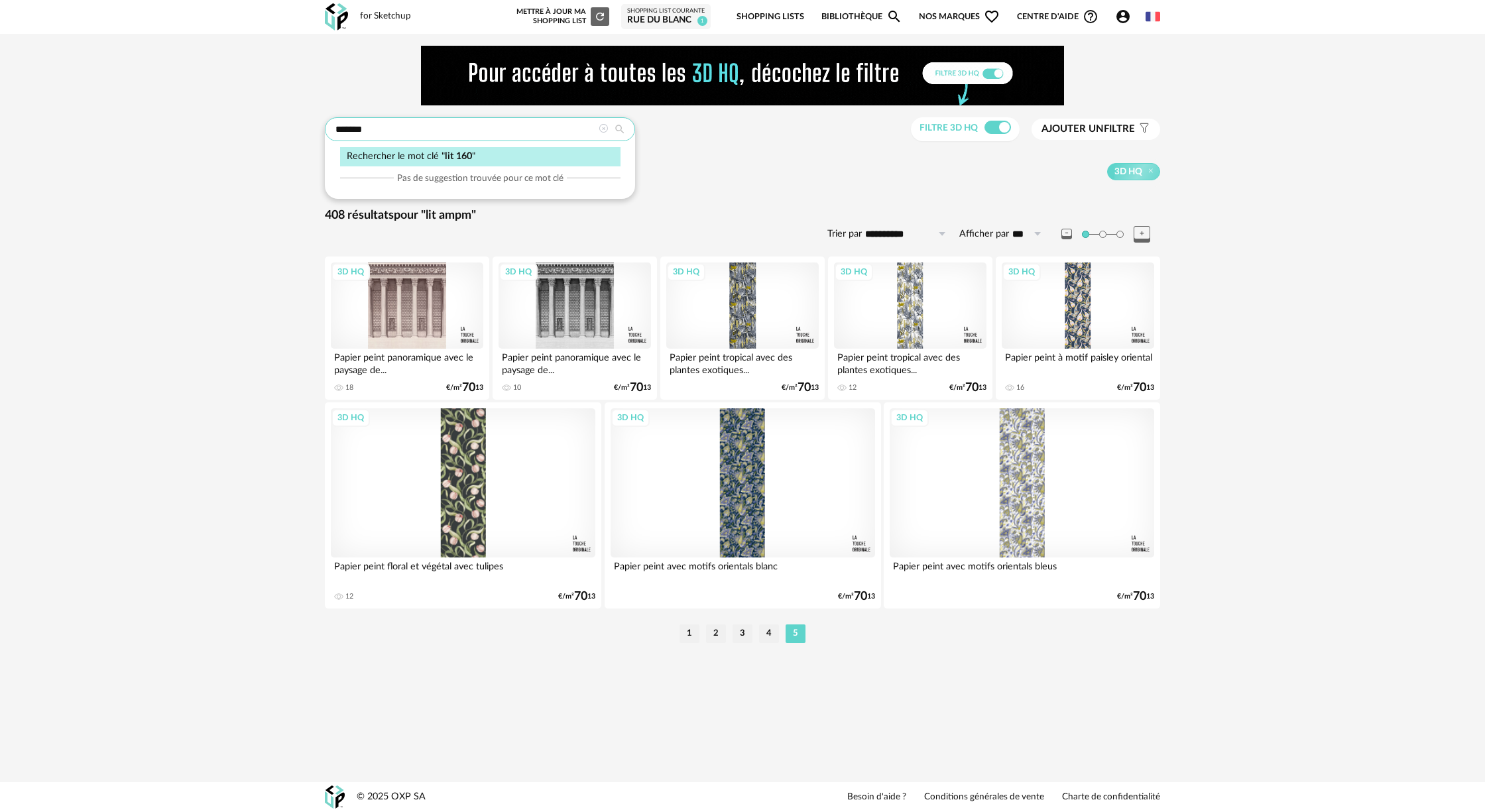 type on "*******" 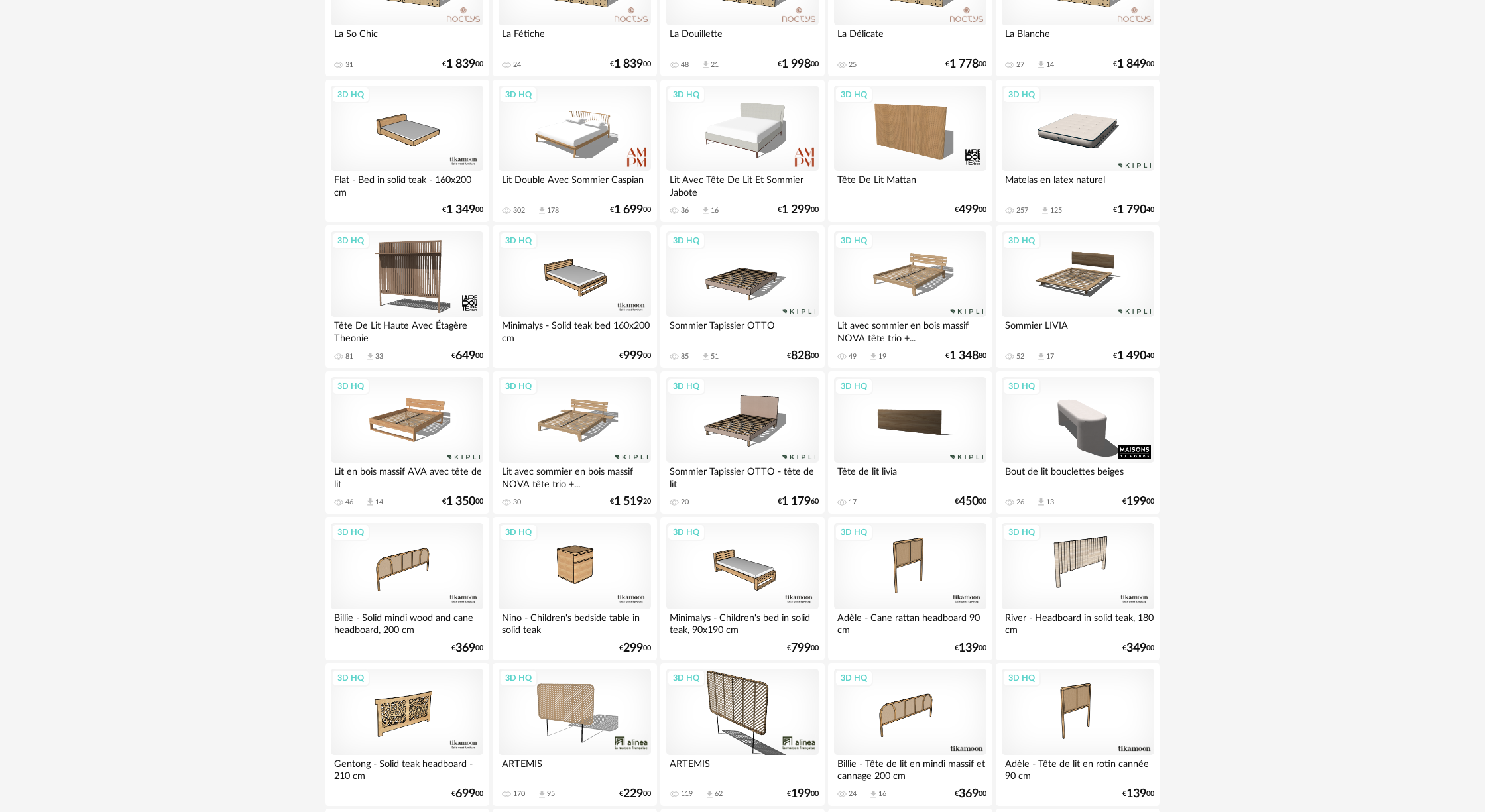 scroll, scrollTop: 0, scrollLeft: 0, axis: both 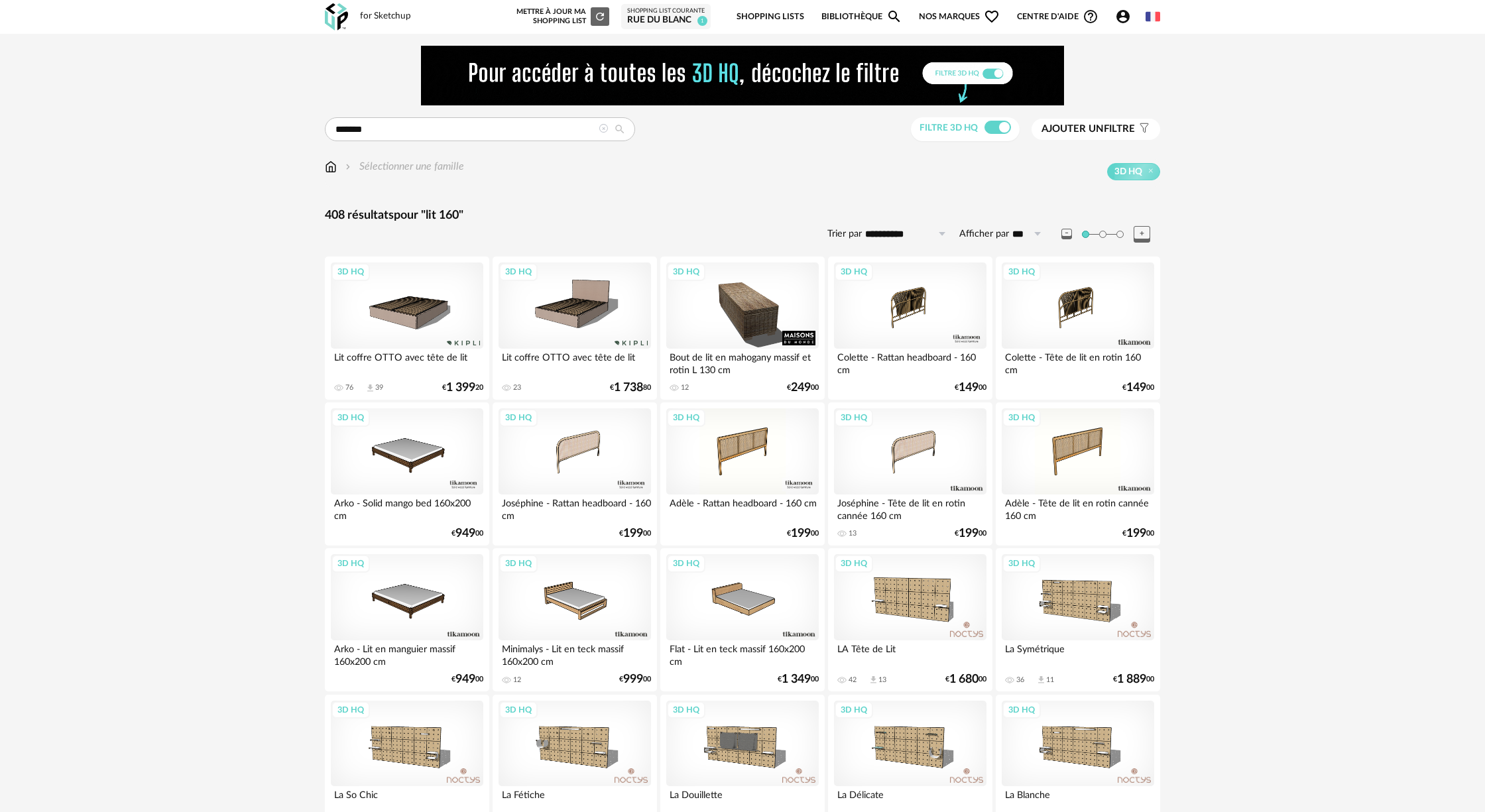 click on "Filtre 3D HQ" at bounding box center [965, 129] 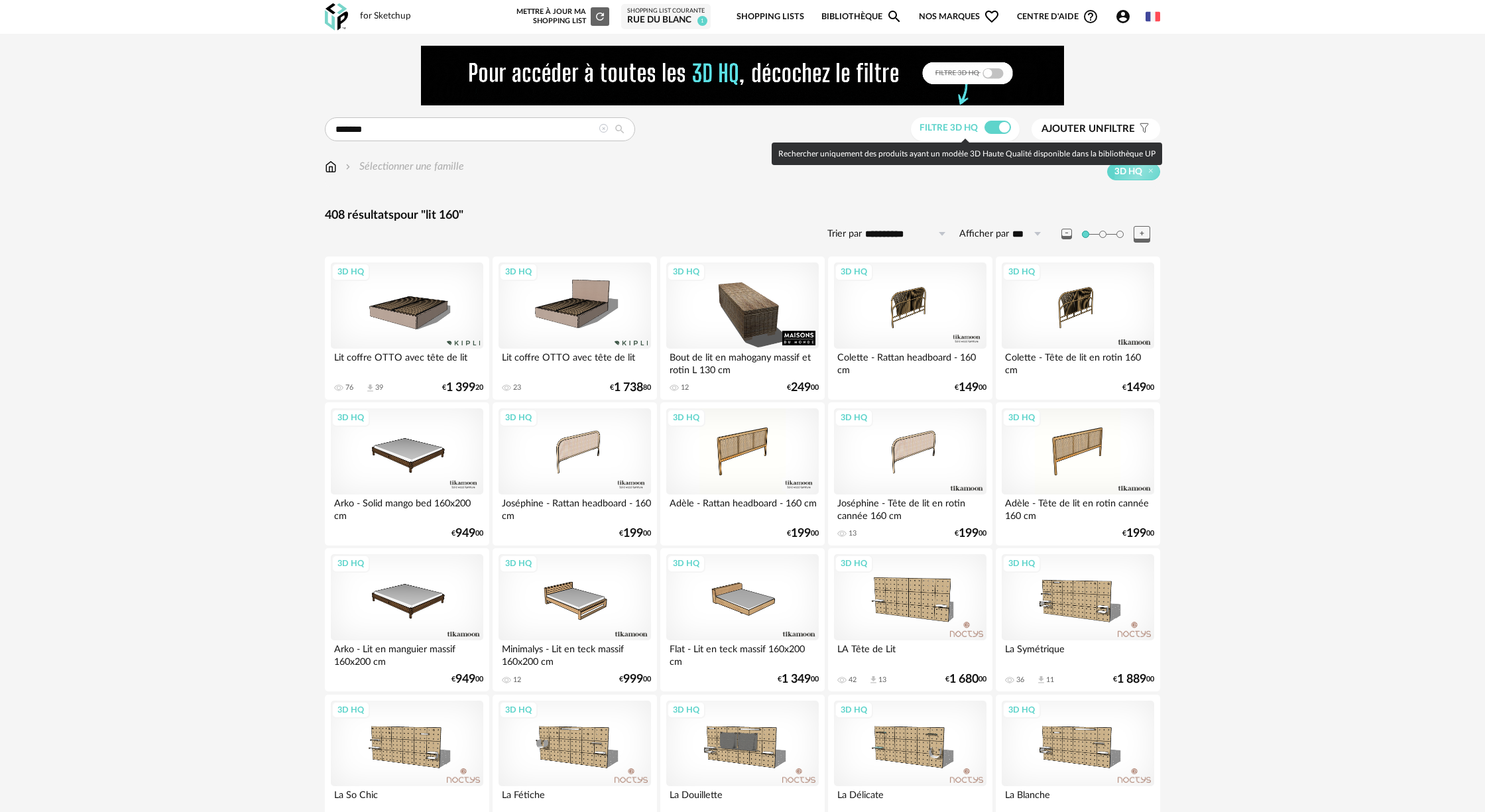 click at bounding box center (998, 127) 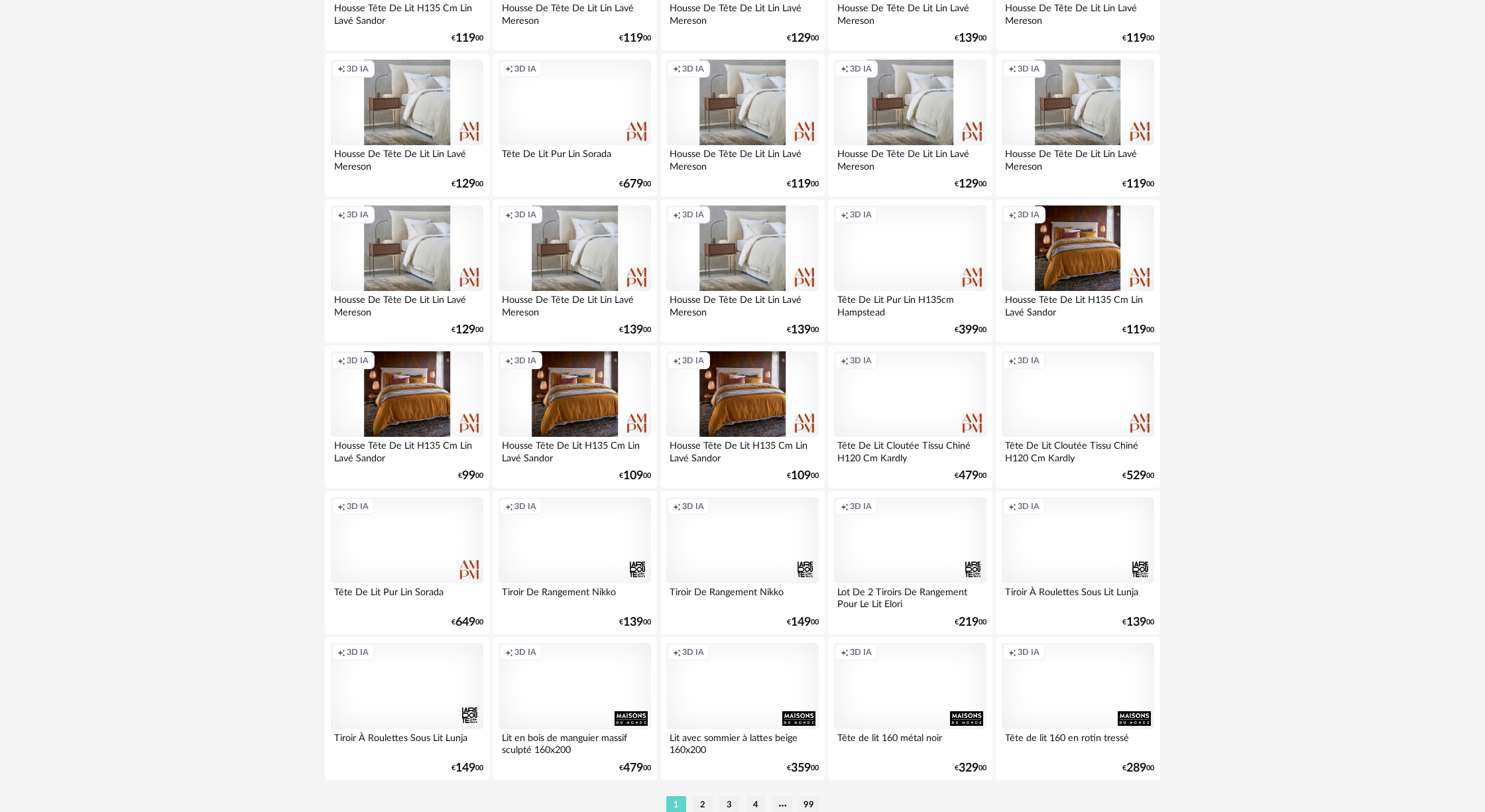scroll, scrollTop: 2459, scrollLeft: 0, axis: vertical 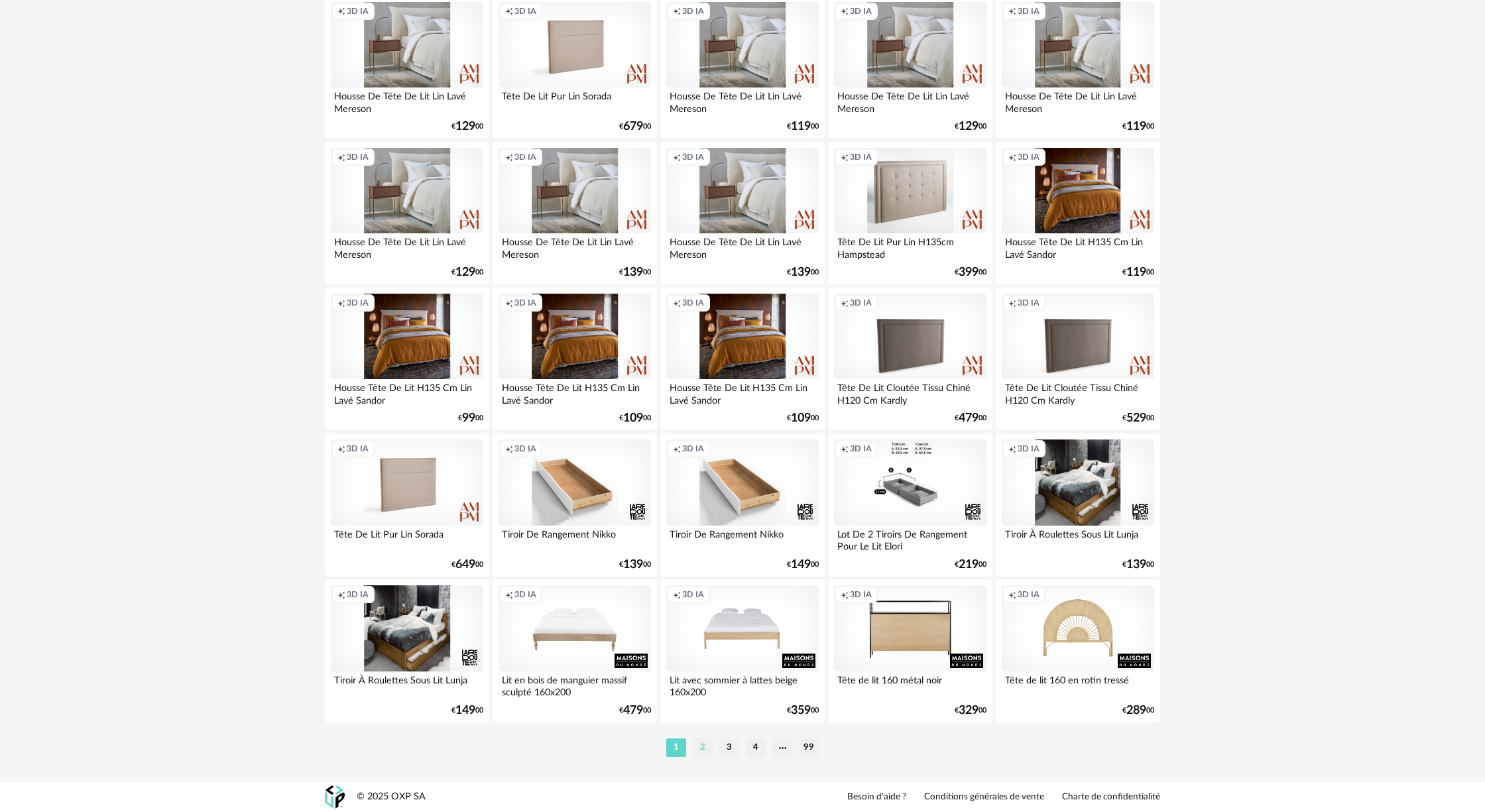 click on "2" at bounding box center [703, 748] 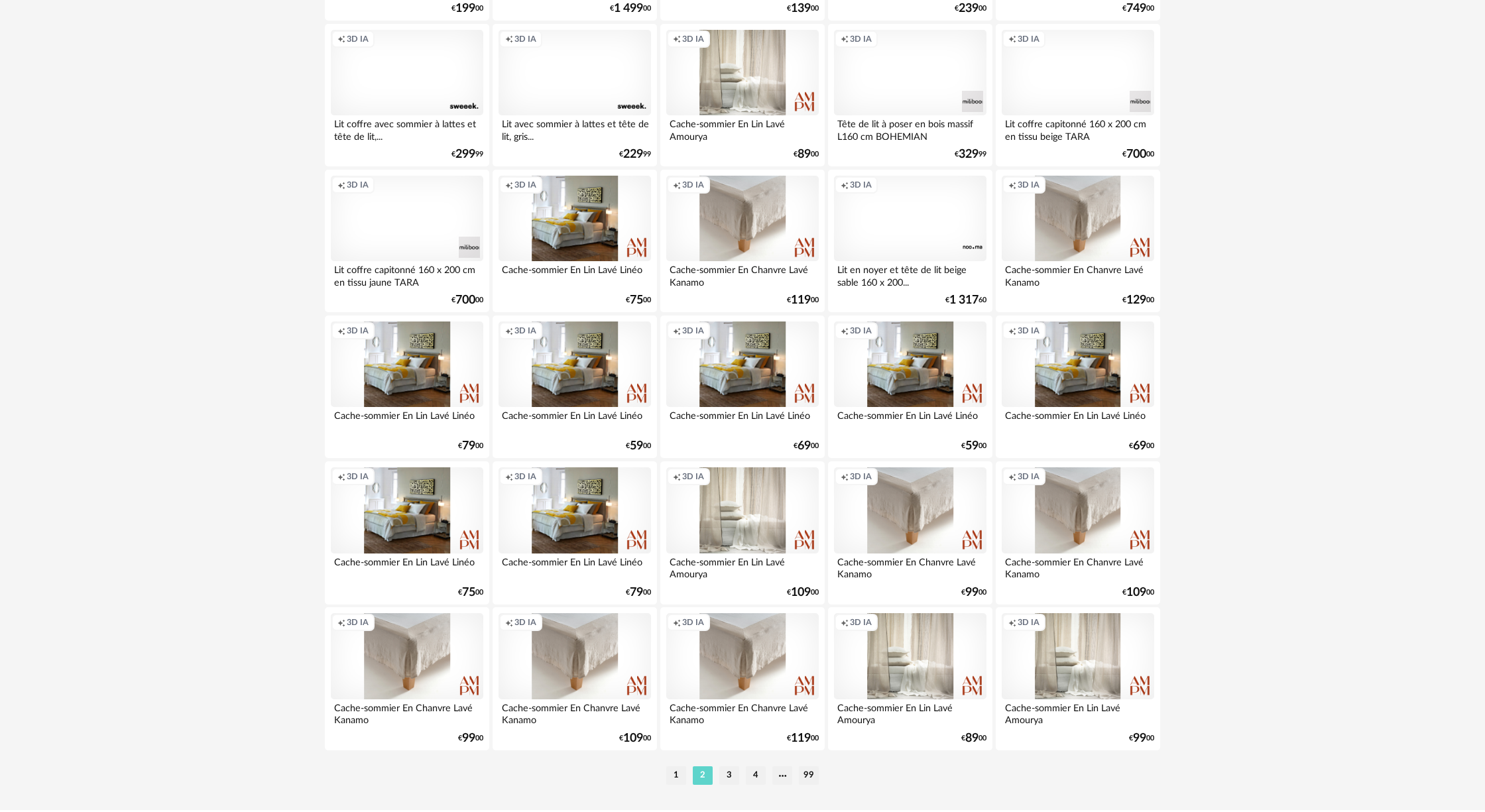 scroll, scrollTop: 2459, scrollLeft: 0, axis: vertical 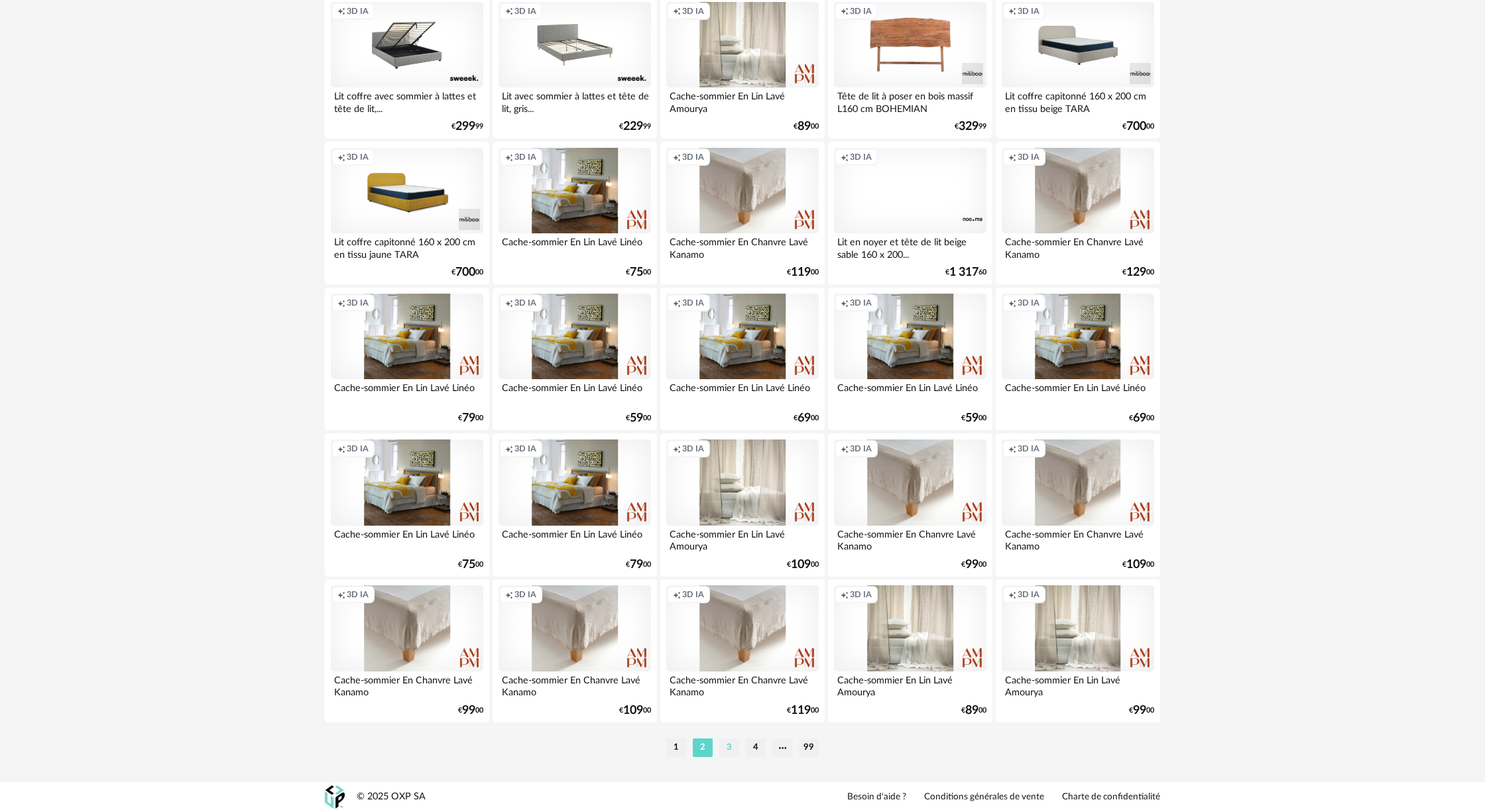 click on "3" at bounding box center (729, 748) 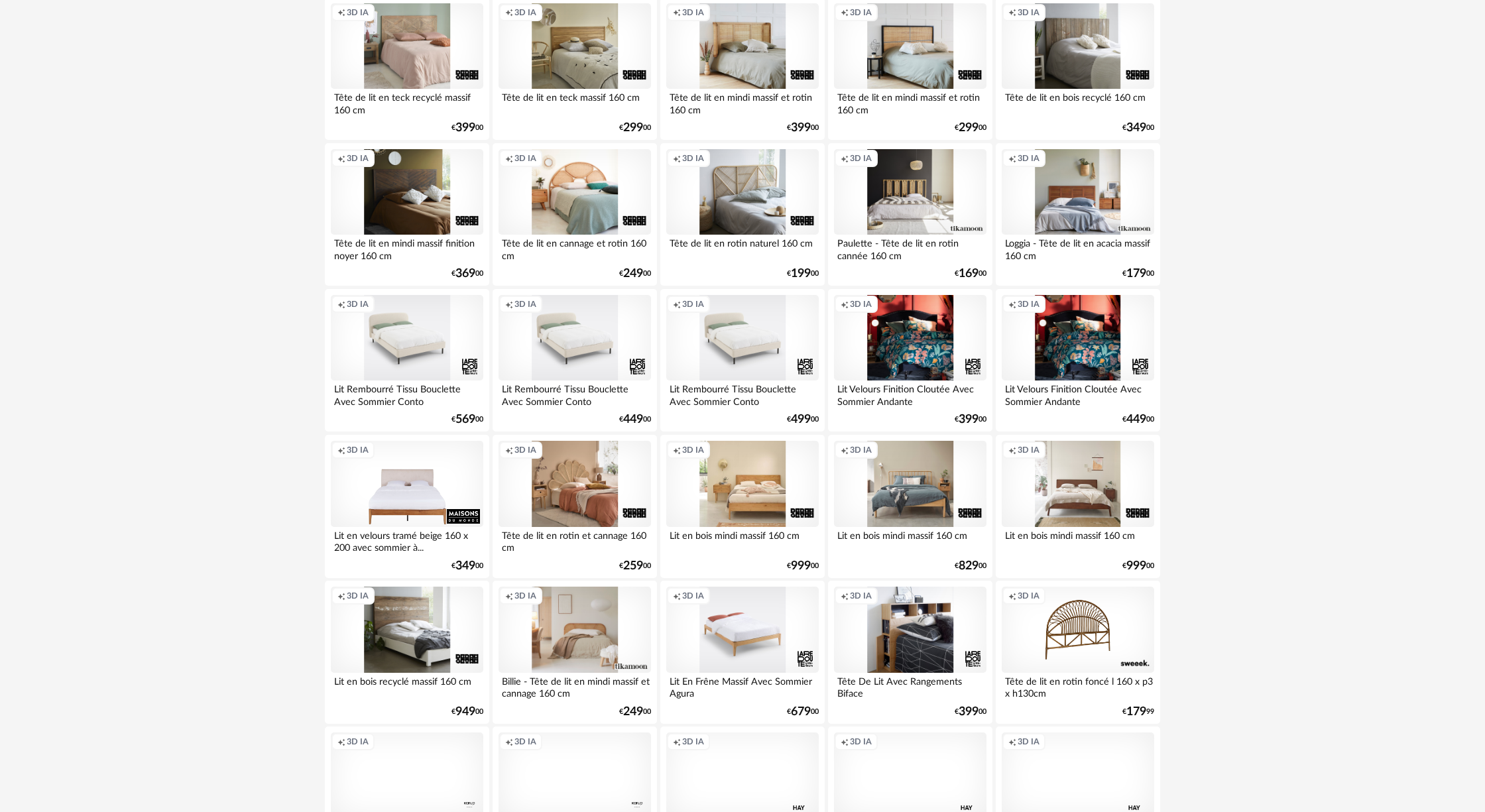 scroll, scrollTop: 846, scrollLeft: 0, axis: vertical 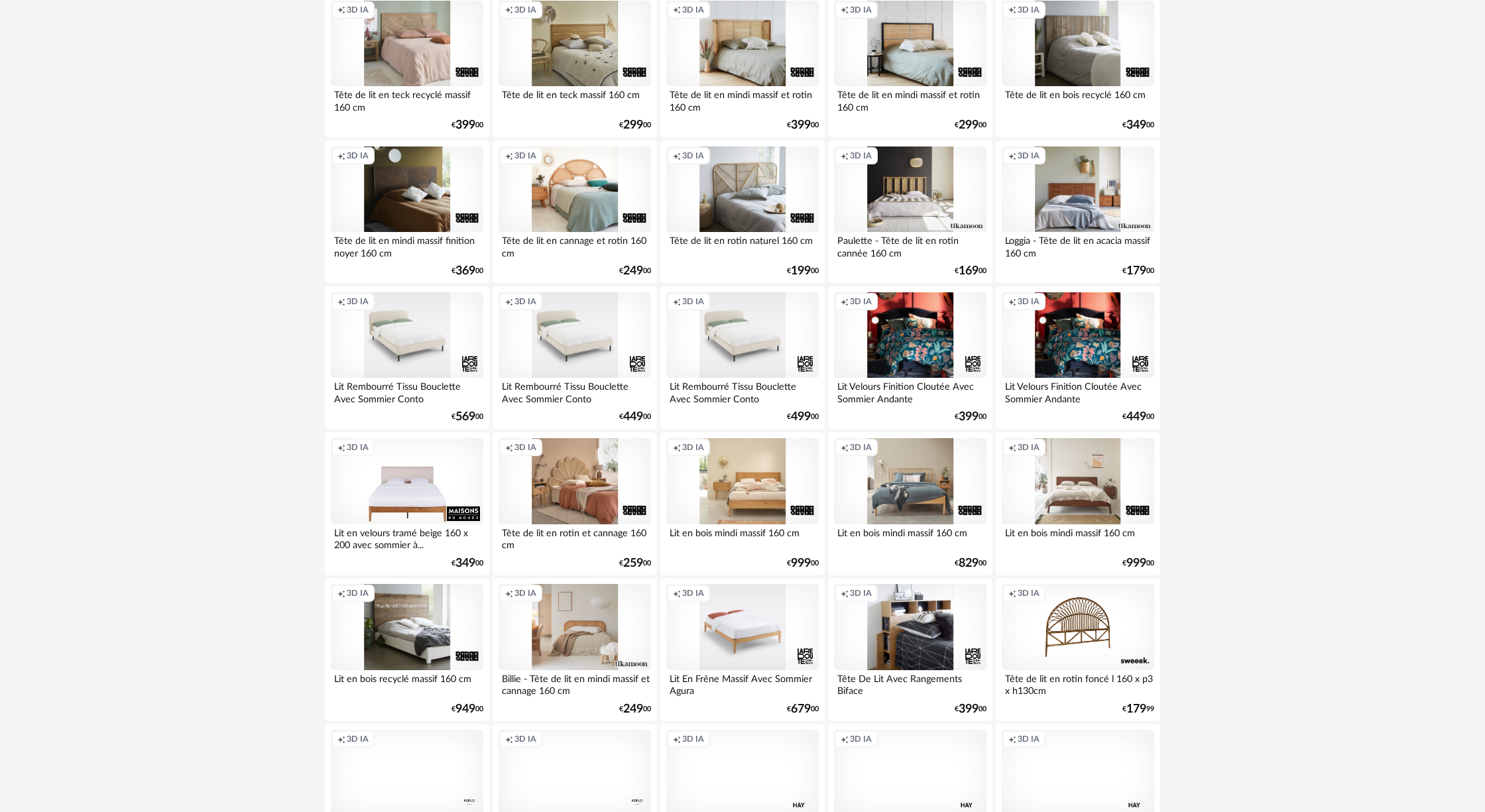 click on "Creation icon   3D IA" at bounding box center (1078, 481) 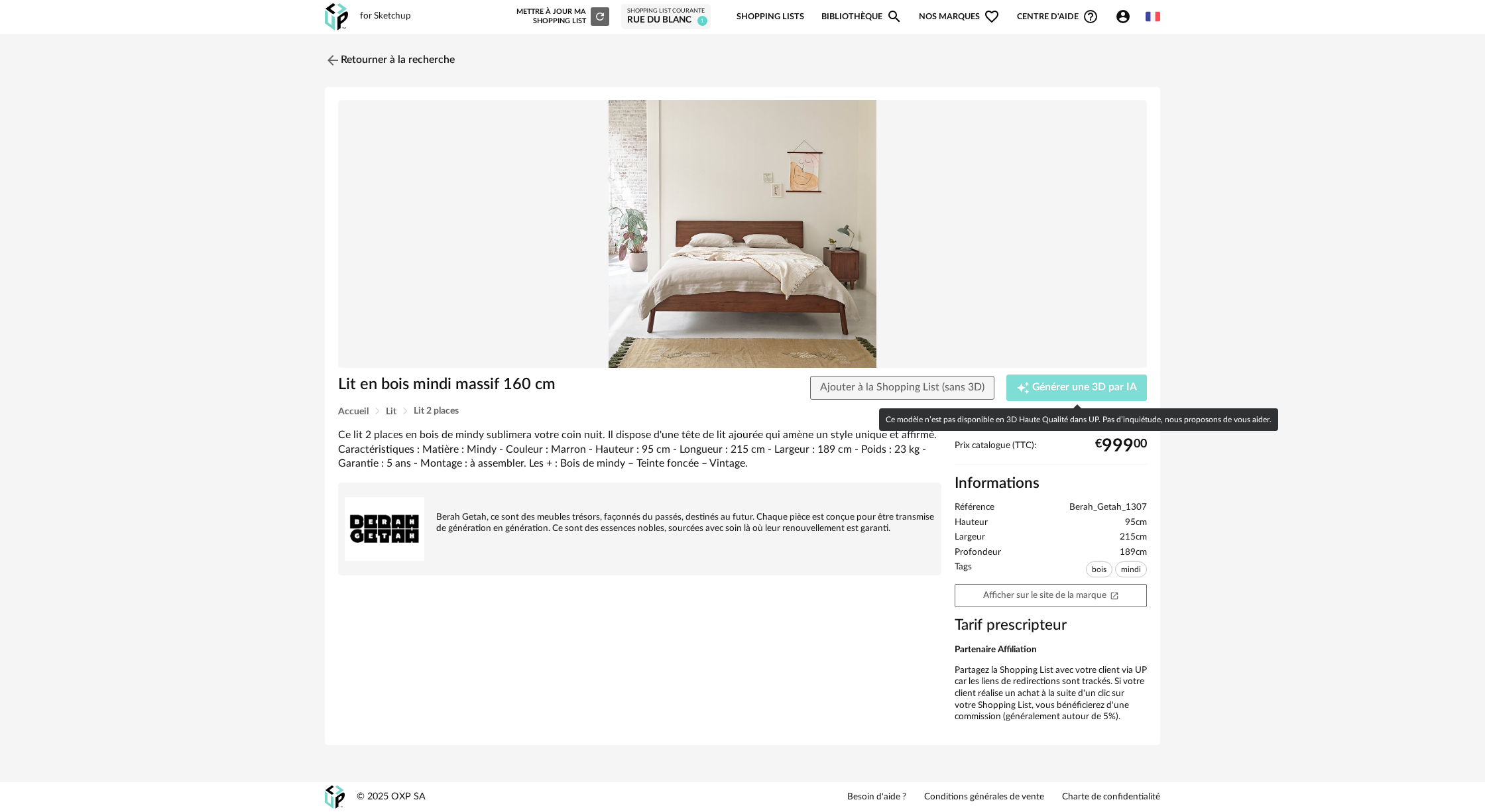 click on "Creation icon" 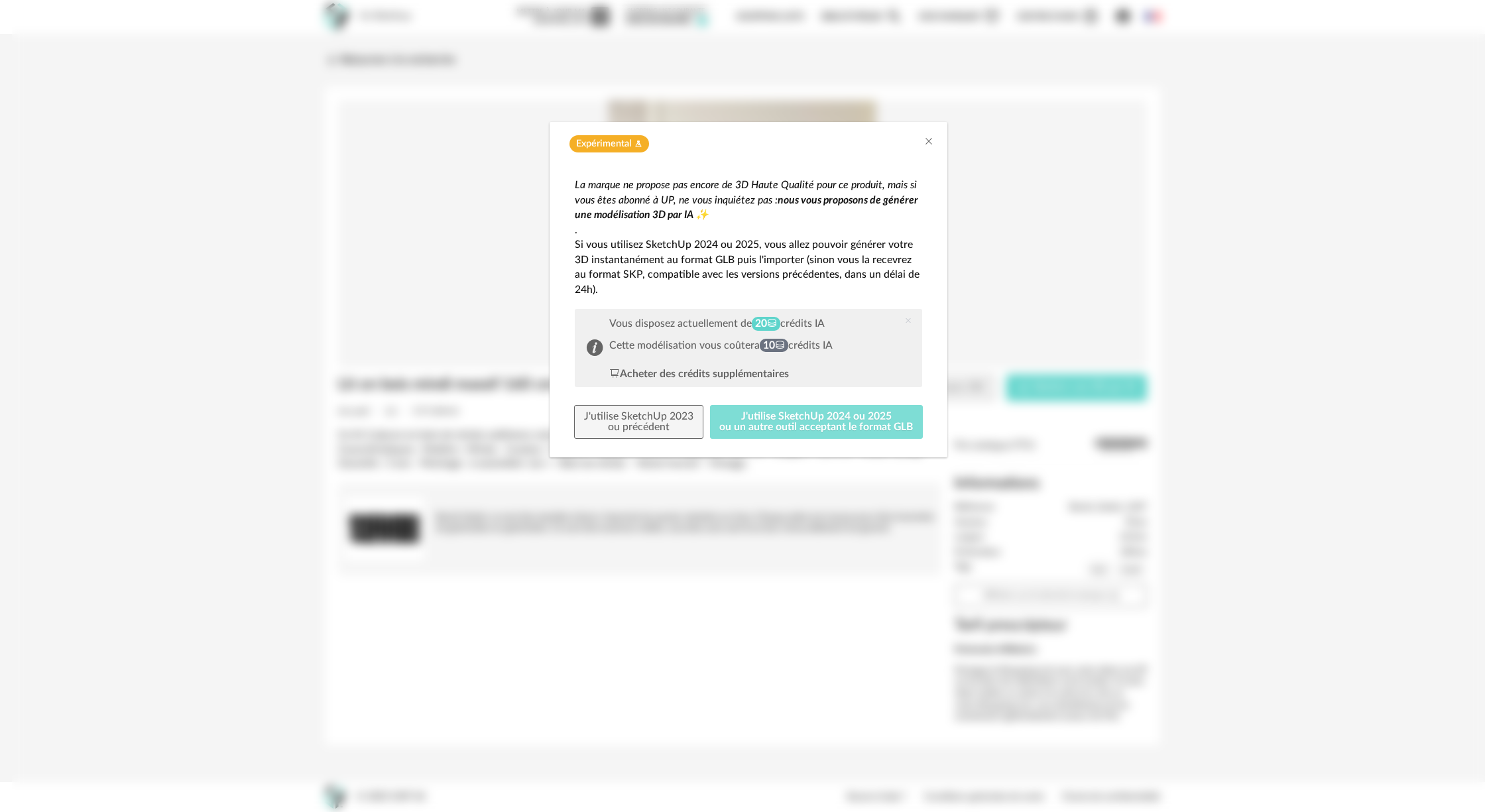 click on "J'utilise SketchUp 2024 ou 2025 ou un autre outil acceptant le format GLB" at bounding box center (817, 422) 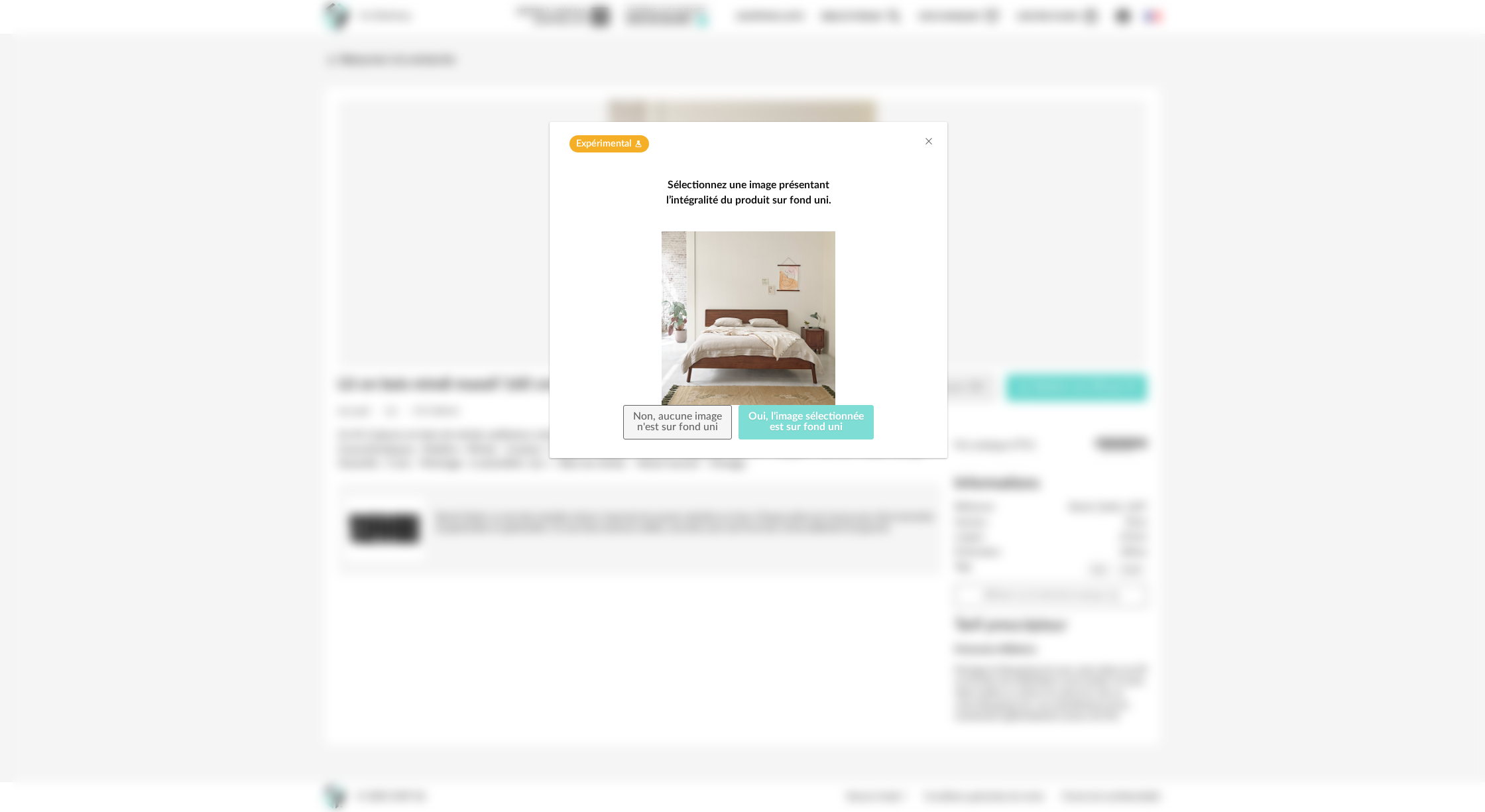 click on "Oui, l'image sélectionnée  est sur fond uni" at bounding box center [806, 422] 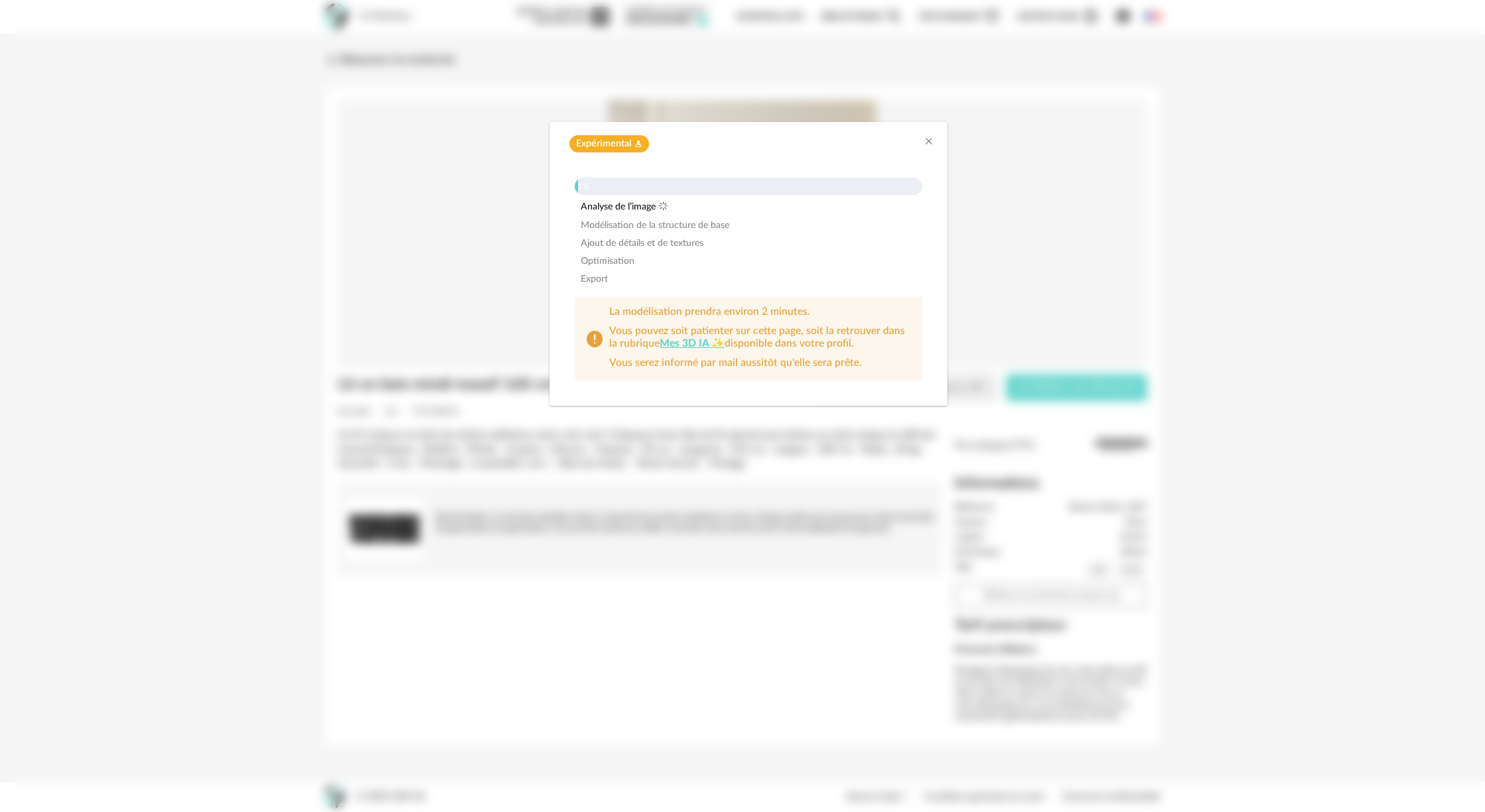 click on "Mes 3D IA ✨" at bounding box center (692, 343) 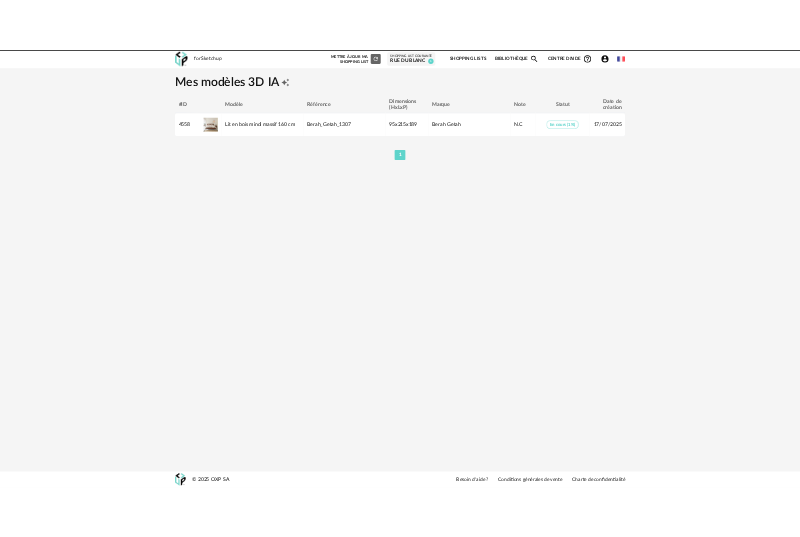 scroll, scrollTop: 0, scrollLeft: 0, axis: both 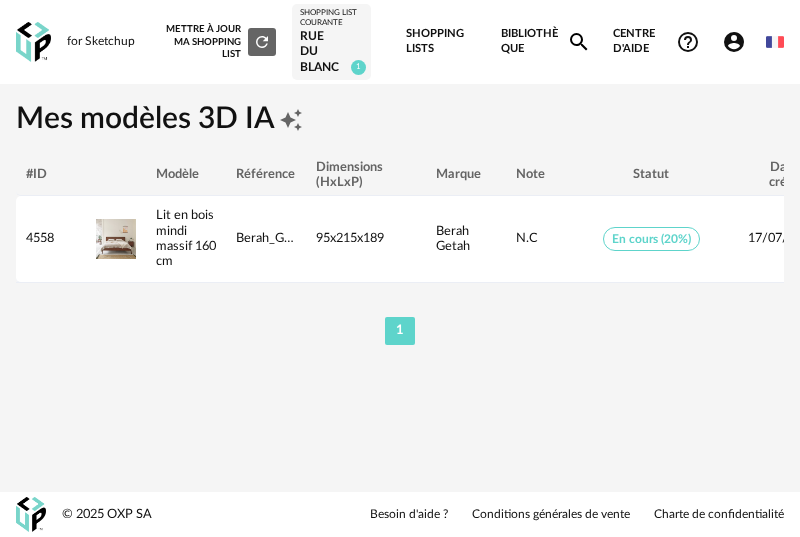 click on "Shopping Lists" at bounding box center (442, 42) 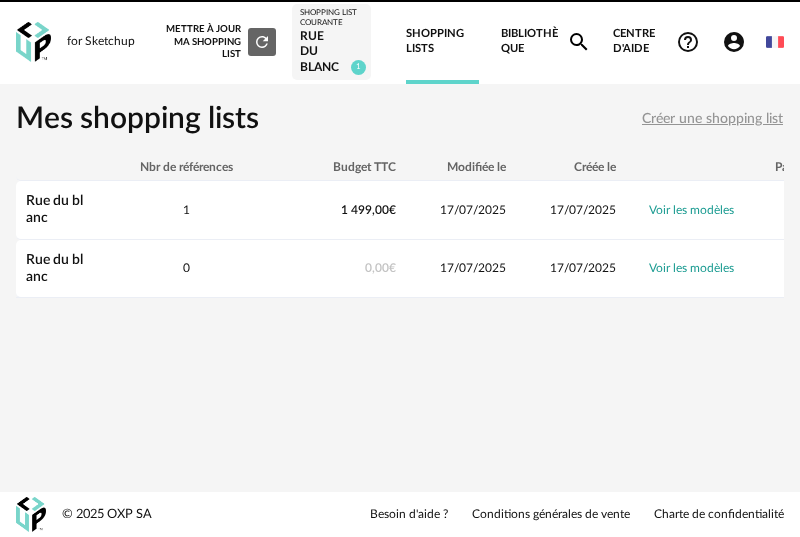 click on "Bibliothèque Magnify icon" at bounding box center (546, 42) 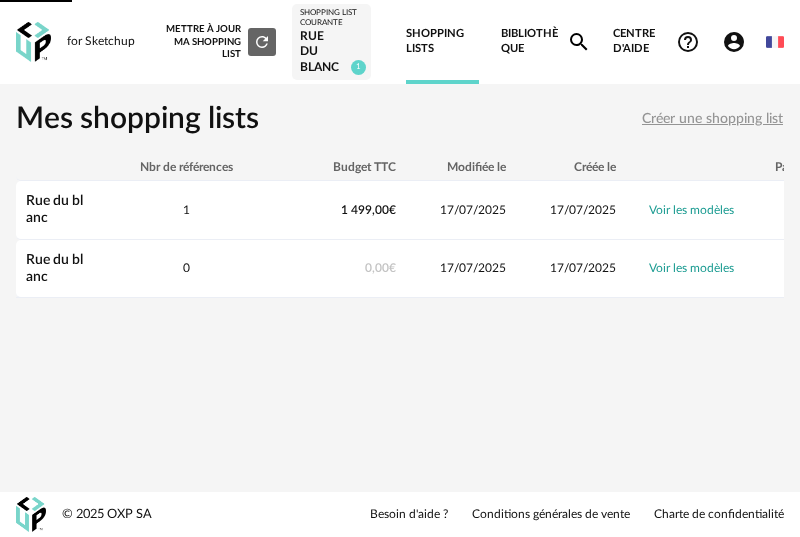 click on "Nouvelle shopping list
Mettre à jour ma Shopping List
Refresh icon   Shopping List courante   Rue du blanc   1       Shopping Lists   Bibliothèque Magnify icon   Nos marques Heart Outline icon   Toutes les marques   Close icon
Centre d'aide Help Circle Outline icon   Tutos vidéos   Lire la FAQ   Contacter le support   Account Circle icon   Compte   Connecté en tant que   Marion ZARFOROUSHAN   Modifier mon profil   Ma bibliothèque perso   Mes 3D IA Creation icon   Nouveautés de la plateforme       Déconnexion
English" at bounding box center (467, 42) 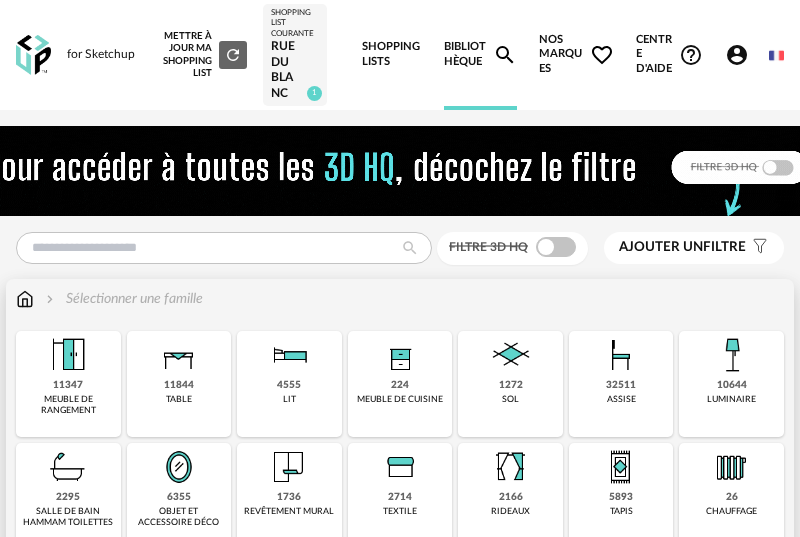 click on "4555
lit" at bounding box center [289, 384] 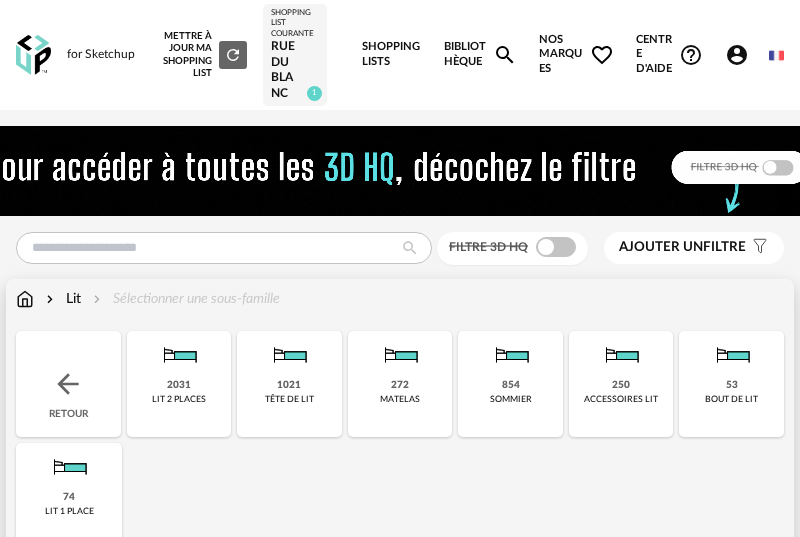 click on "lit 2 places" at bounding box center (179, 399) 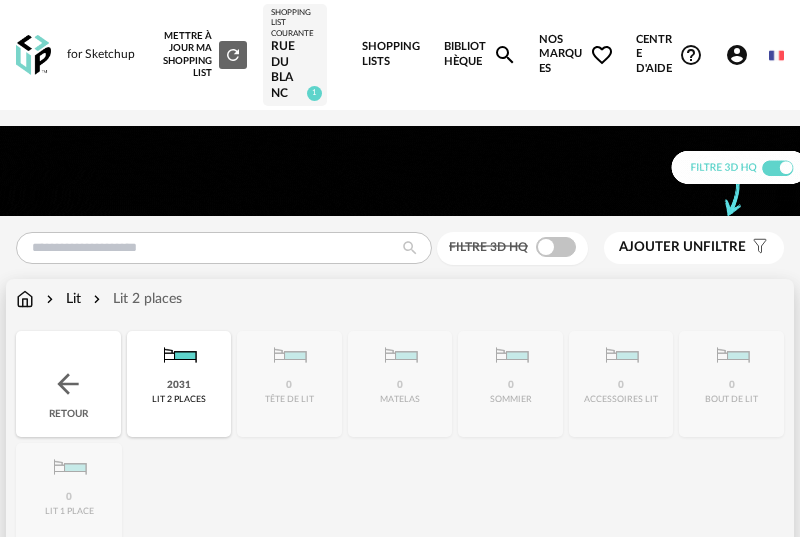 click on "2031" at bounding box center [179, 385] 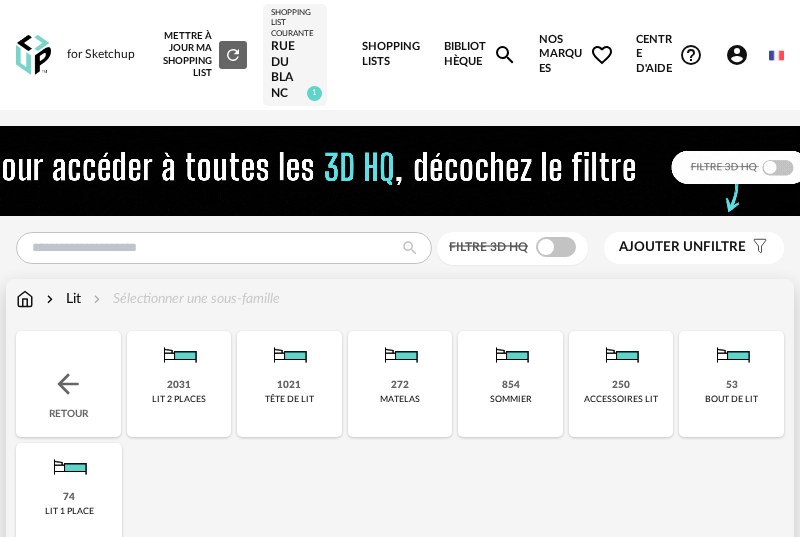 click on "2031
lit 2 places" at bounding box center [179, 384] 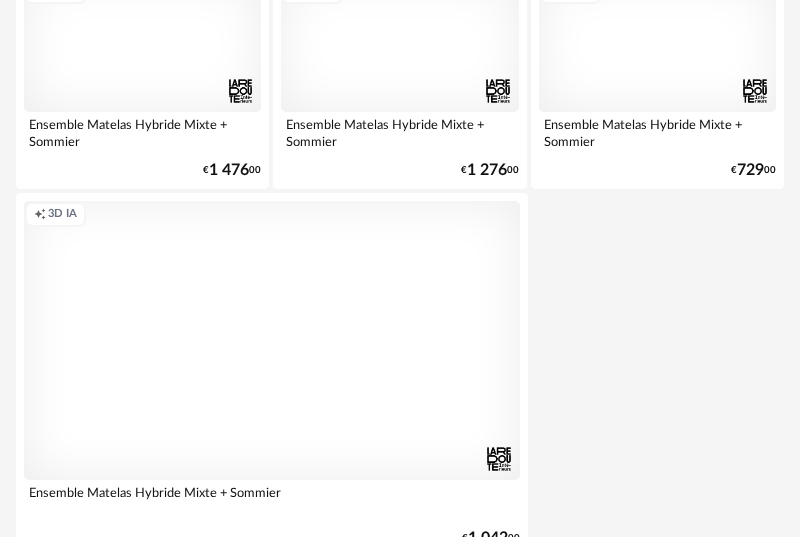 scroll, scrollTop: 7727, scrollLeft: 0, axis: vertical 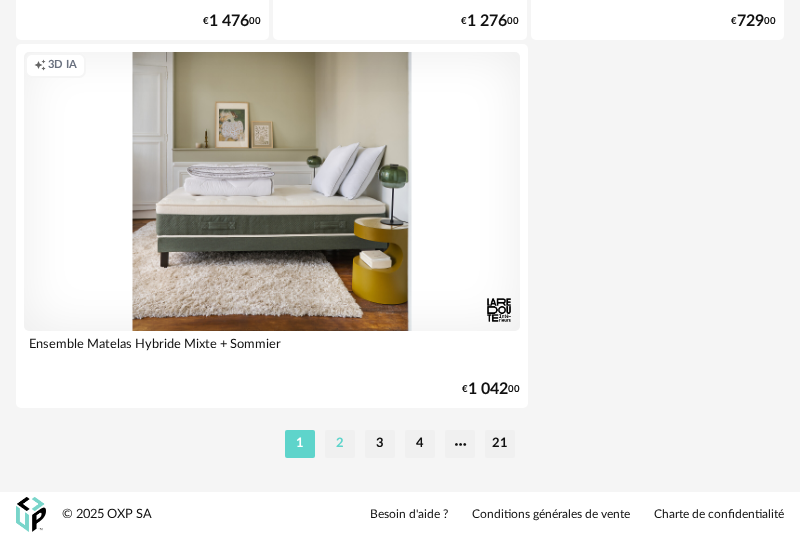 click on "2" at bounding box center (340, 444) 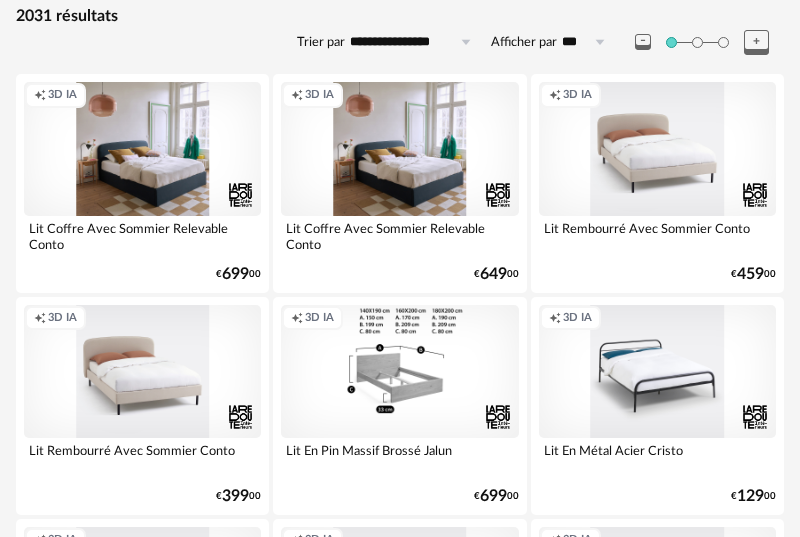 scroll, scrollTop: 357, scrollLeft: 0, axis: vertical 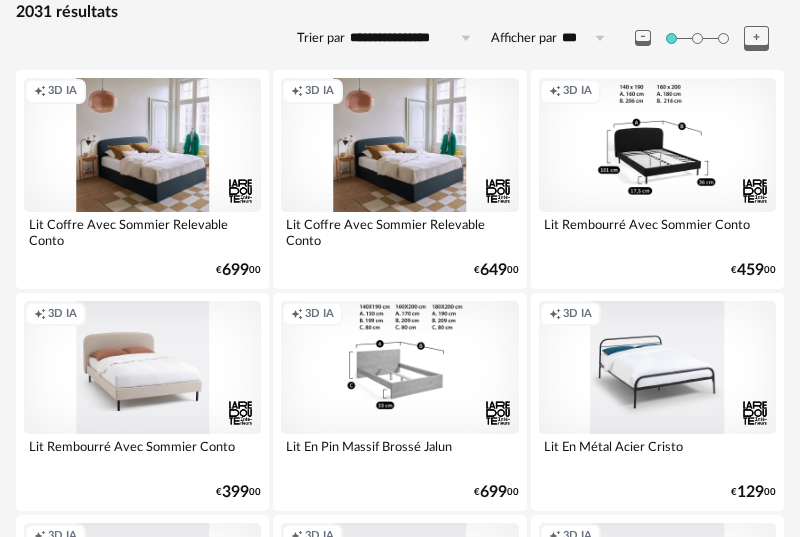 click on "Creation icon   3D IA" at bounding box center [657, 144] 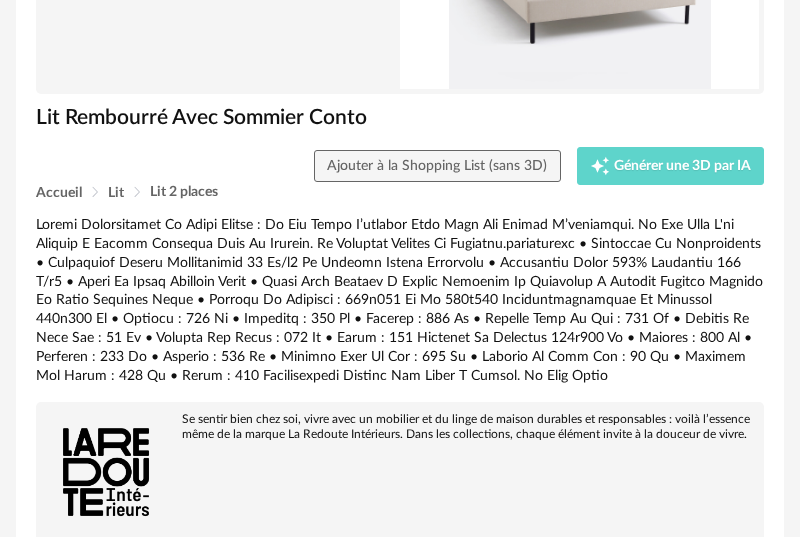 scroll, scrollTop: 0, scrollLeft: 0, axis: both 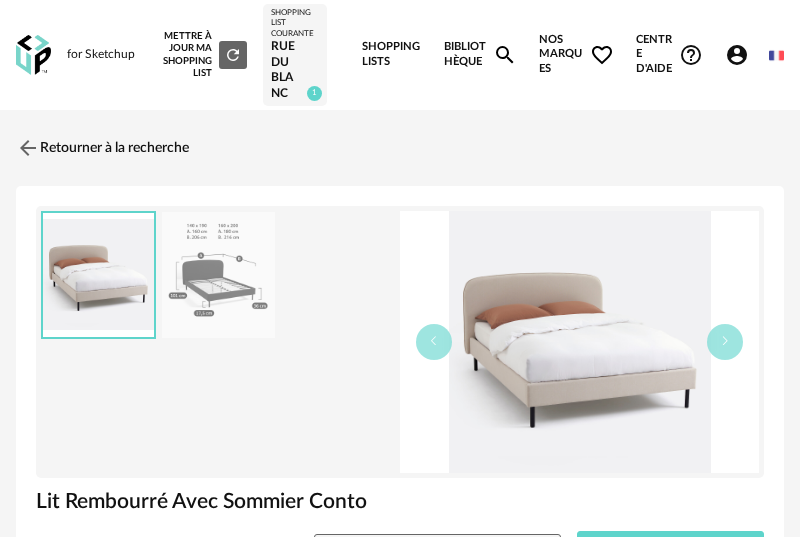 click on "Rue du blanc" at bounding box center (294, 70) 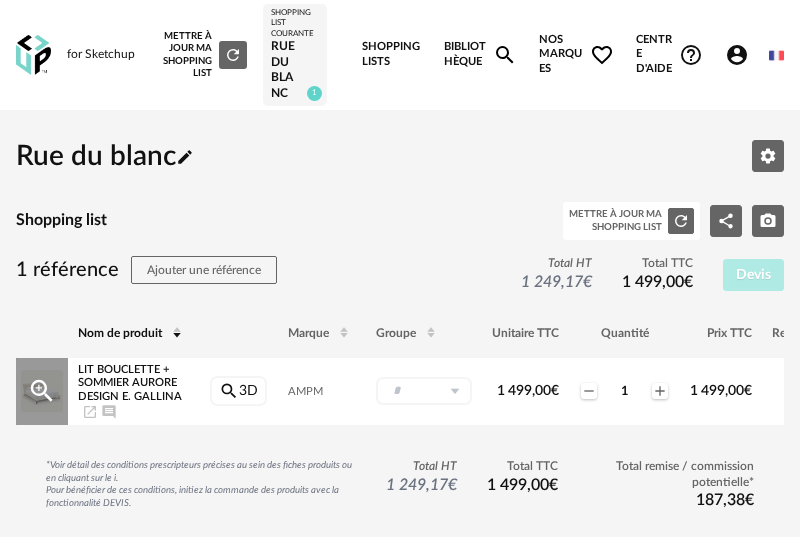 click on "Magnify Plus Outline icon" 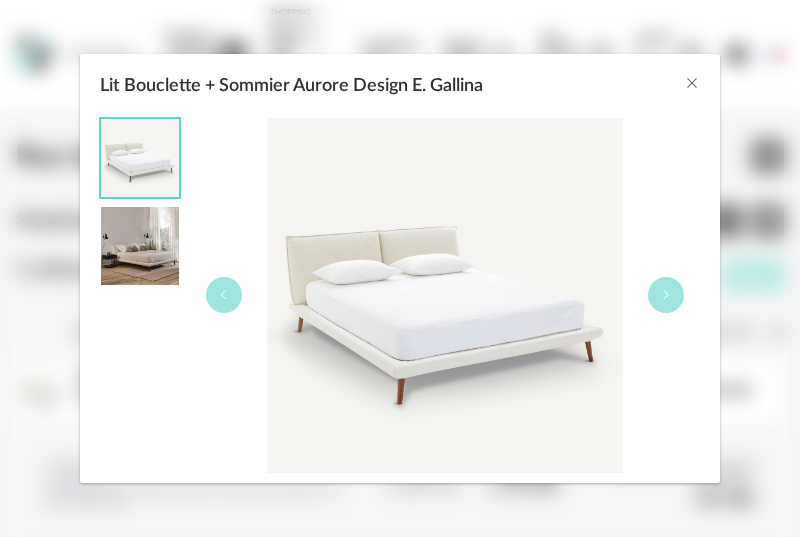 click at bounding box center [140, 246] 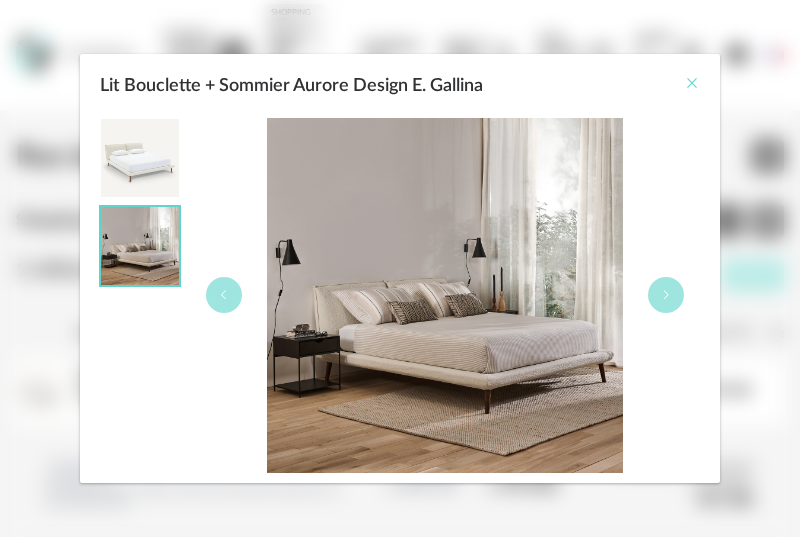 click at bounding box center [692, 83] 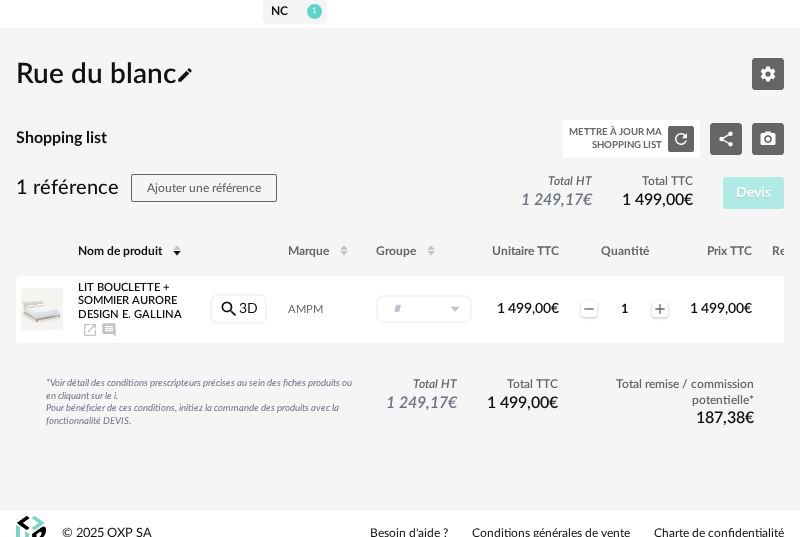 scroll, scrollTop: 0, scrollLeft: 0, axis: both 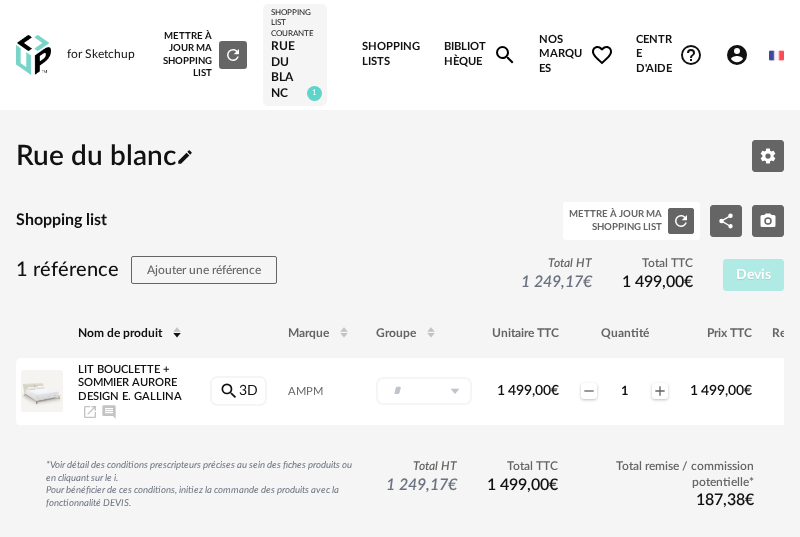 click on "Bibliothèque Magnify icon" at bounding box center (480, 55) 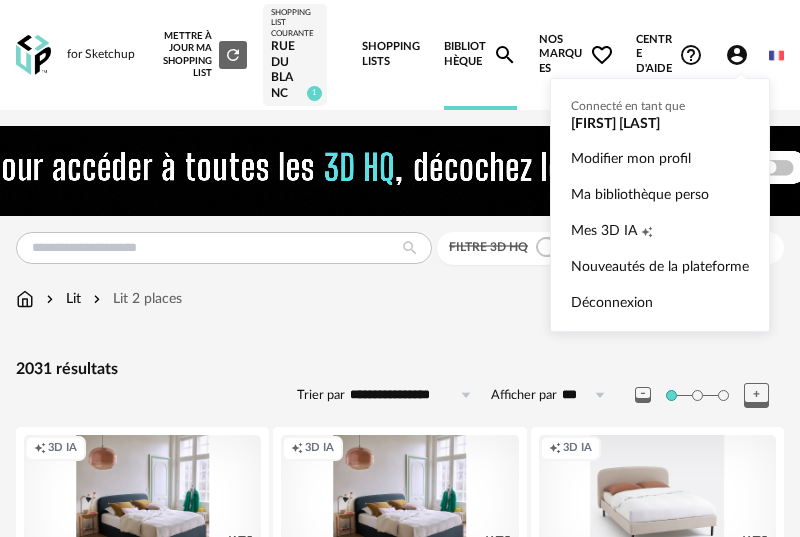 click on "Account Circle icon" 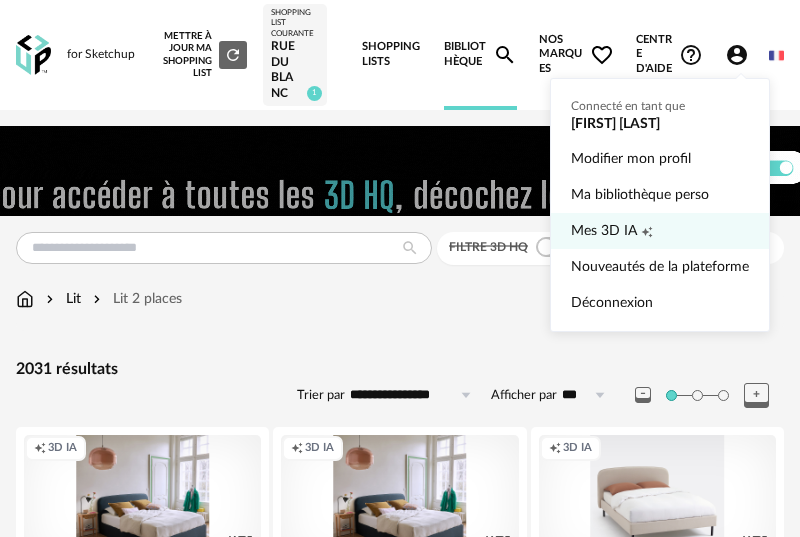 click on "Creation icon" 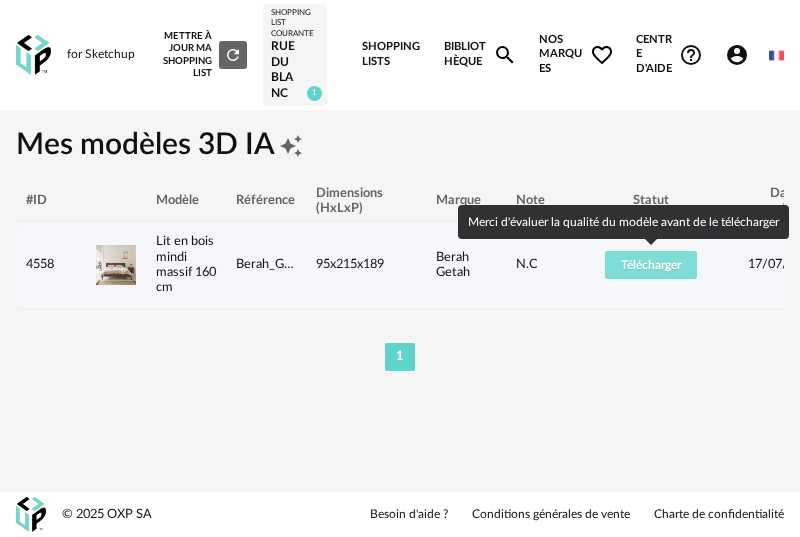 click on "Télécharger" at bounding box center (651, 265) 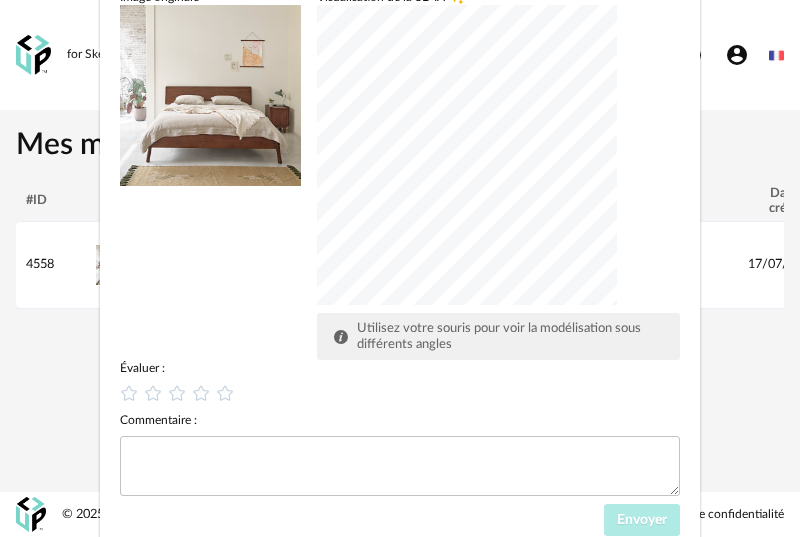 scroll, scrollTop: 271, scrollLeft: 0, axis: vertical 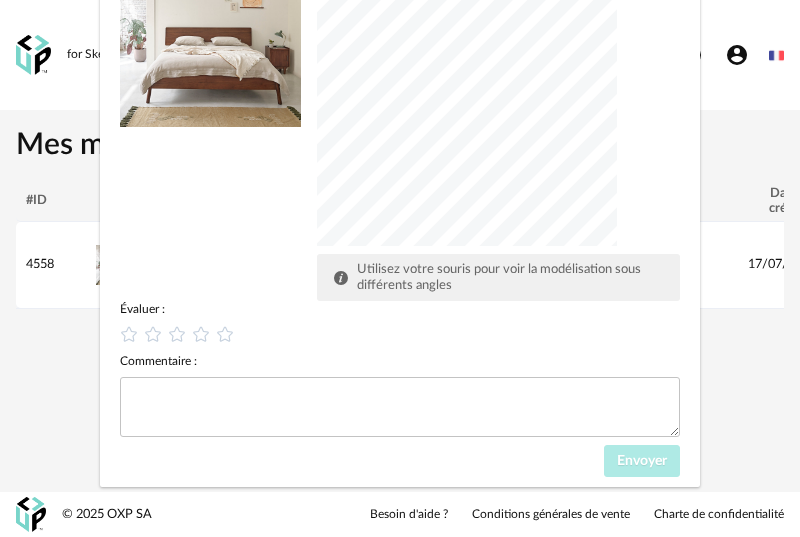 click on "Visualisation de la 3D IA   Creation icon     Utilisez votre souris pour voir la modélisation sous différents angles" at bounding box center (498, 116) 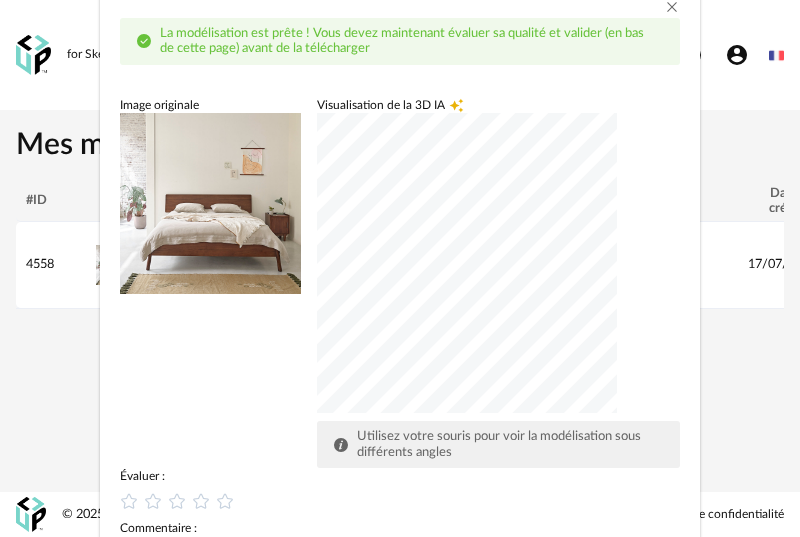 scroll, scrollTop: 271, scrollLeft: 0, axis: vertical 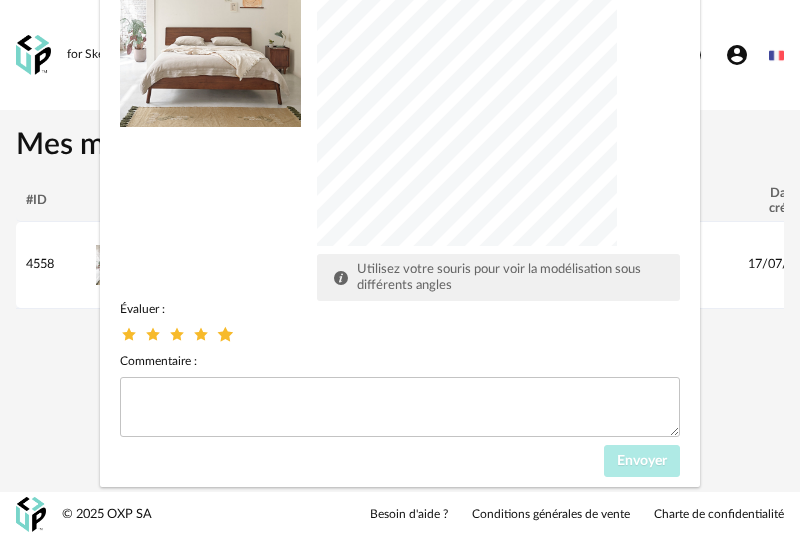 click at bounding box center (225, 334) 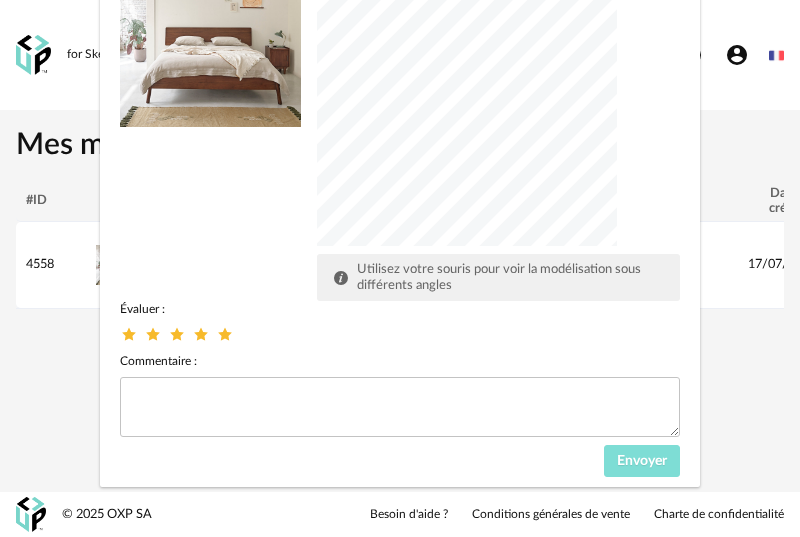 click on "Envoyer" at bounding box center (642, 461) 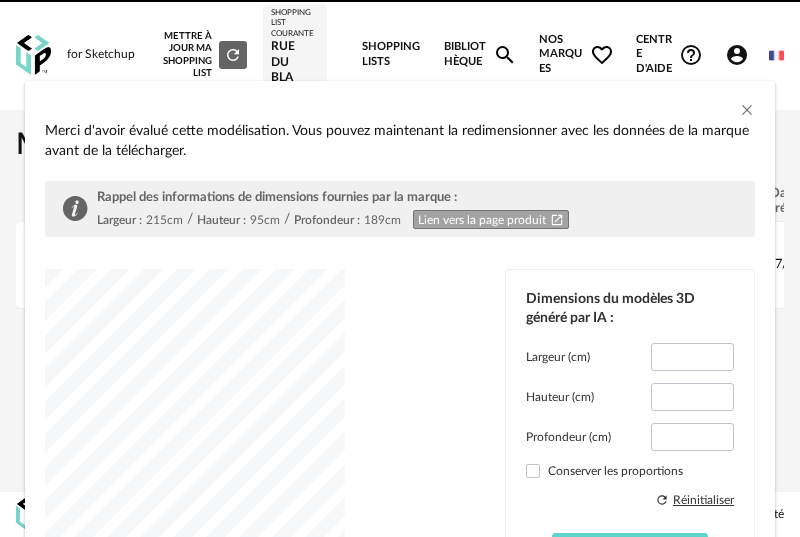 type on "*****" 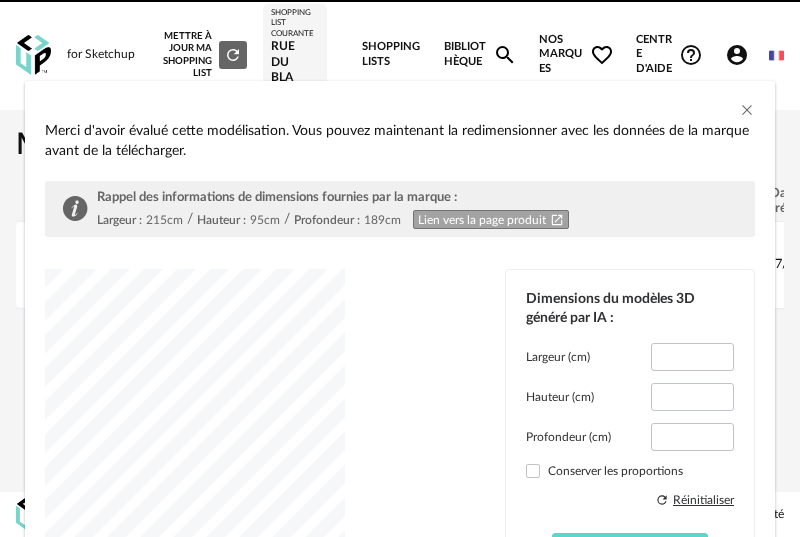 type on "****" 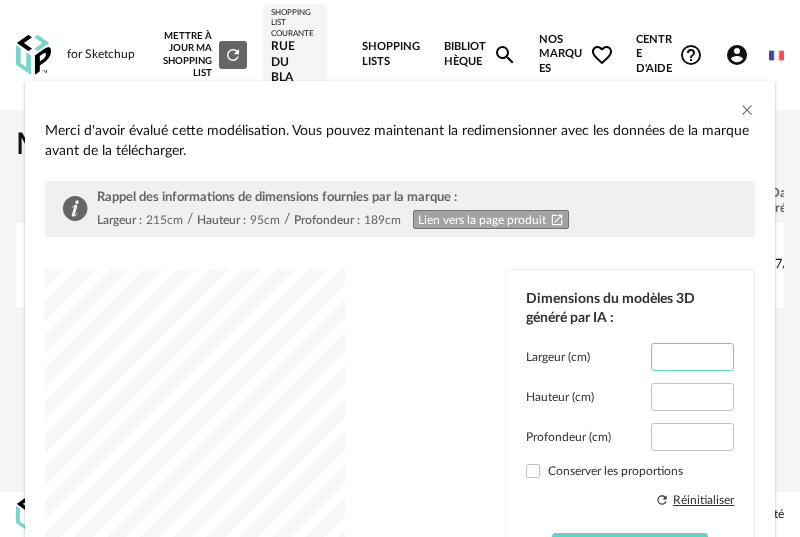 click on "*****" at bounding box center (692, 357) 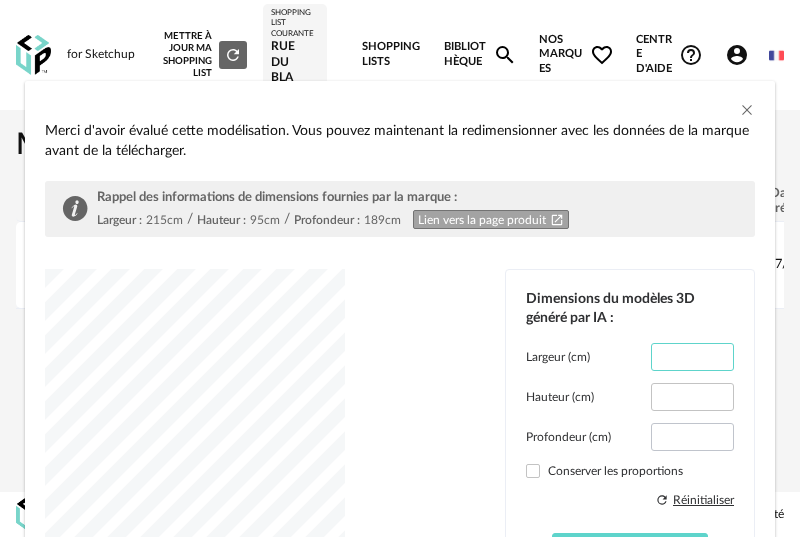 type on "***" 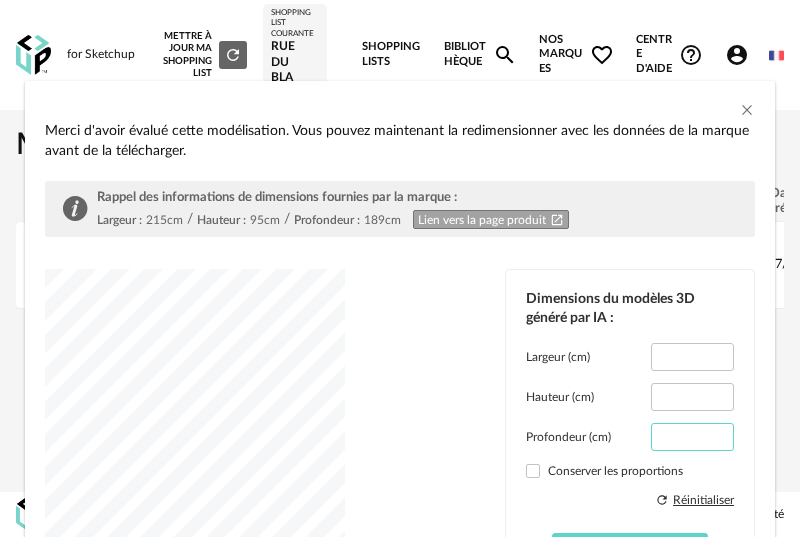 click on "*****" at bounding box center [692, 437] 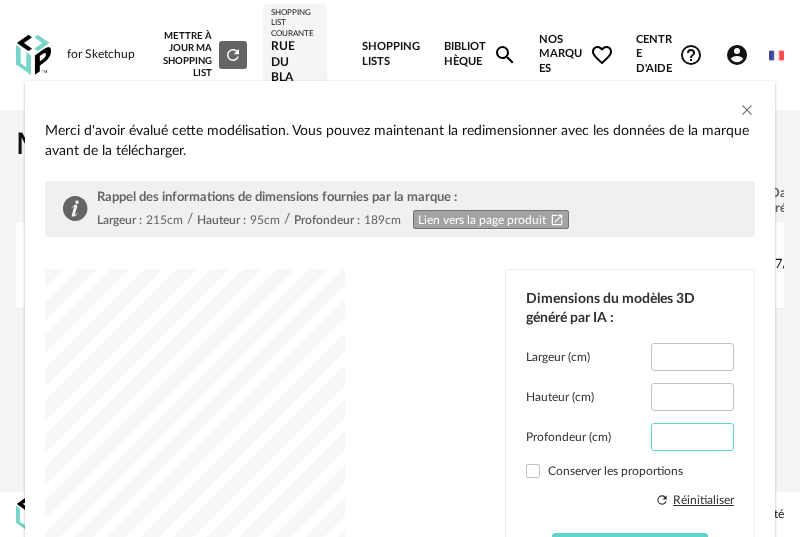 type on "***" 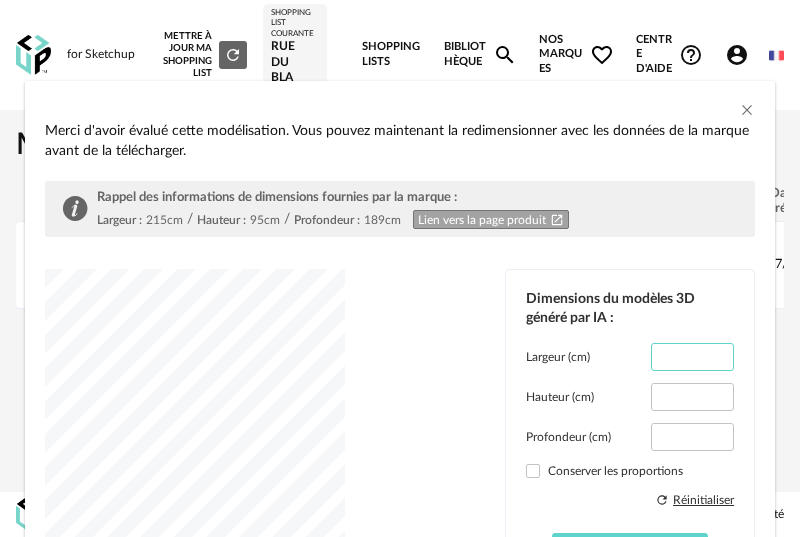 click on "***" at bounding box center [692, 357] 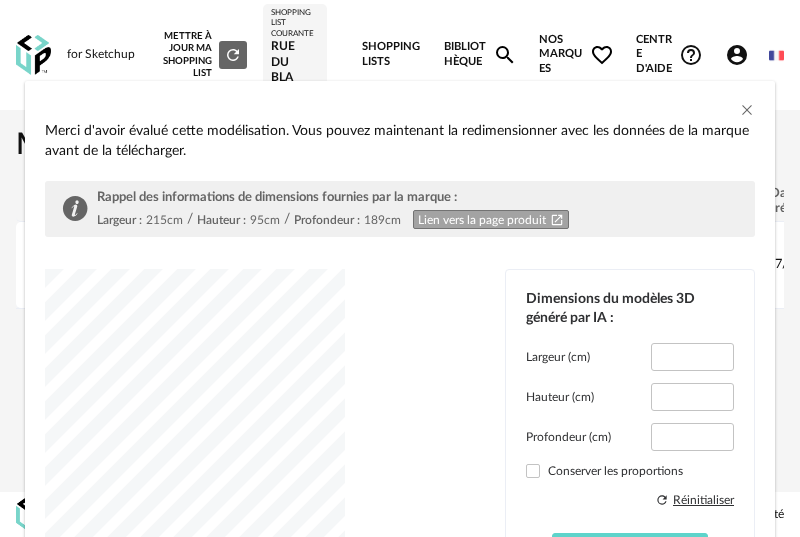 click on "Conserver les proportions" at bounding box center [630, 471] 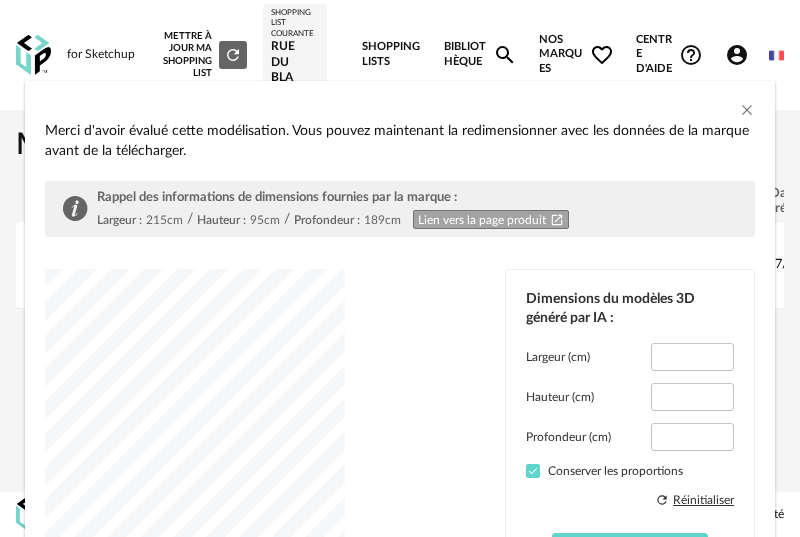 click on "Conserver les proportions" at bounding box center (630, 471) 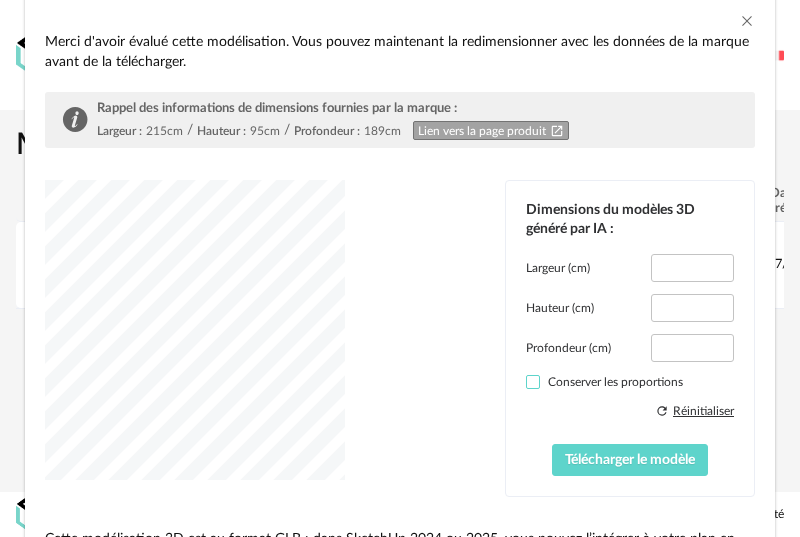 scroll, scrollTop: 92, scrollLeft: 0, axis: vertical 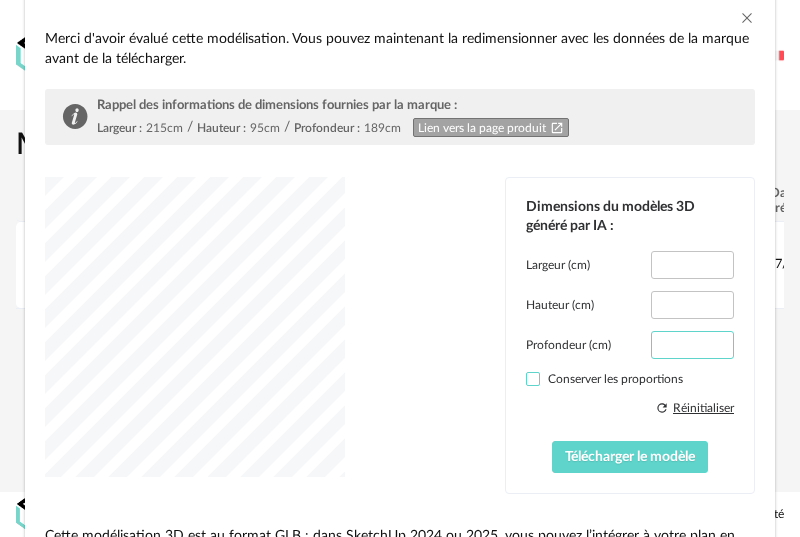 click on "*****" at bounding box center (692, 345) 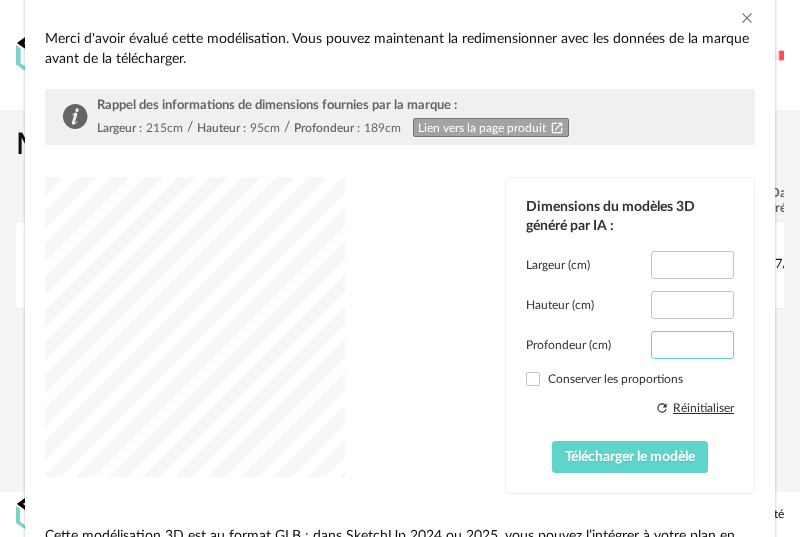 click on "*****" at bounding box center (692, 345) 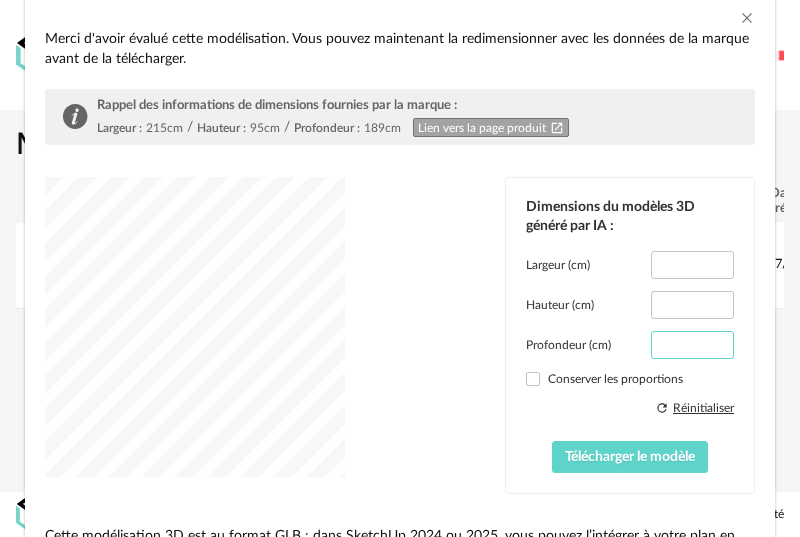 type on "***" 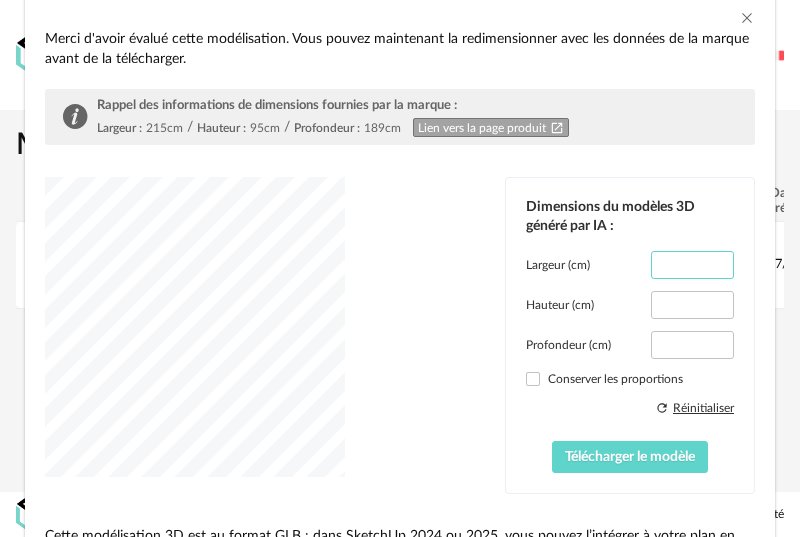 click on "*****" at bounding box center [692, 265] 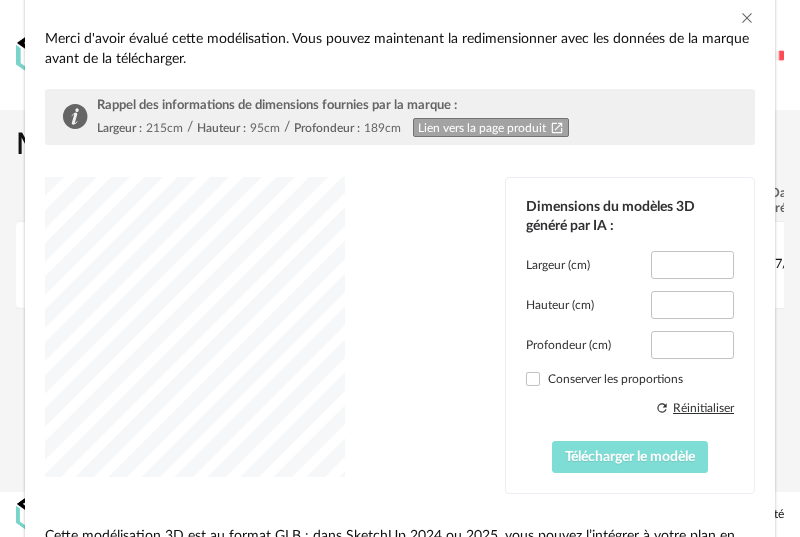 click on "Télécharger le modèle" at bounding box center [630, 457] 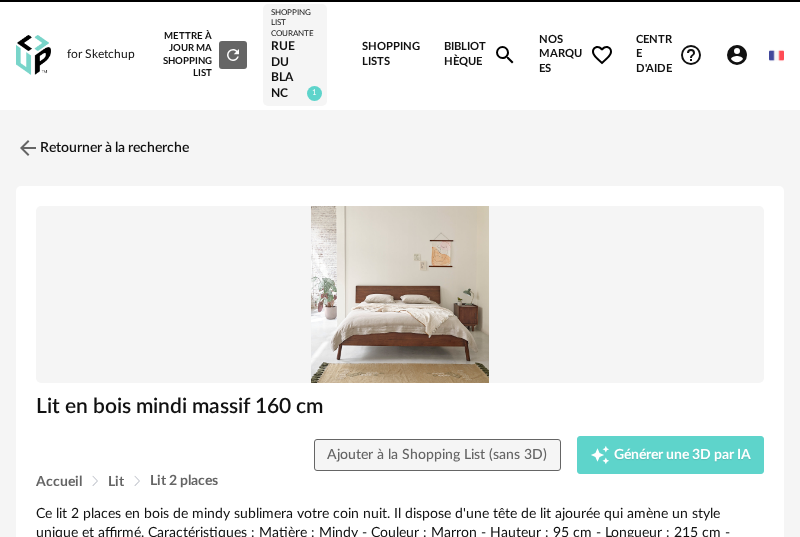 scroll, scrollTop: 0, scrollLeft: 0, axis: both 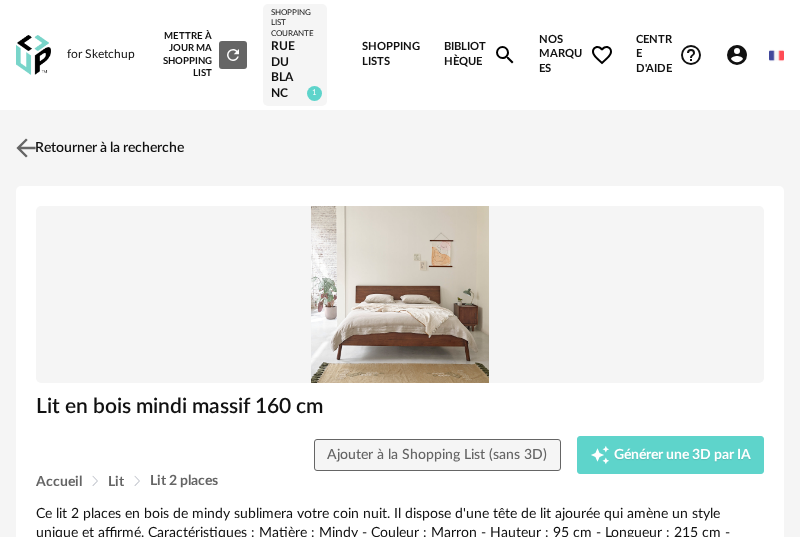 click on "Retourner à la recherche" at bounding box center [97, 148] 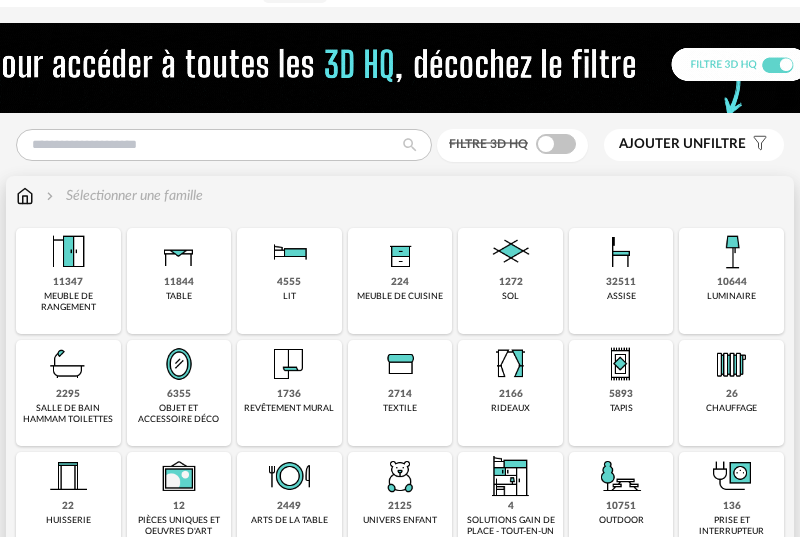 scroll, scrollTop: 116, scrollLeft: 0, axis: vertical 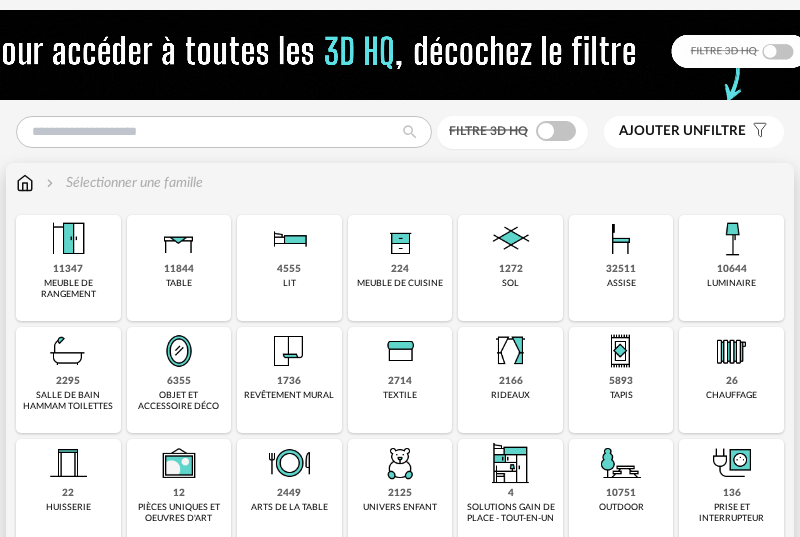 click on "1736
revêtement mural" at bounding box center [289, 380] 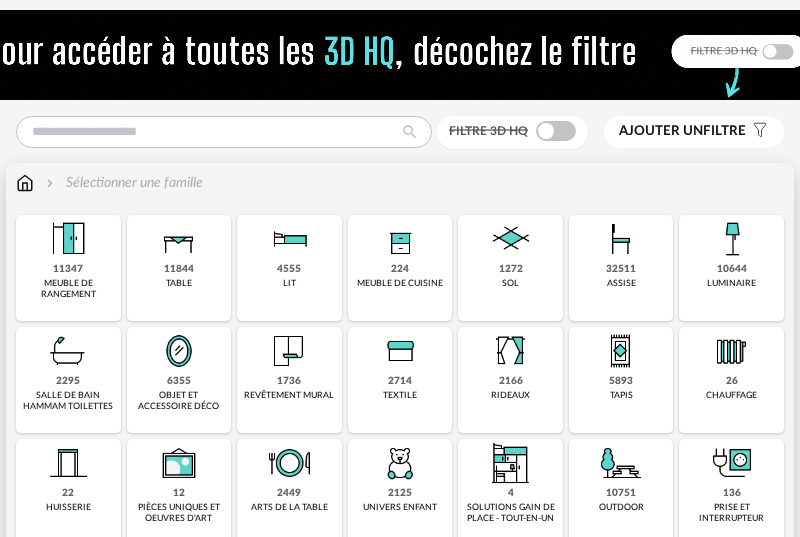 scroll, scrollTop: 0, scrollLeft: 0, axis: both 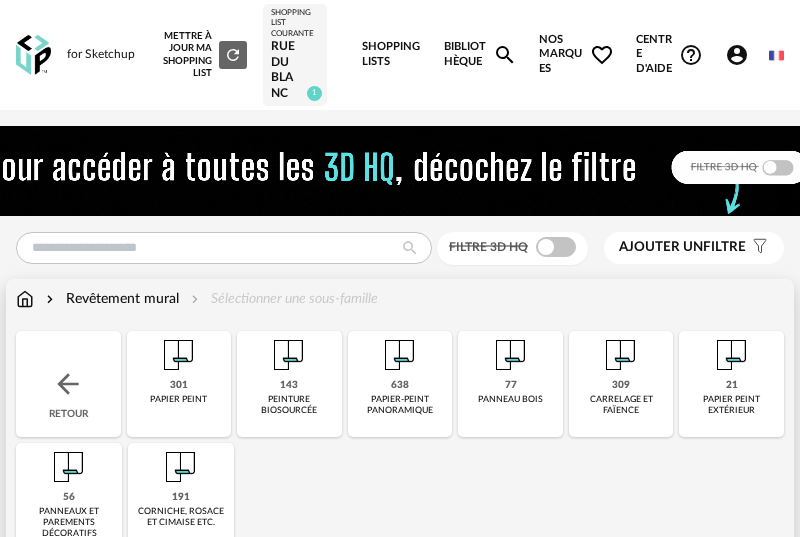 click on "301" at bounding box center [179, 385] 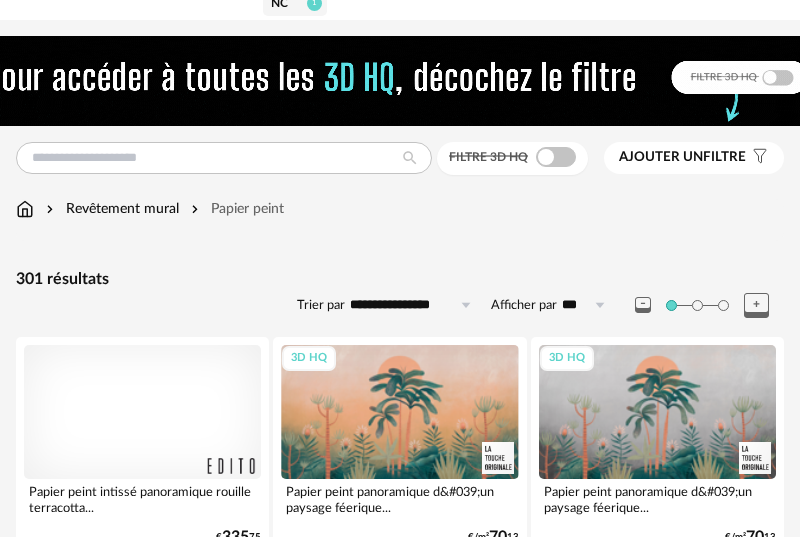 scroll, scrollTop: 0, scrollLeft: 0, axis: both 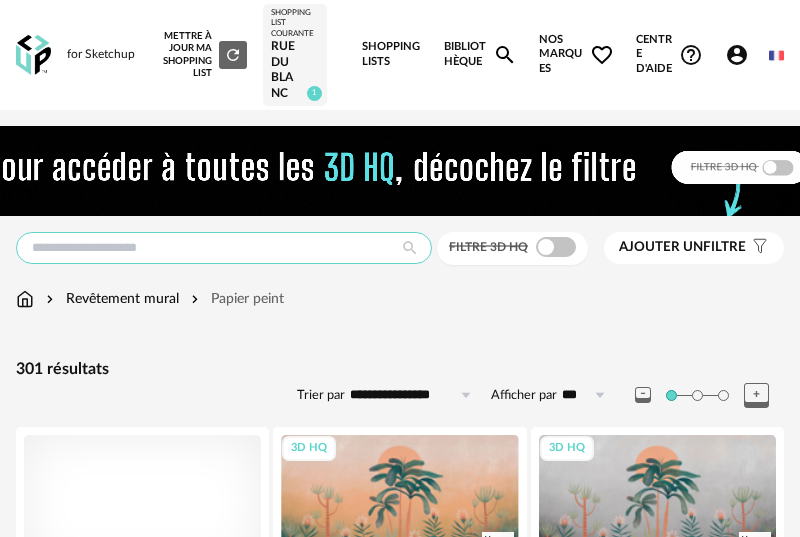 click at bounding box center (224, 248) 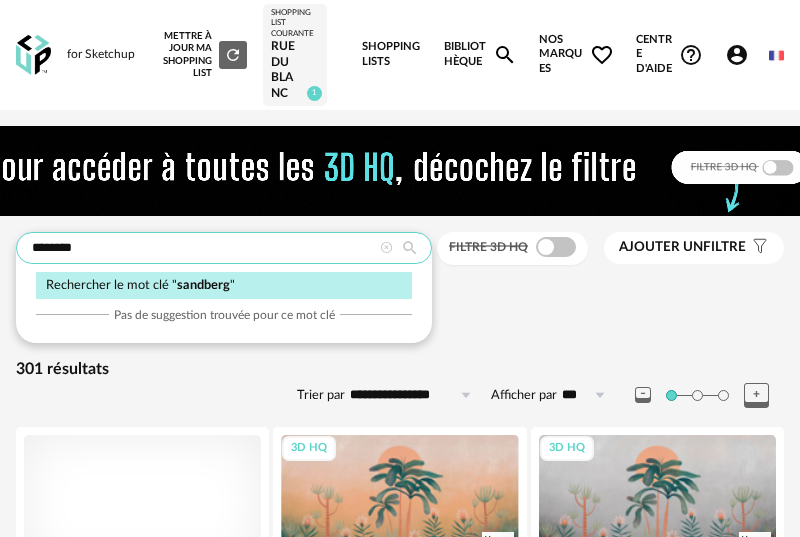 type on "********" 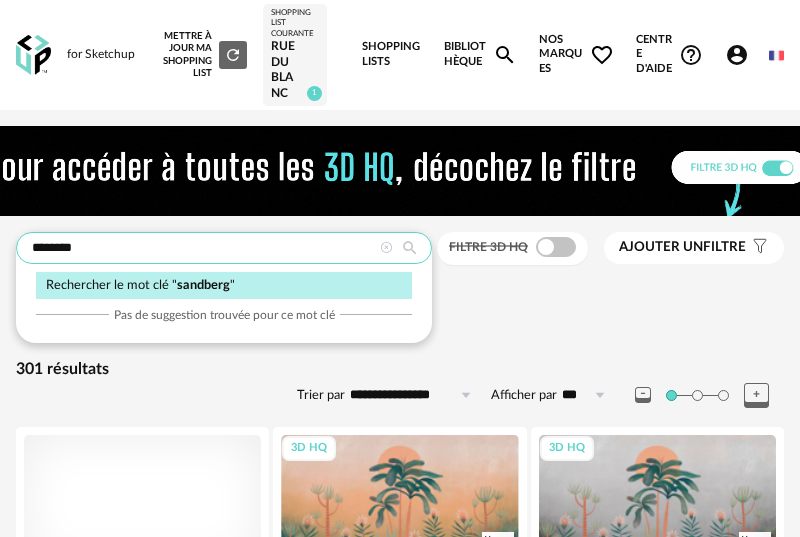 type on "**********" 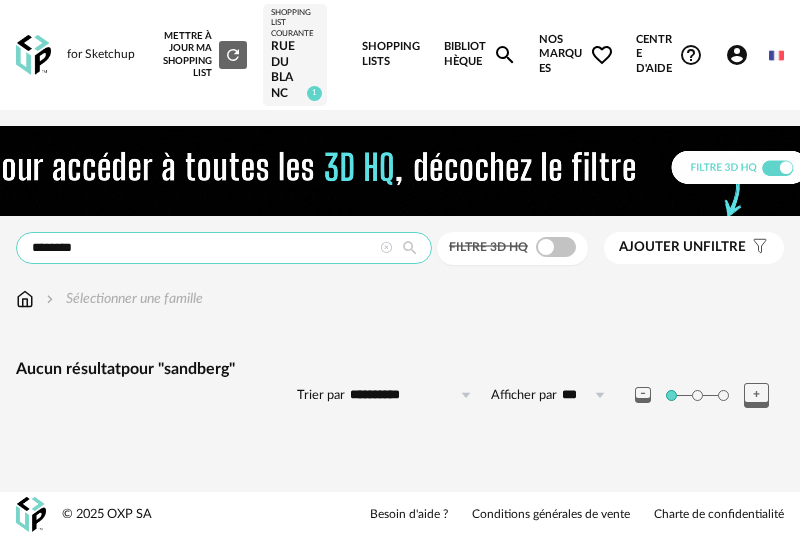 click on "********" at bounding box center (224, 248) 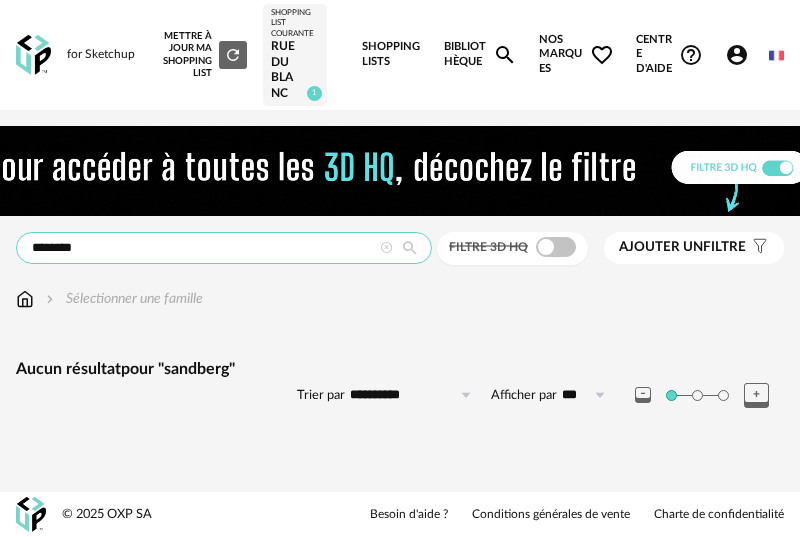 click on "********" at bounding box center [224, 248] 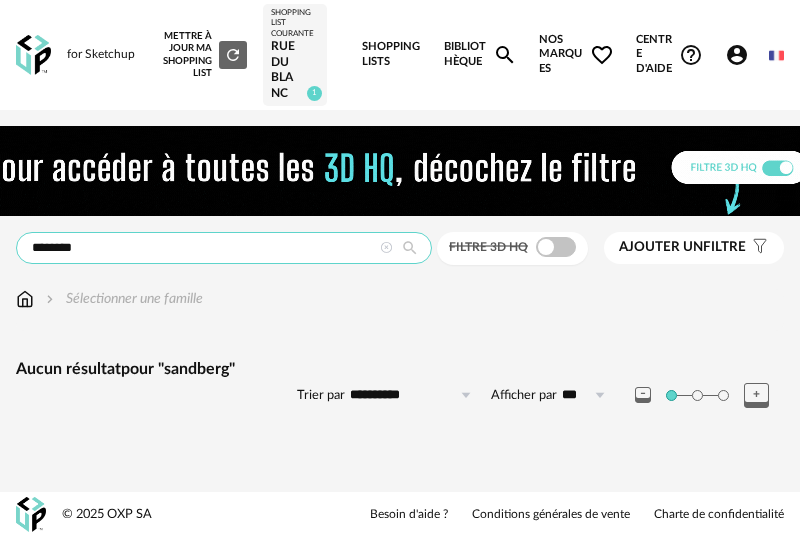 click on "********" at bounding box center [224, 248] 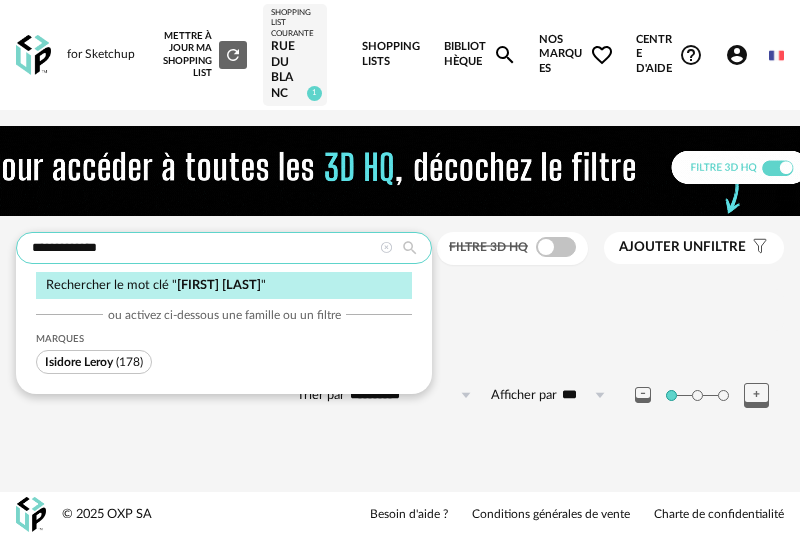 type on "**********" 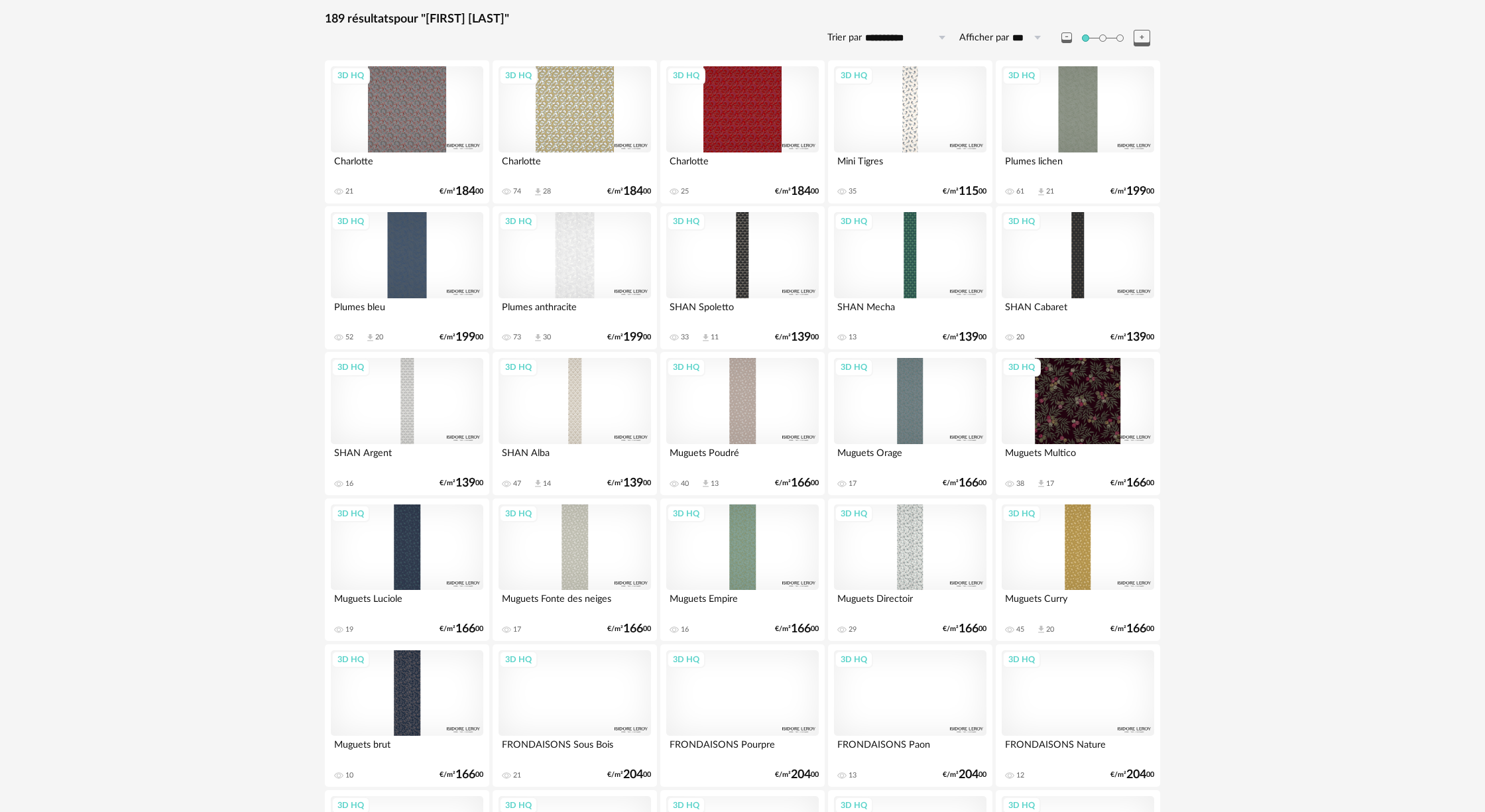 scroll, scrollTop: 0, scrollLeft: 0, axis: both 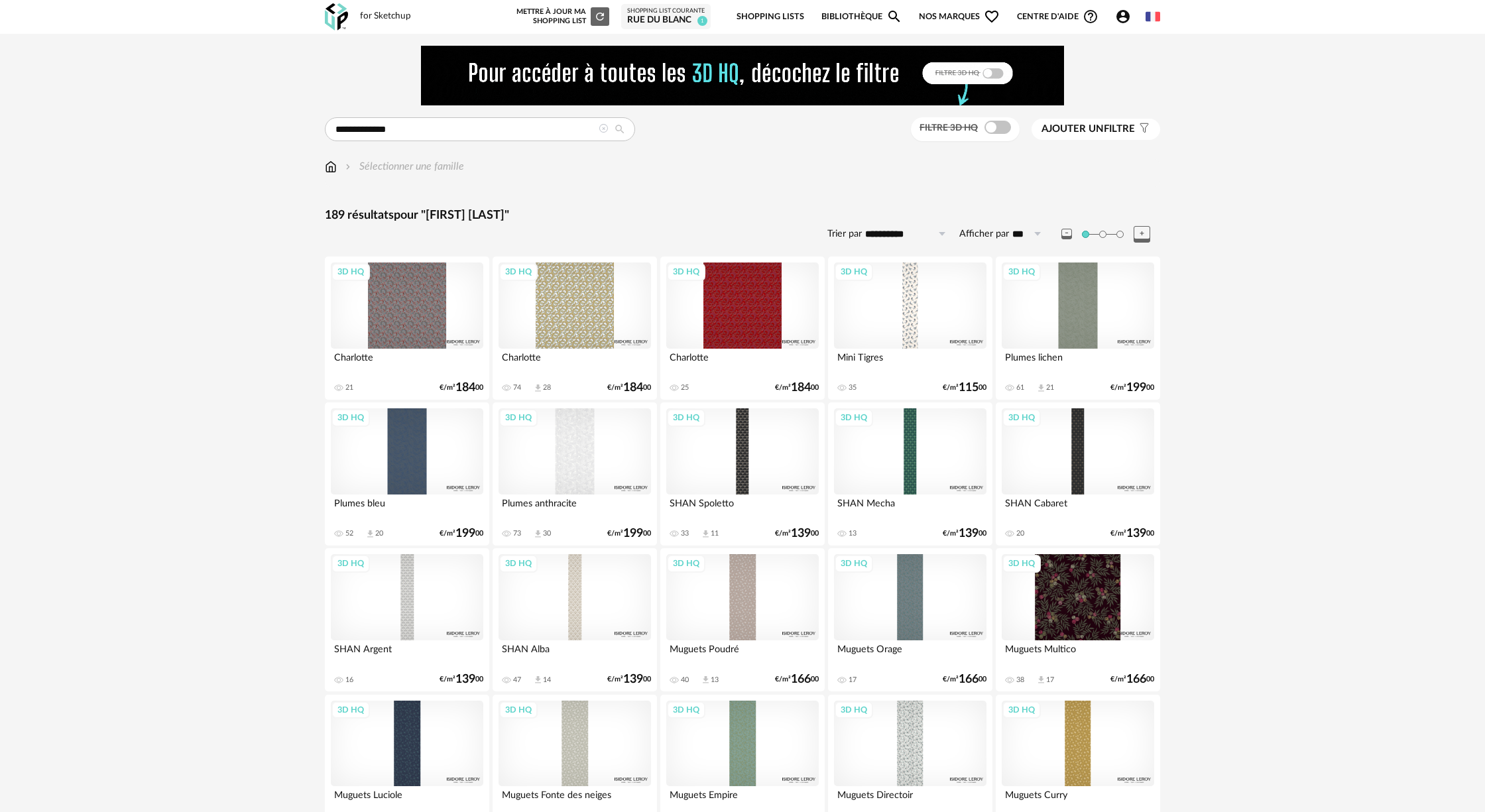 click at bounding box center (331, 166) 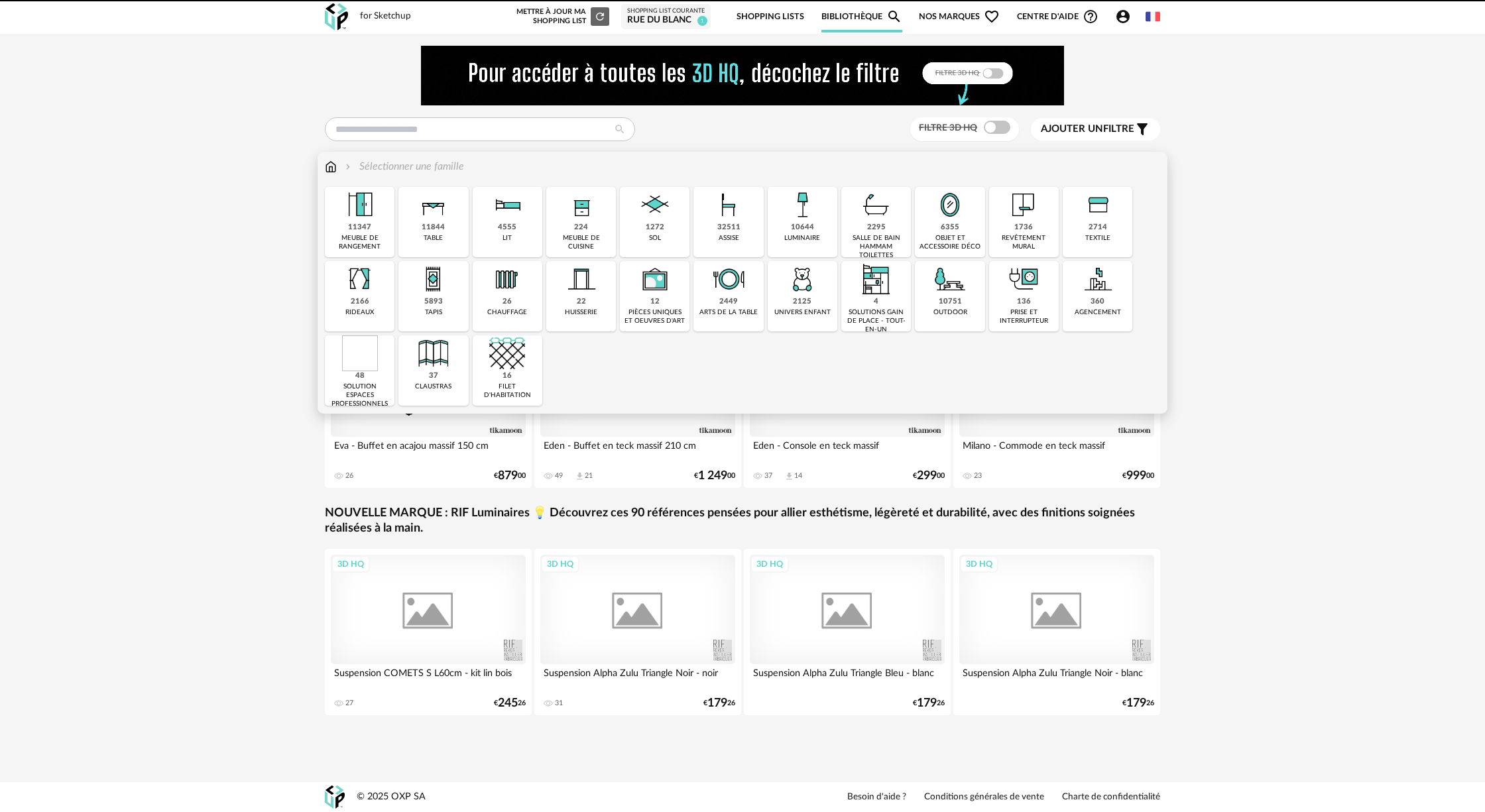 scroll, scrollTop: 0, scrollLeft: 0, axis: both 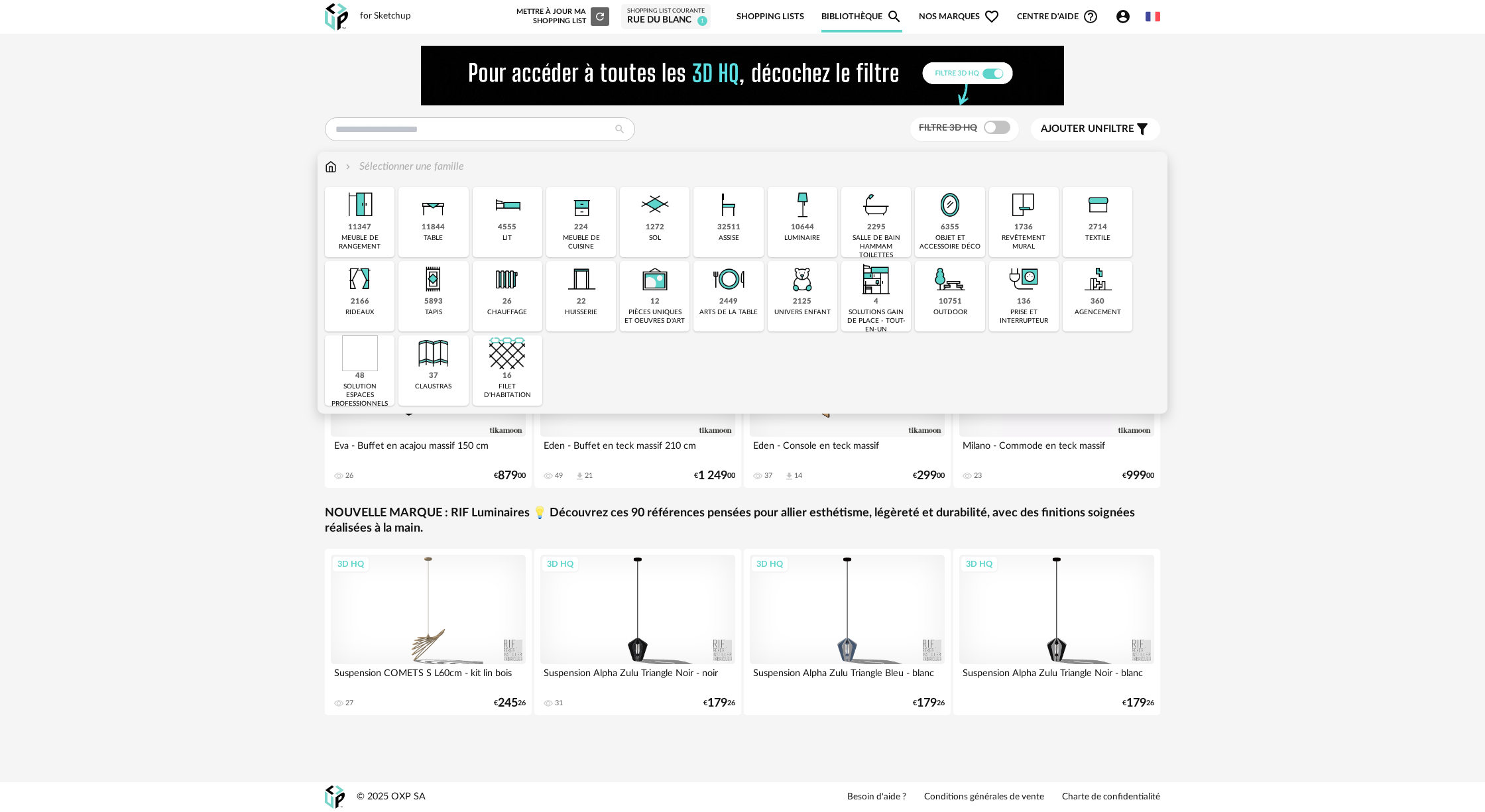 click on "1736
revêtement mural" at bounding box center [1024, 222] 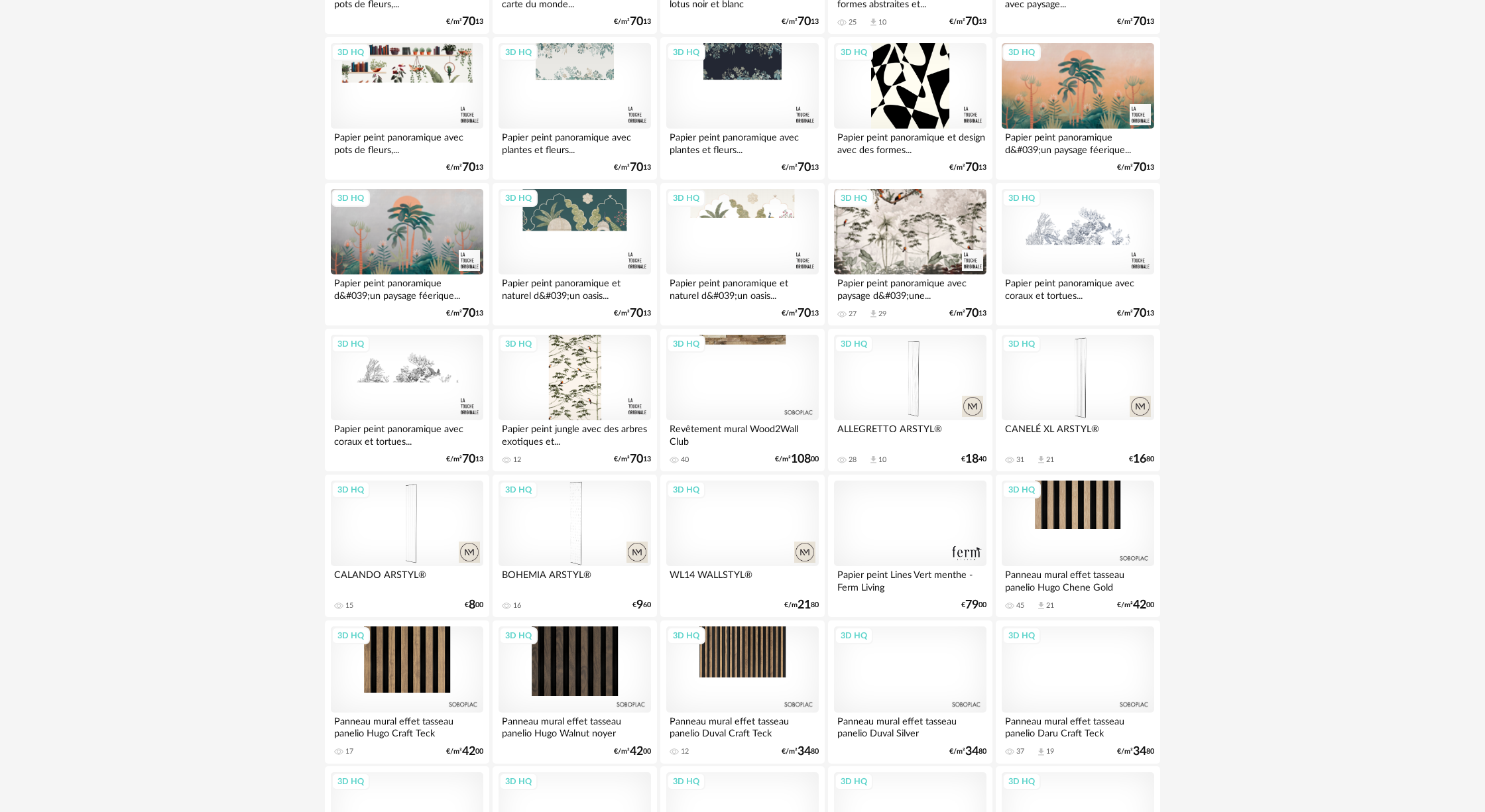 scroll, scrollTop: 0, scrollLeft: 0, axis: both 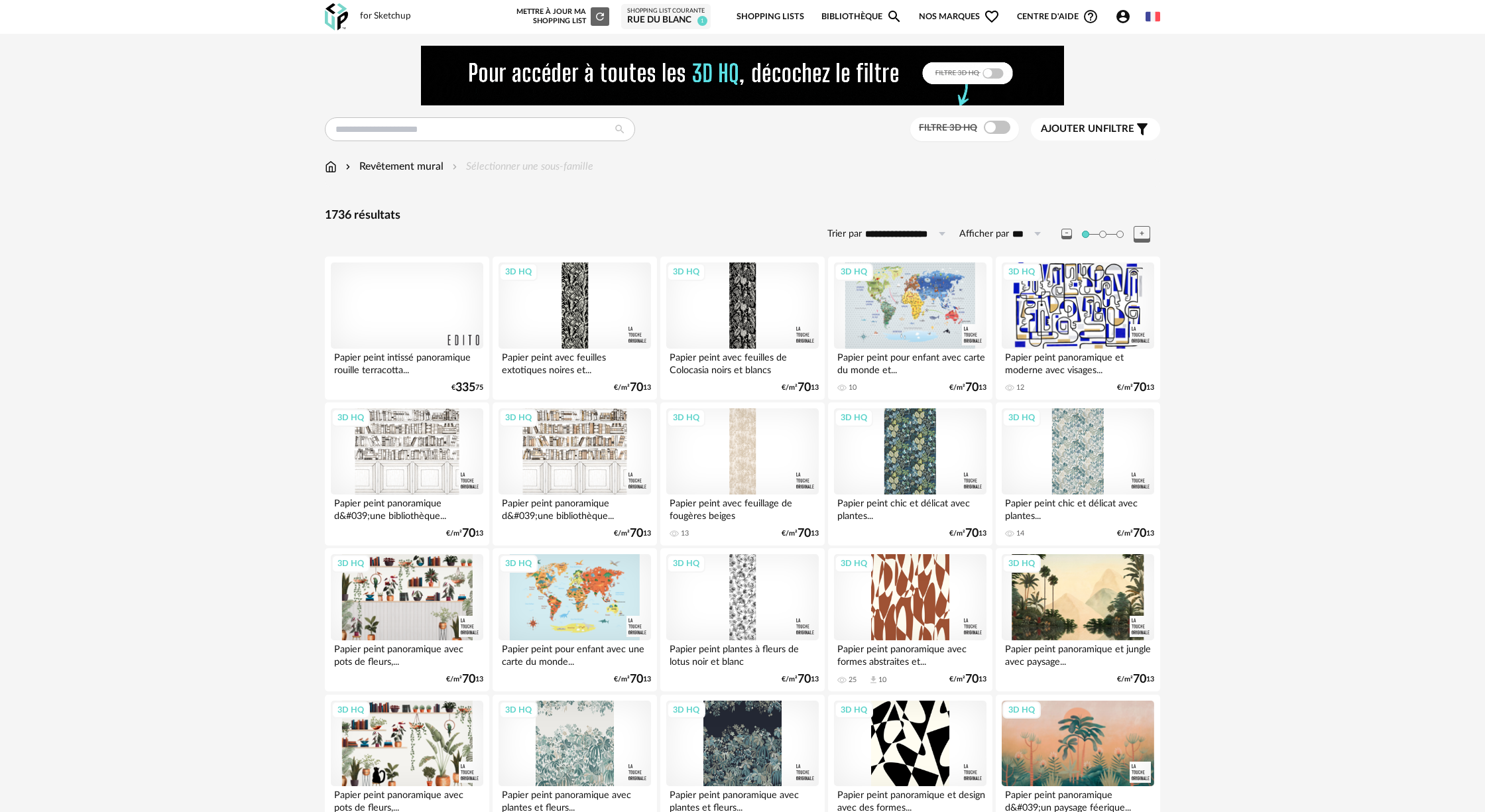 click on "Ajouter un  filtre s   Filter icon" at bounding box center [1095, 129] 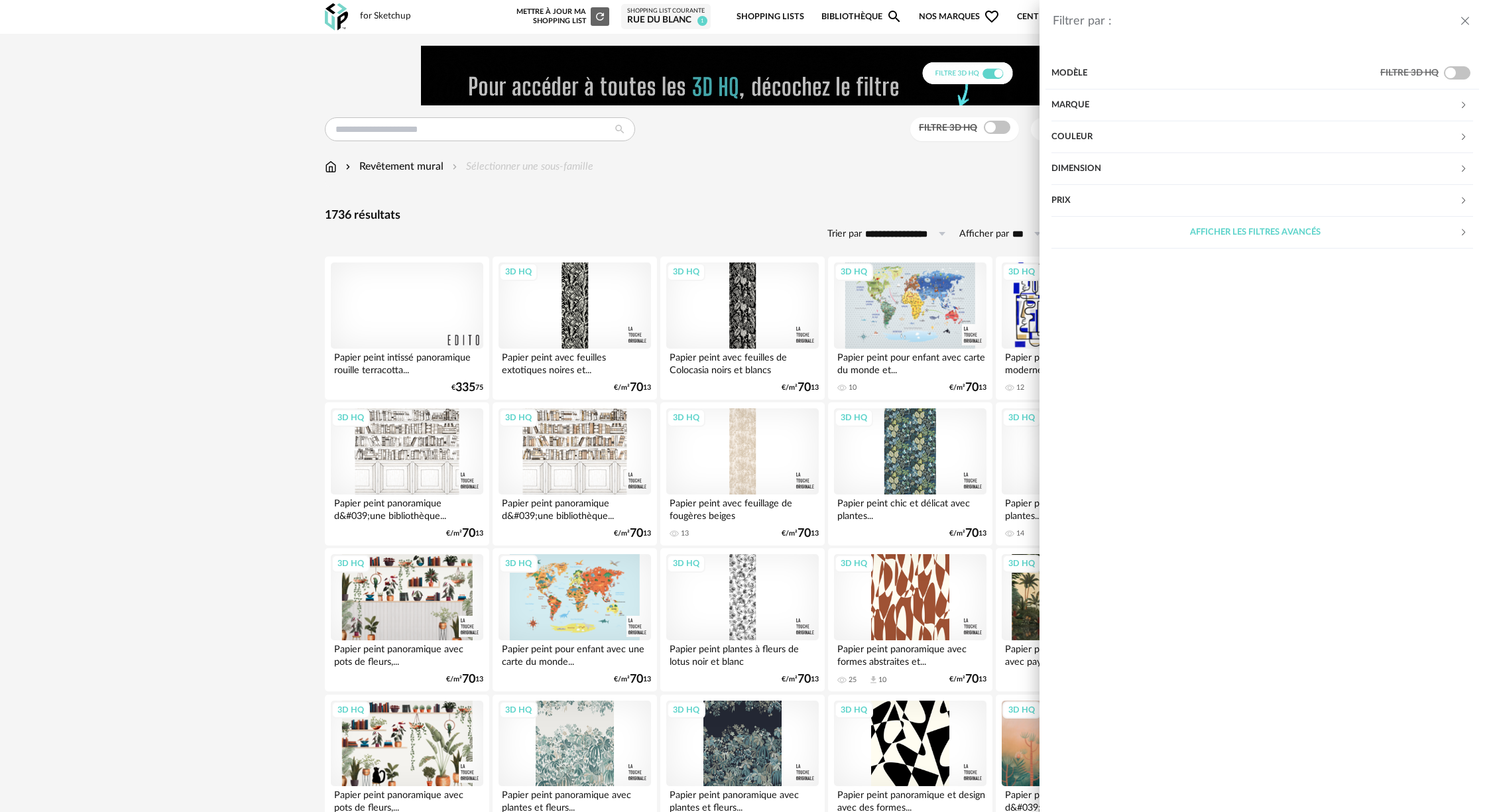 click on "Modèle" at bounding box center [1216, 74] 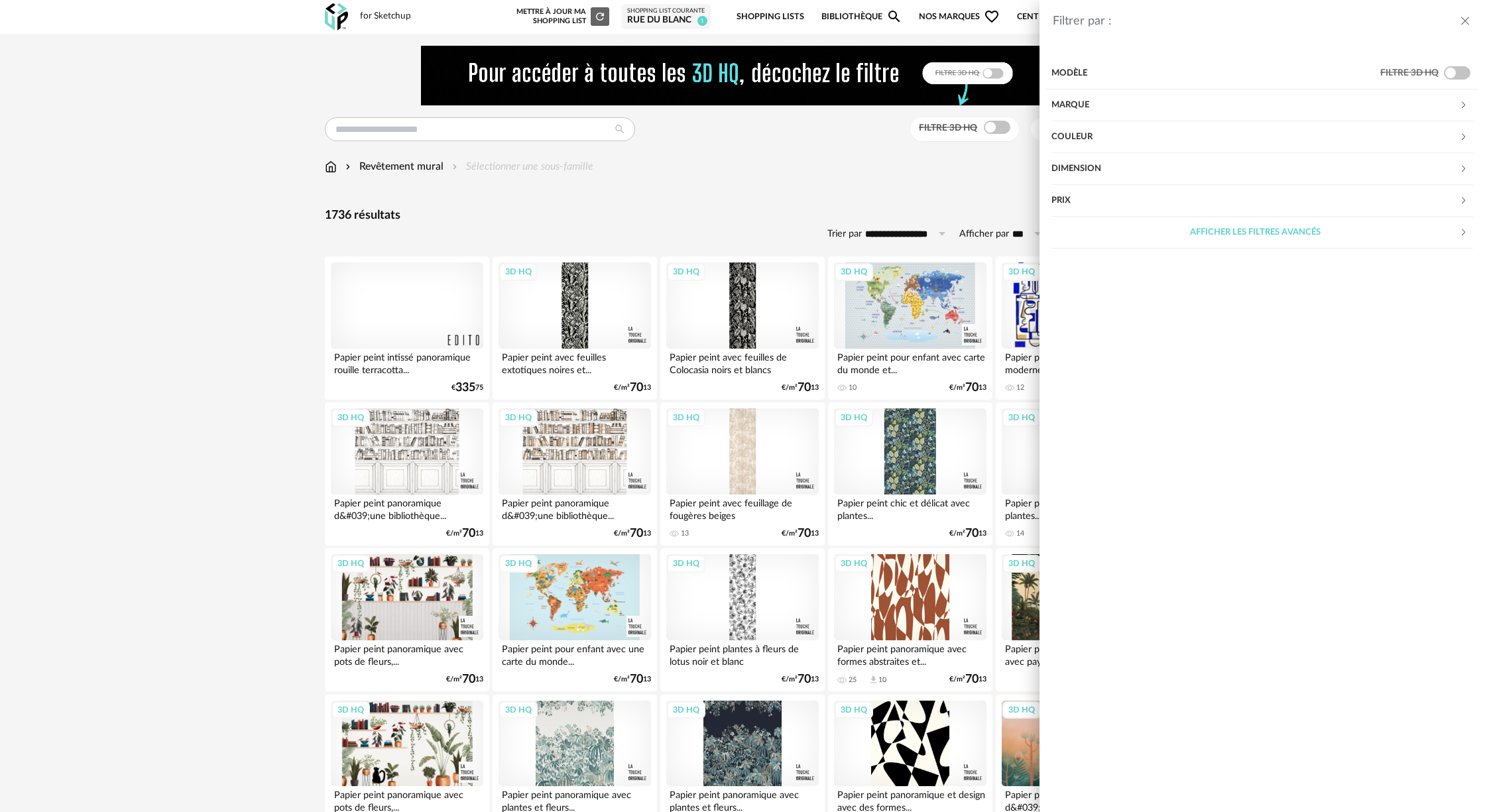 click on "Marque" at bounding box center [1255, 105] 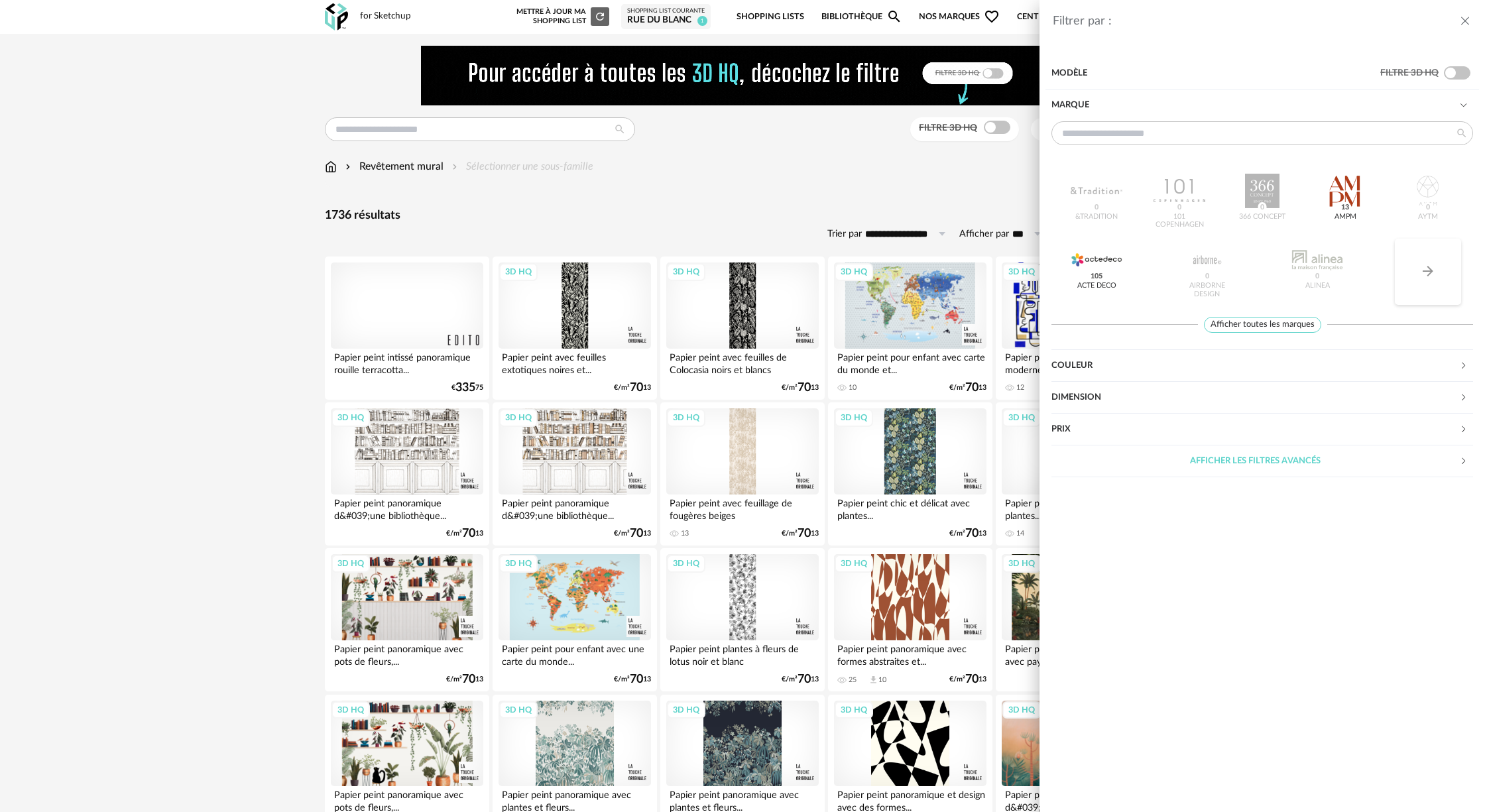 click on "Arrow Right icon" at bounding box center [1428, 272] 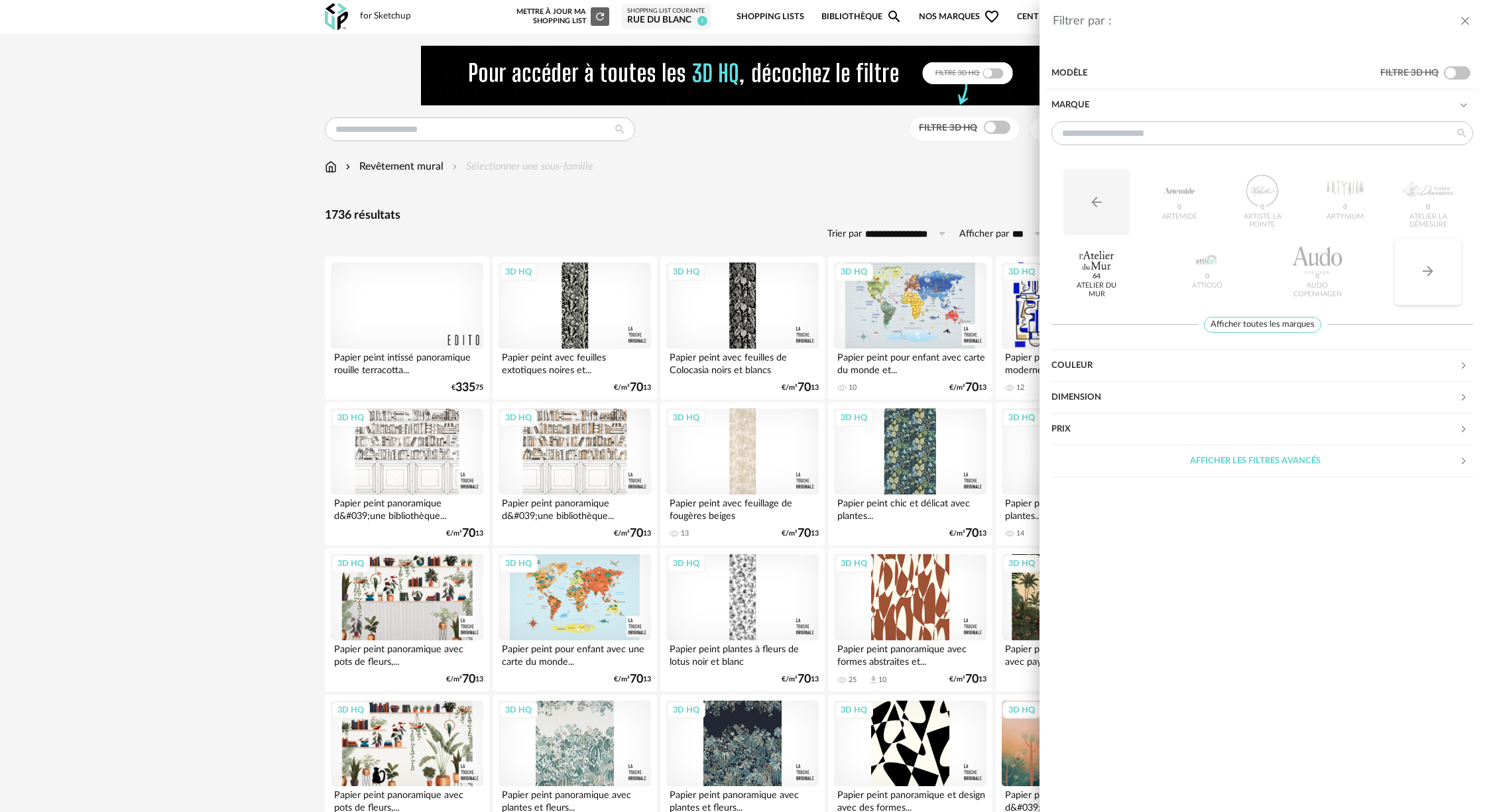 click on "Arrow Right icon" at bounding box center [1428, 272] 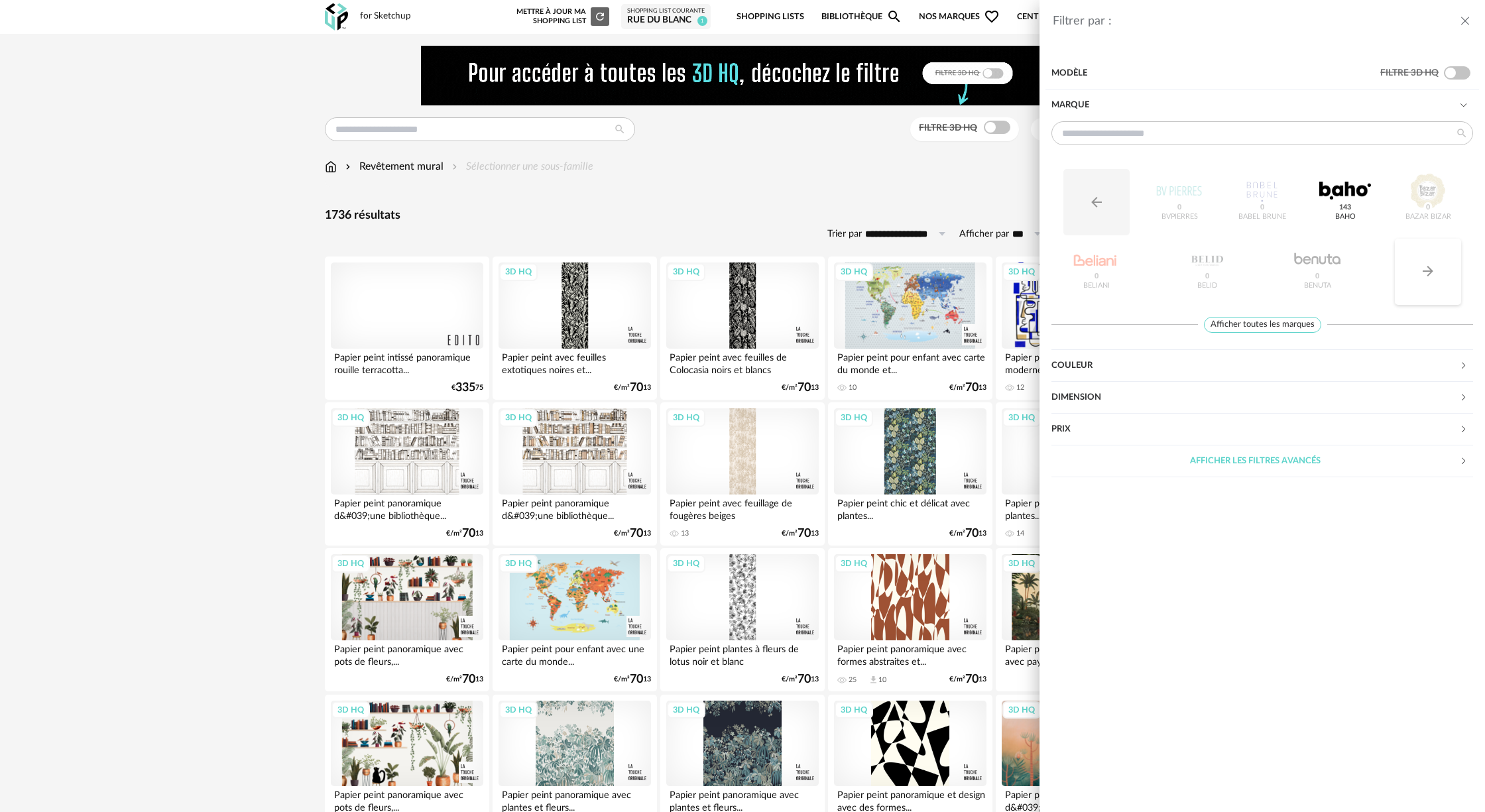 click on "Arrow Right icon" at bounding box center [1428, 272] 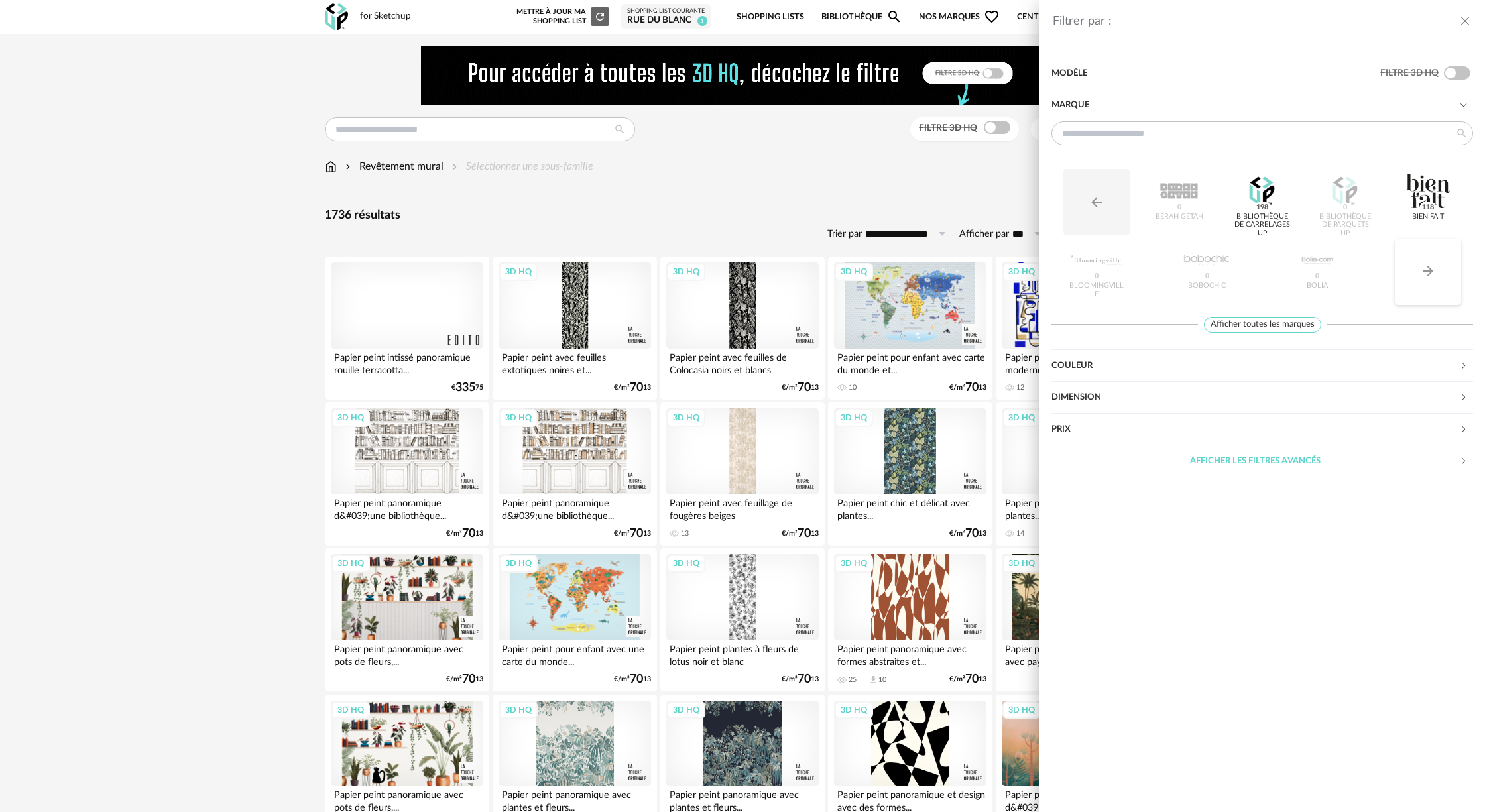 click on "Arrow Right icon" at bounding box center [1428, 272] 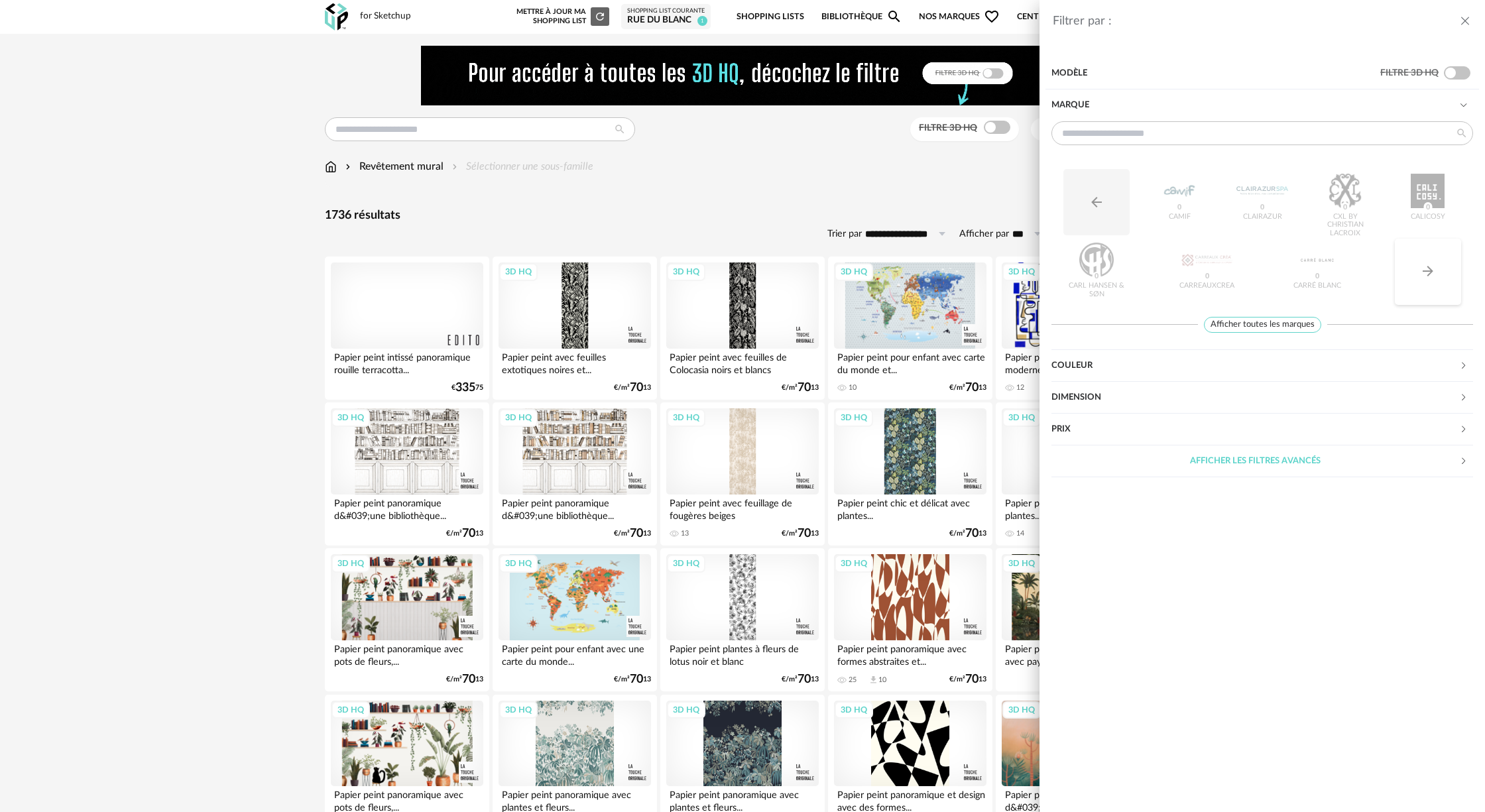 click on "Arrow Right icon" at bounding box center (1428, 272) 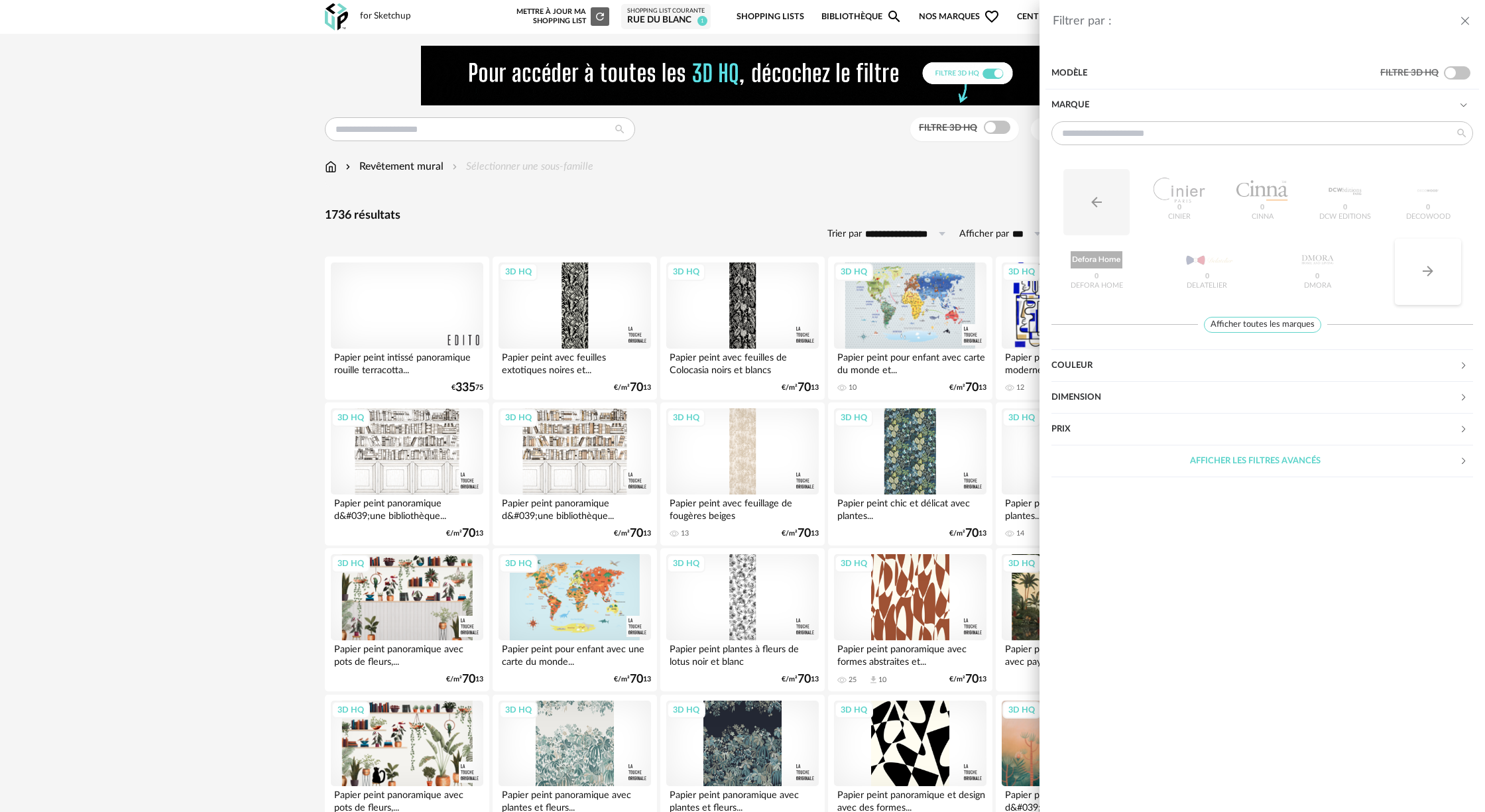 click on "Arrow Right icon" at bounding box center [1428, 272] 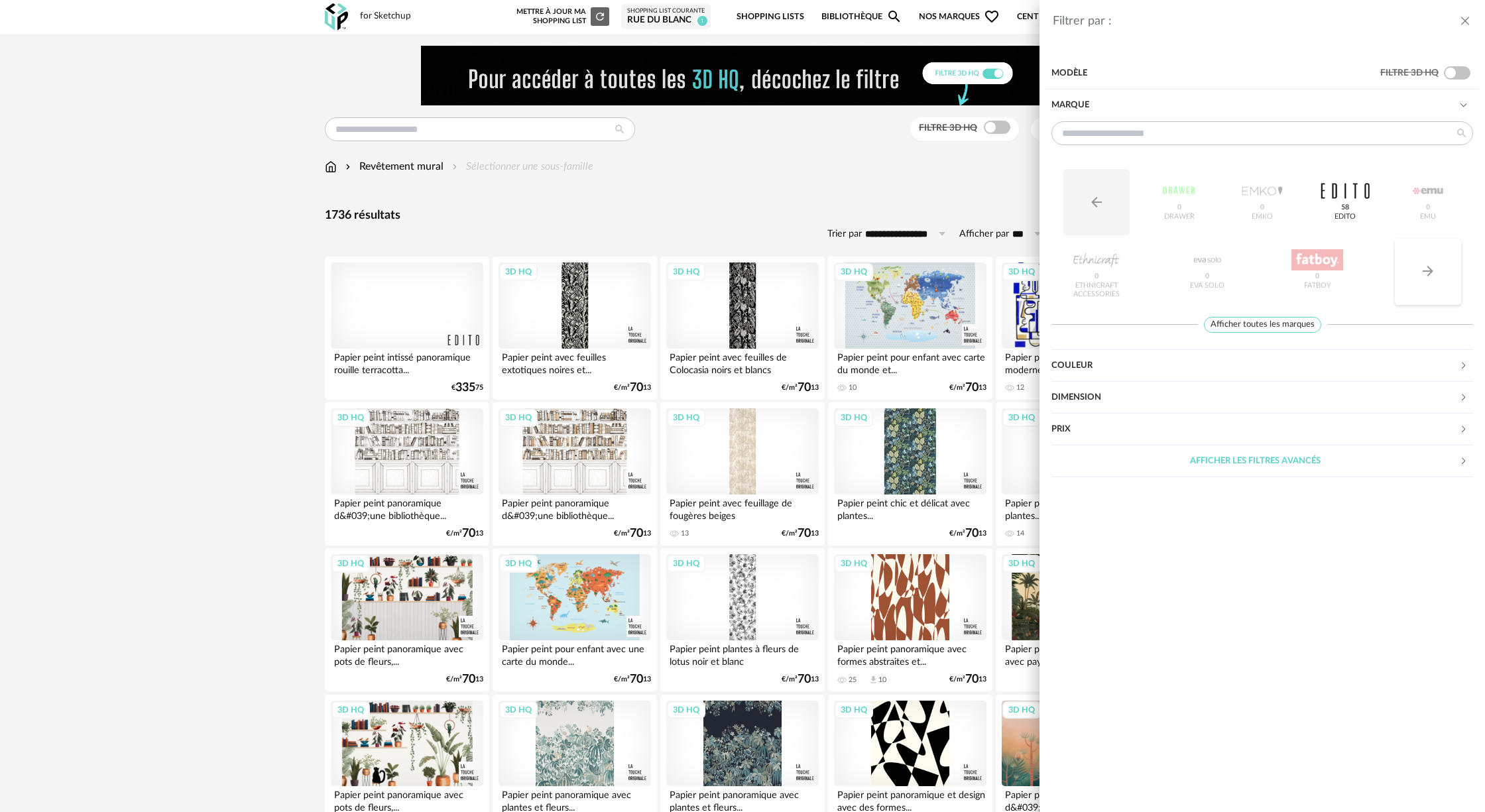 click on "Arrow Right icon" at bounding box center [1428, 272] 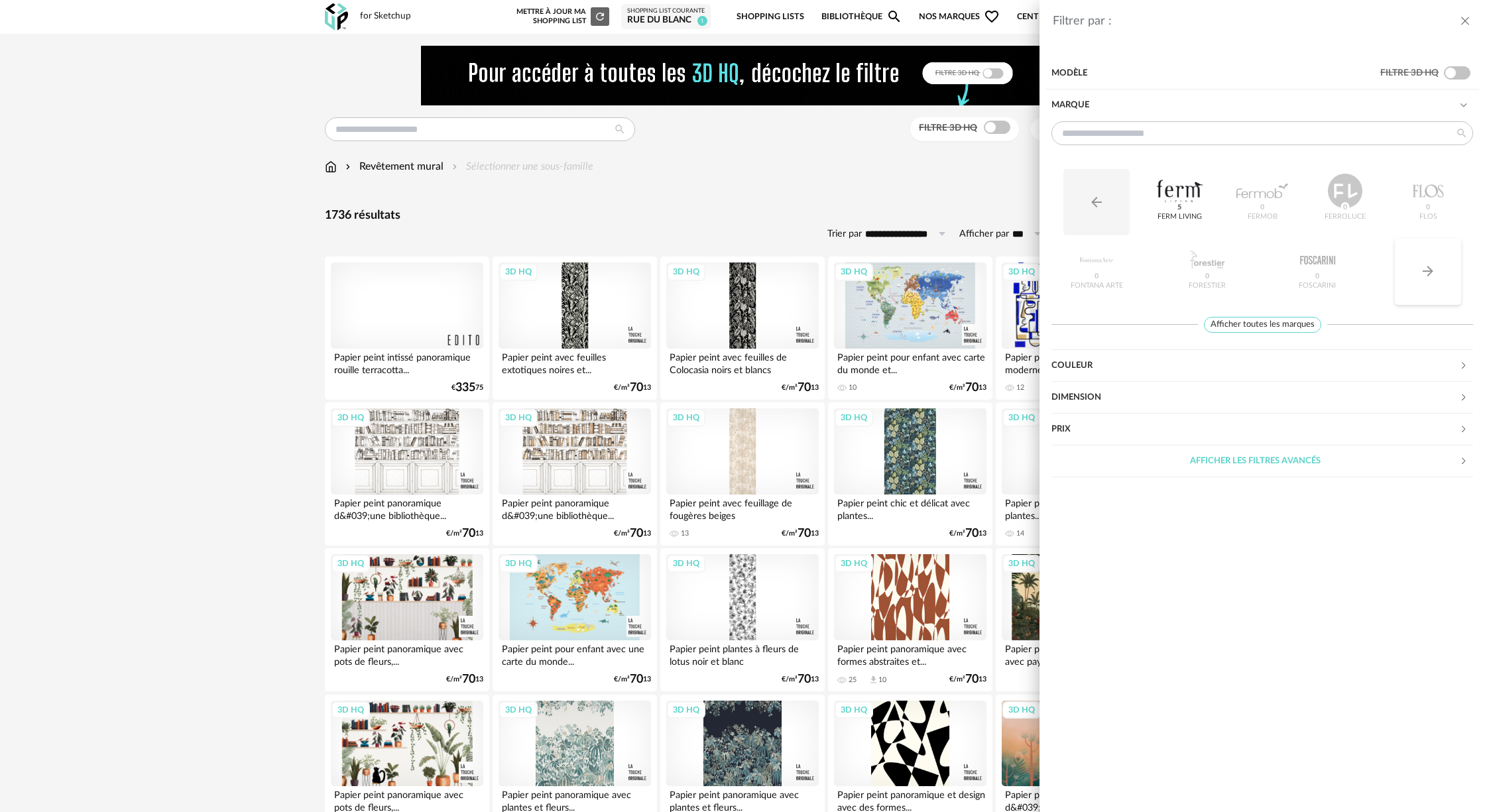 click on "Arrow Right icon" at bounding box center (1428, 272) 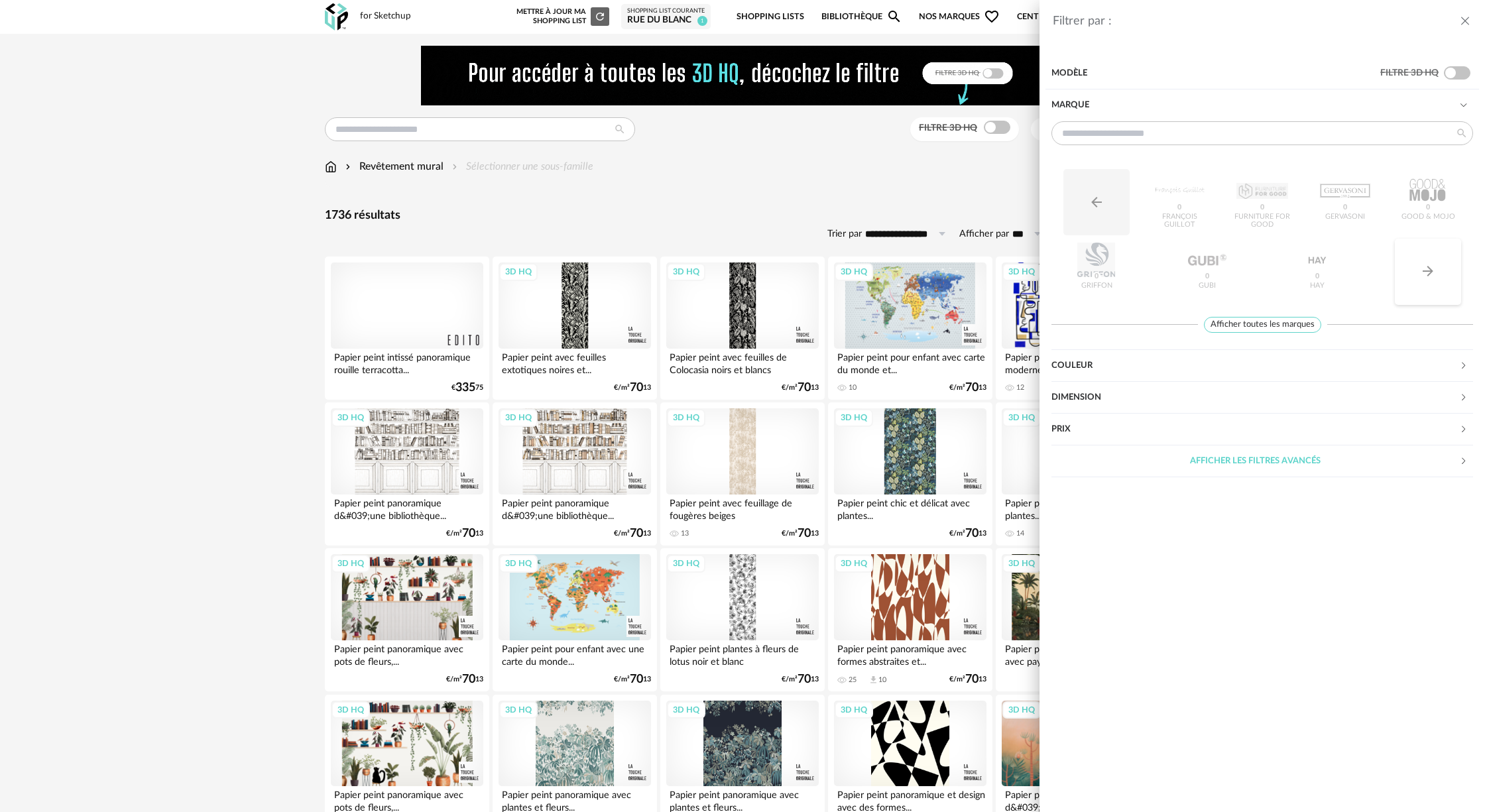 click on "Arrow Right icon" at bounding box center [1428, 272] 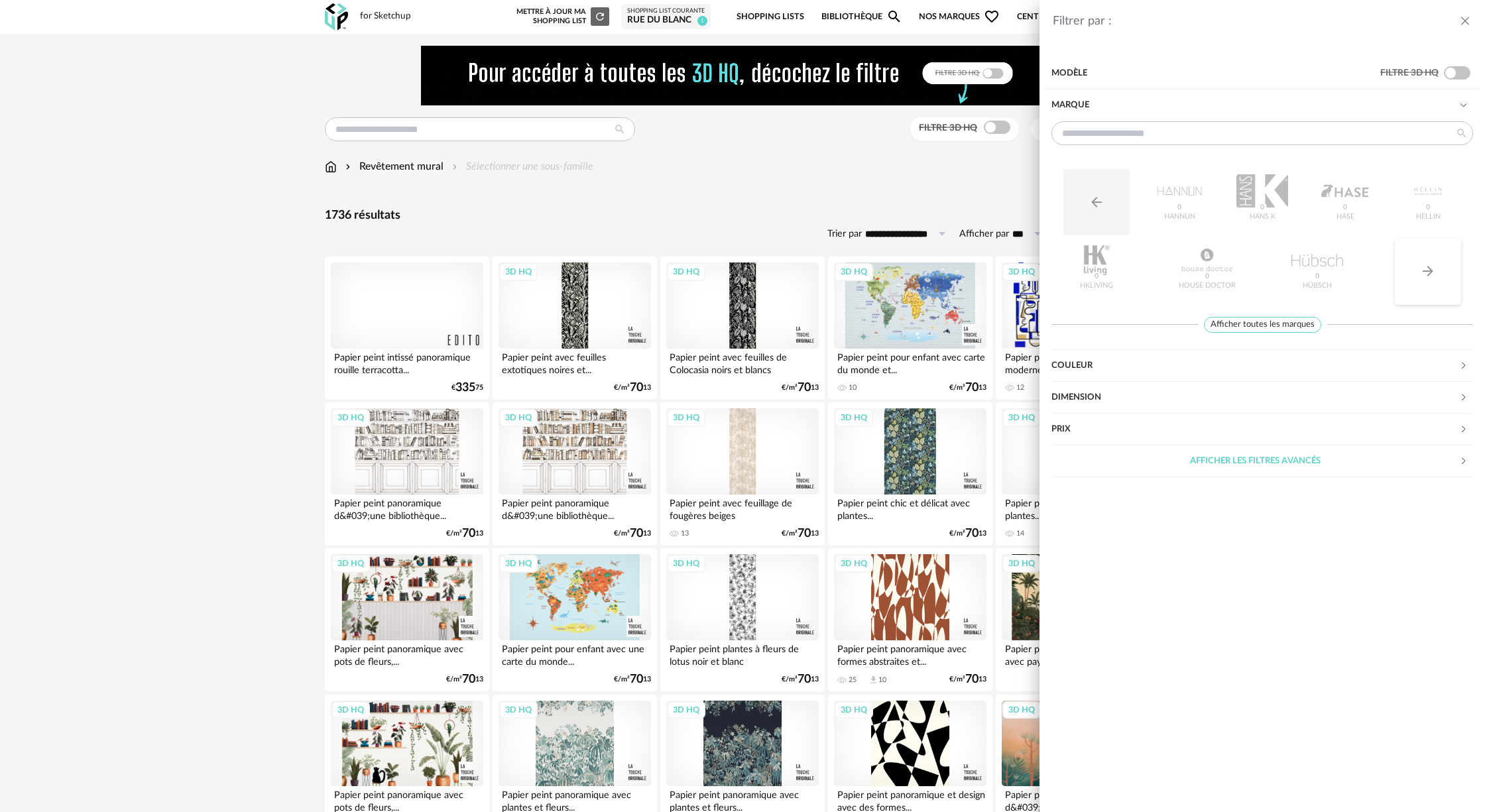 click on "Arrow Right icon" at bounding box center [1428, 272] 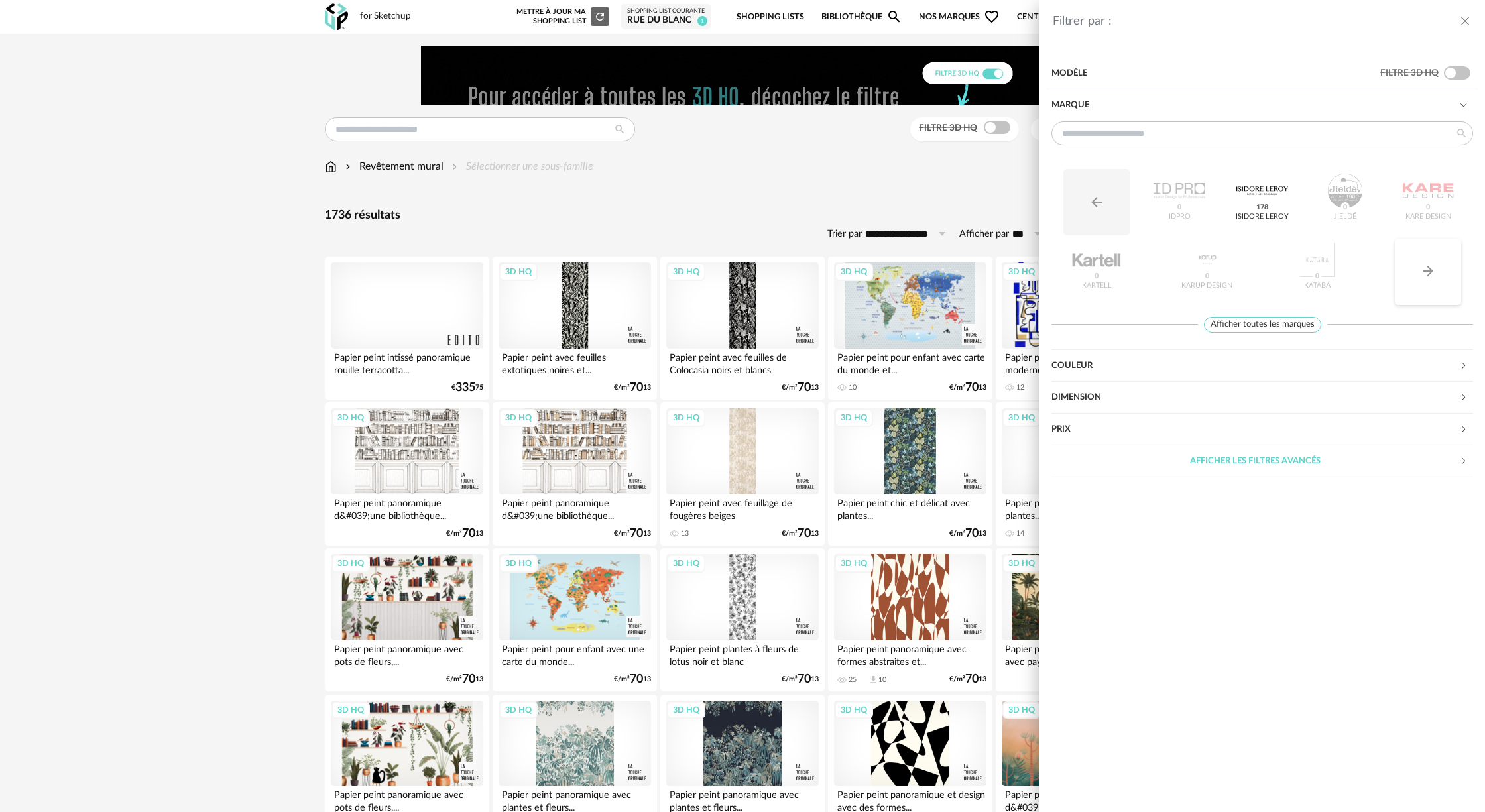 click on "Arrow Right icon" at bounding box center (1428, 272) 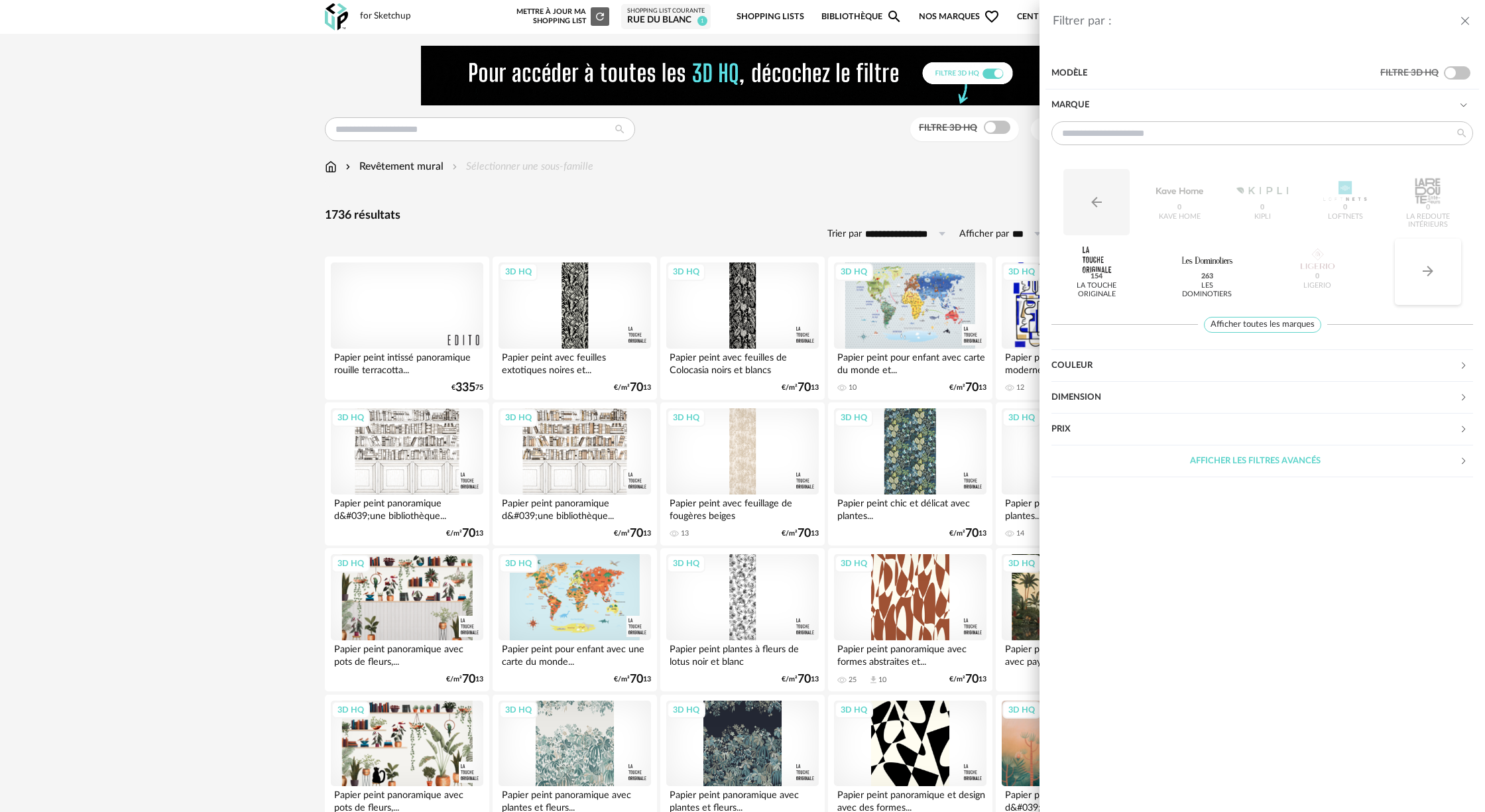 click on "Arrow Right icon" at bounding box center [1428, 272] 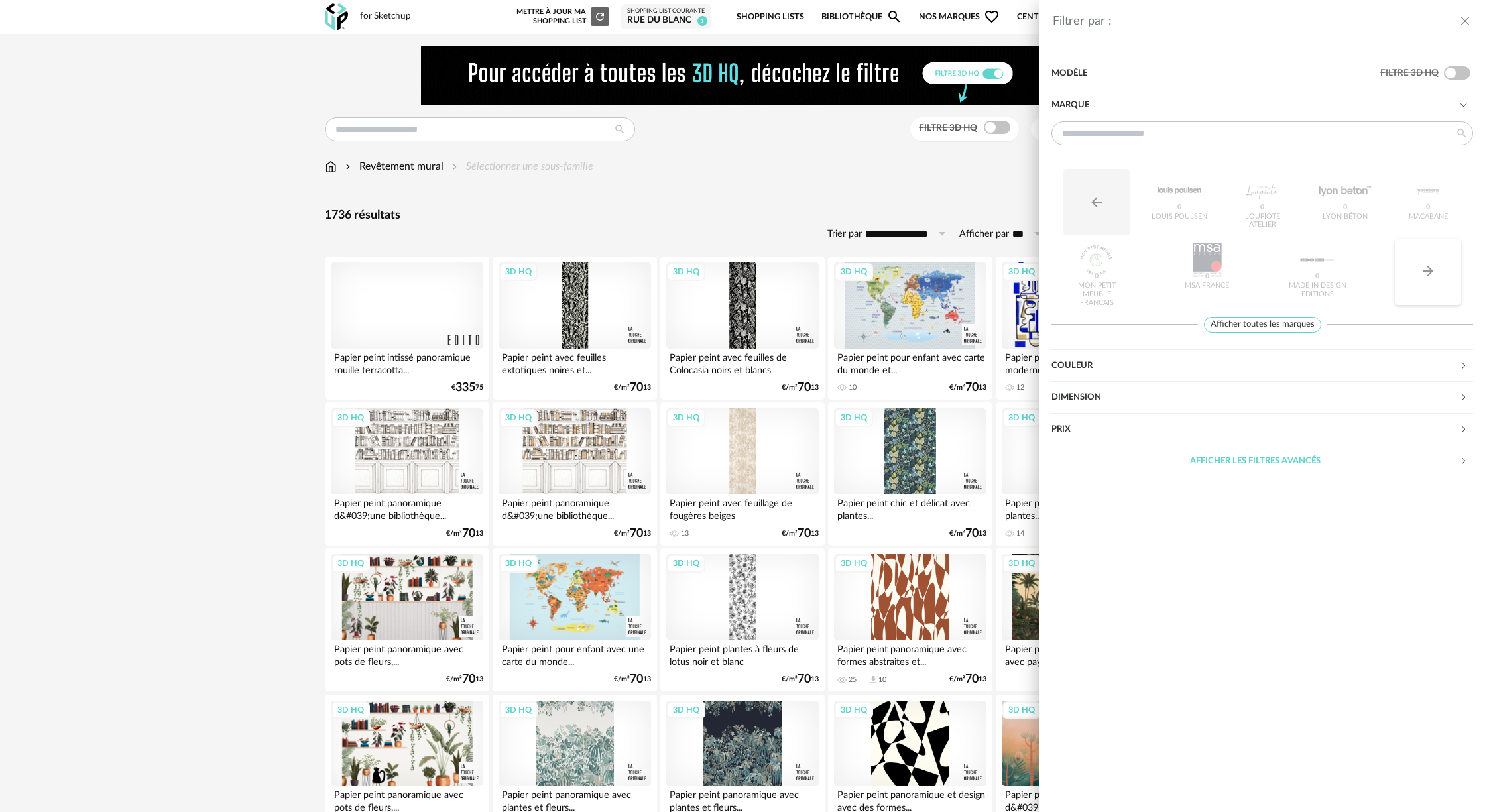 click on "Arrow Right icon" at bounding box center (1428, 272) 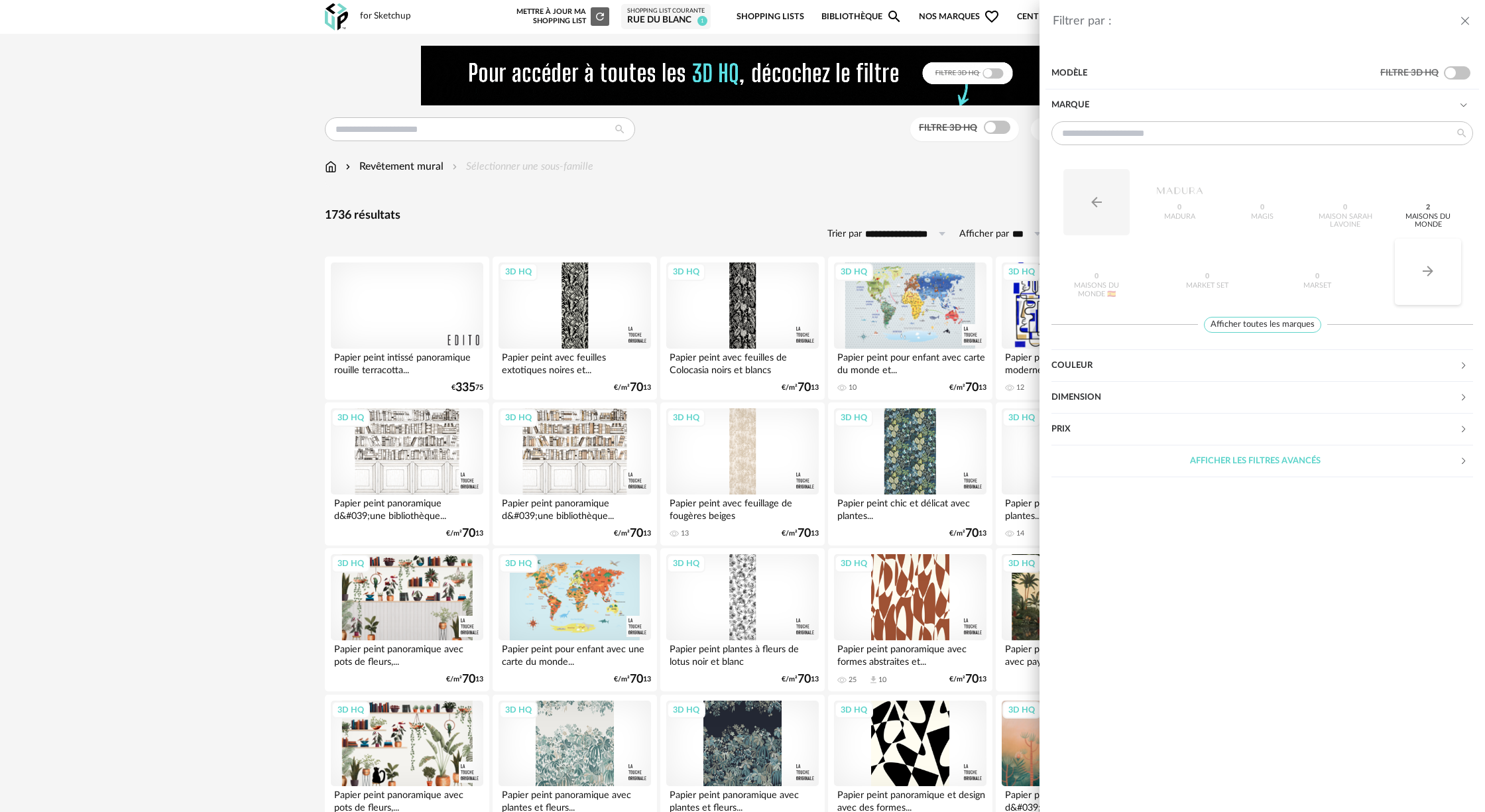 click on "Arrow Right icon" at bounding box center (1428, 272) 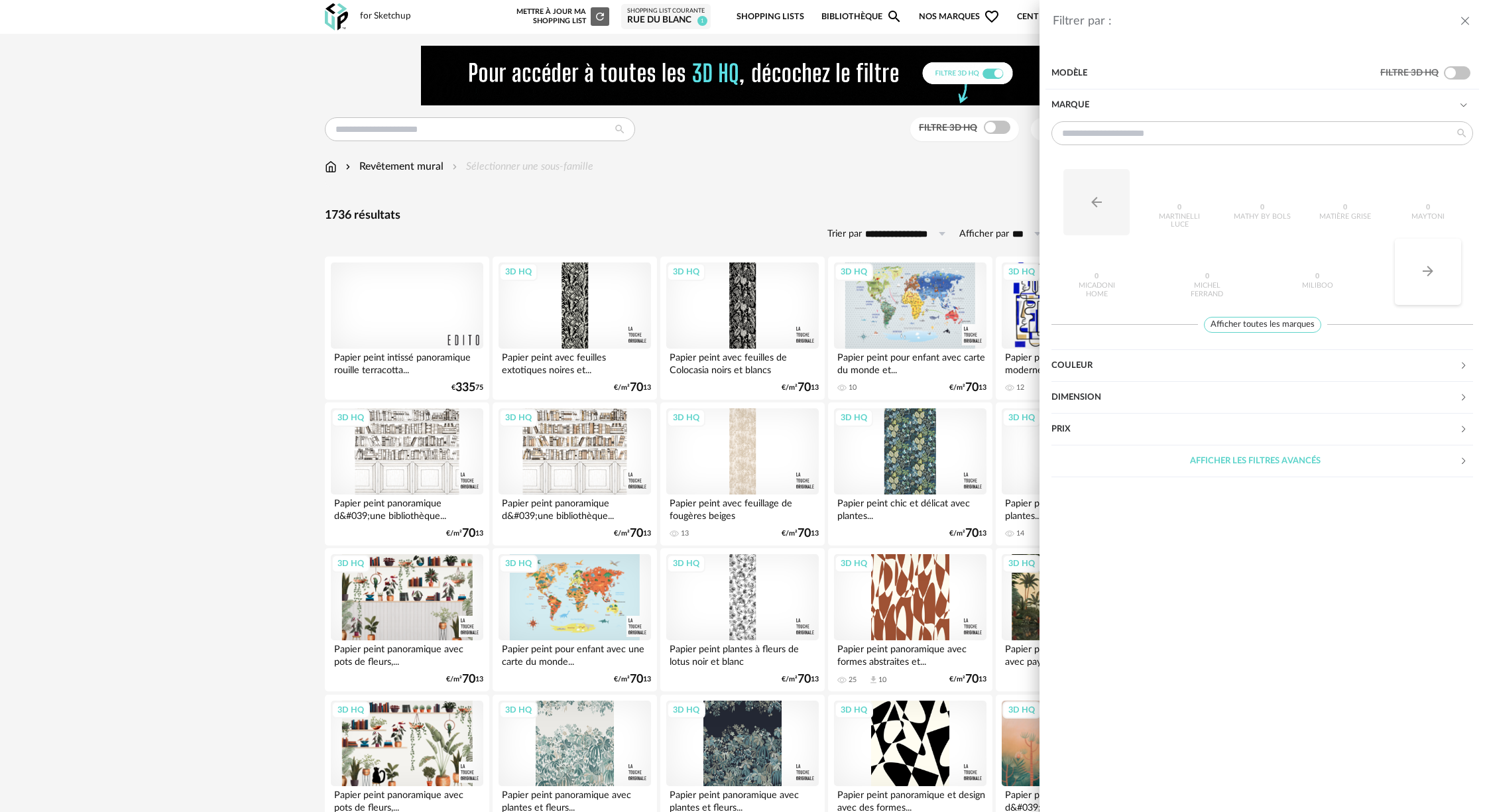 click on "Arrow Right icon" at bounding box center (1428, 272) 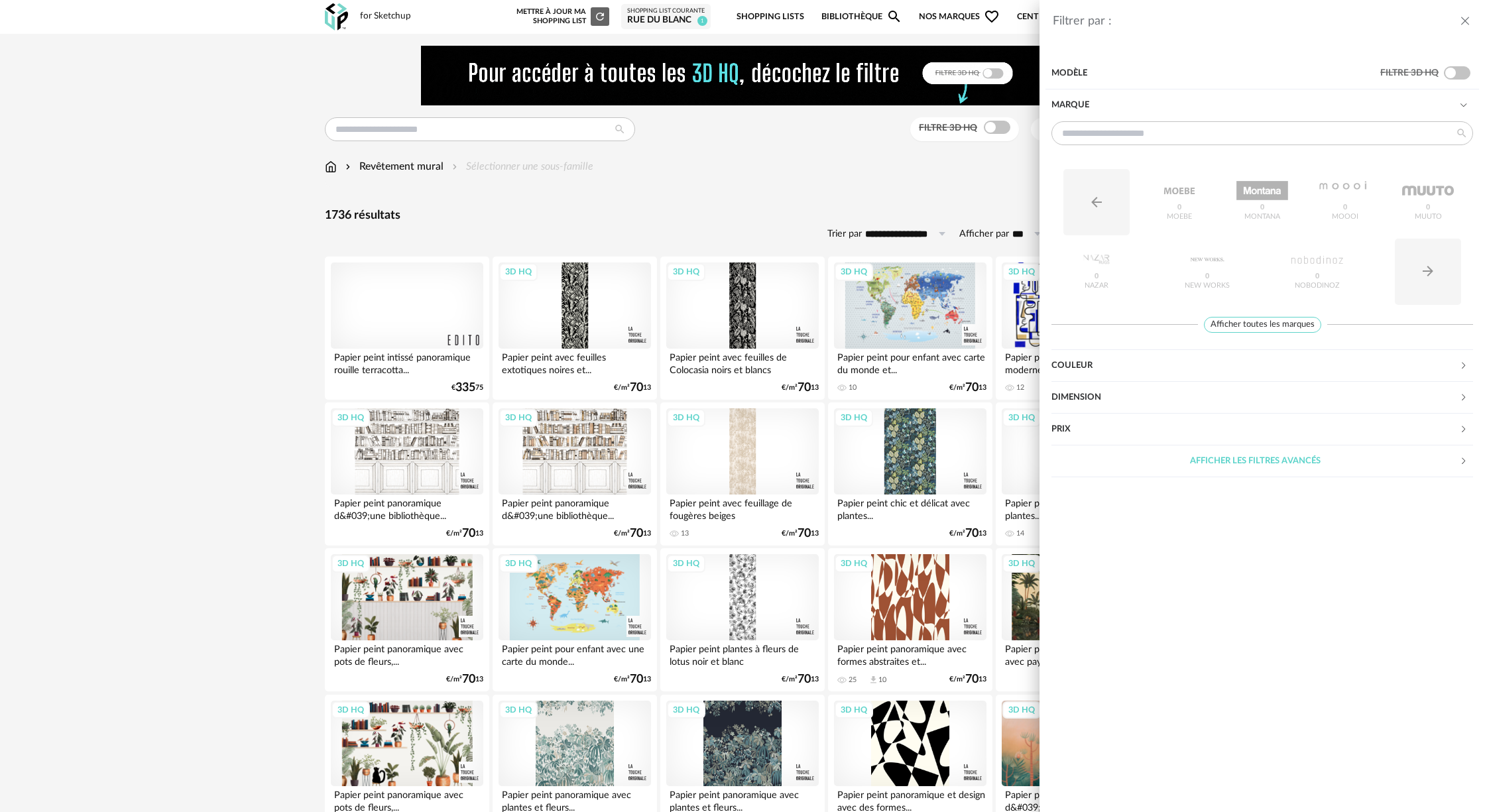 click on "Filtrer par :   Modèle
Filtre 3D HQ
Marque
Arrow Left icon
Moebe
0
Montana
0
Moooi
0
Muuto
0
Nazar
0
New Works
0
Nobodinoz
0     Arrow Right icon
Afficher toutes les marques
Toutes les marques   Close icon
Couleur
noir
136
acier
0
beige
0
blanc
370
gris
196
brun
195
jaune
57
orange
23
rouge
68
rose
57
violet
20
bleu
241
vert
198
transparent
0
argenté
0
doré - laiton
27
bois
65
multicolore
80
Dimension
Hauteur    *** 0% 10% 20% 30% 40% 50% 60% 70% 80% 90% 100%     ** 0% 10% 20% 30% 40% 50% 60% 70% 80% 90% 100%       0%" at bounding box center (742, 406) 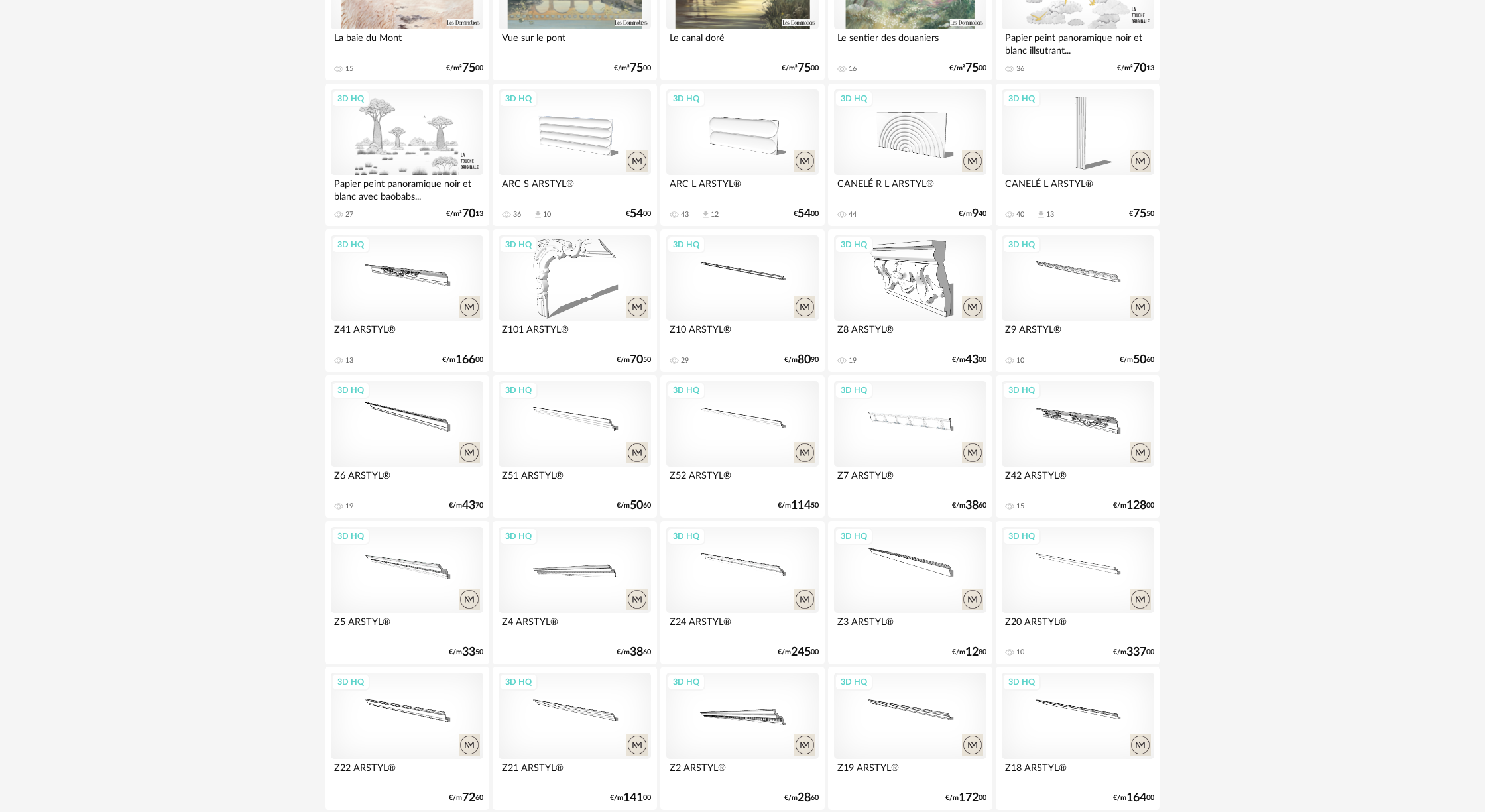 scroll, scrollTop: 2459, scrollLeft: 0, axis: vertical 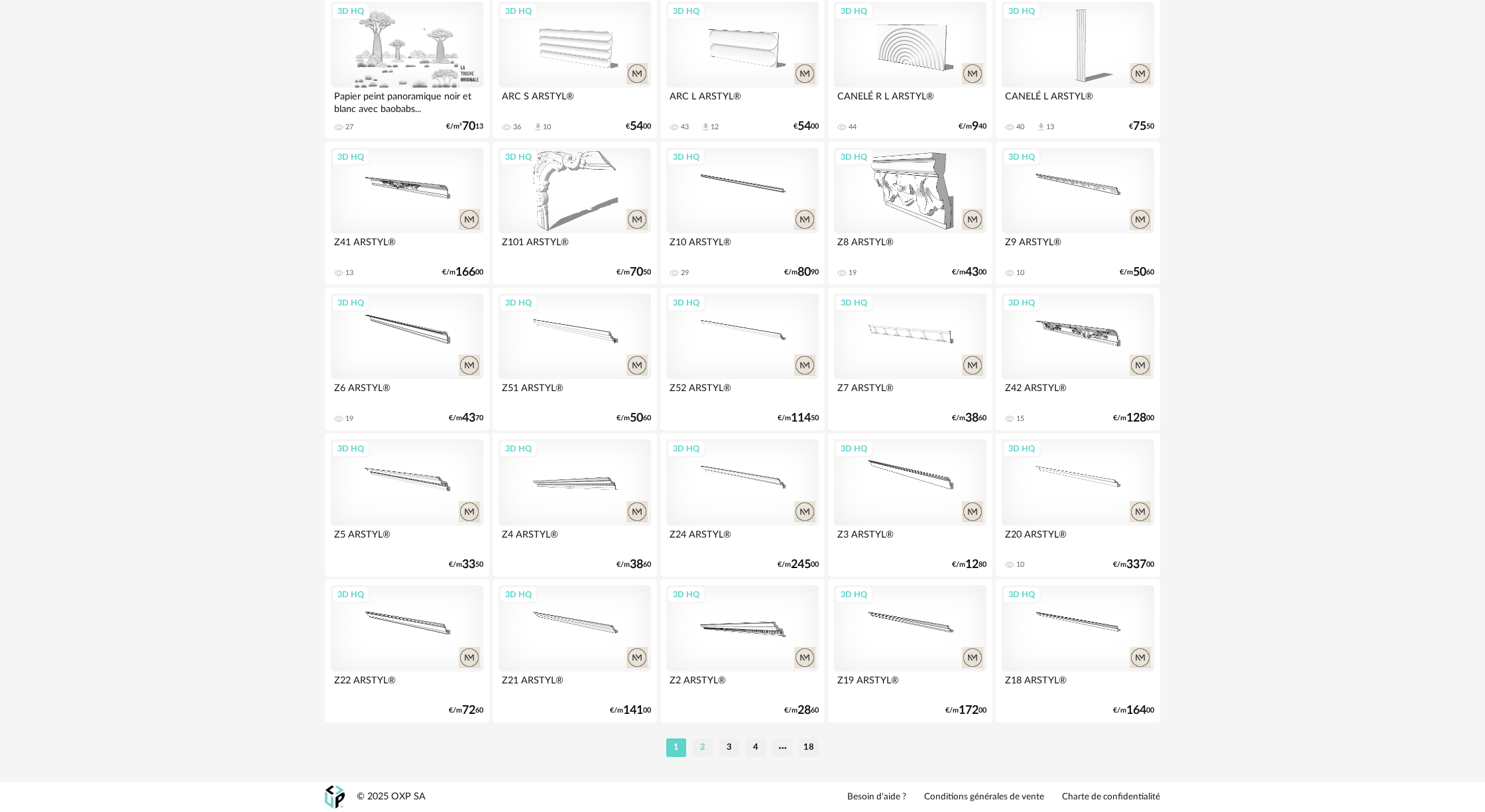 click on "2" at bounding box center (703, 748) 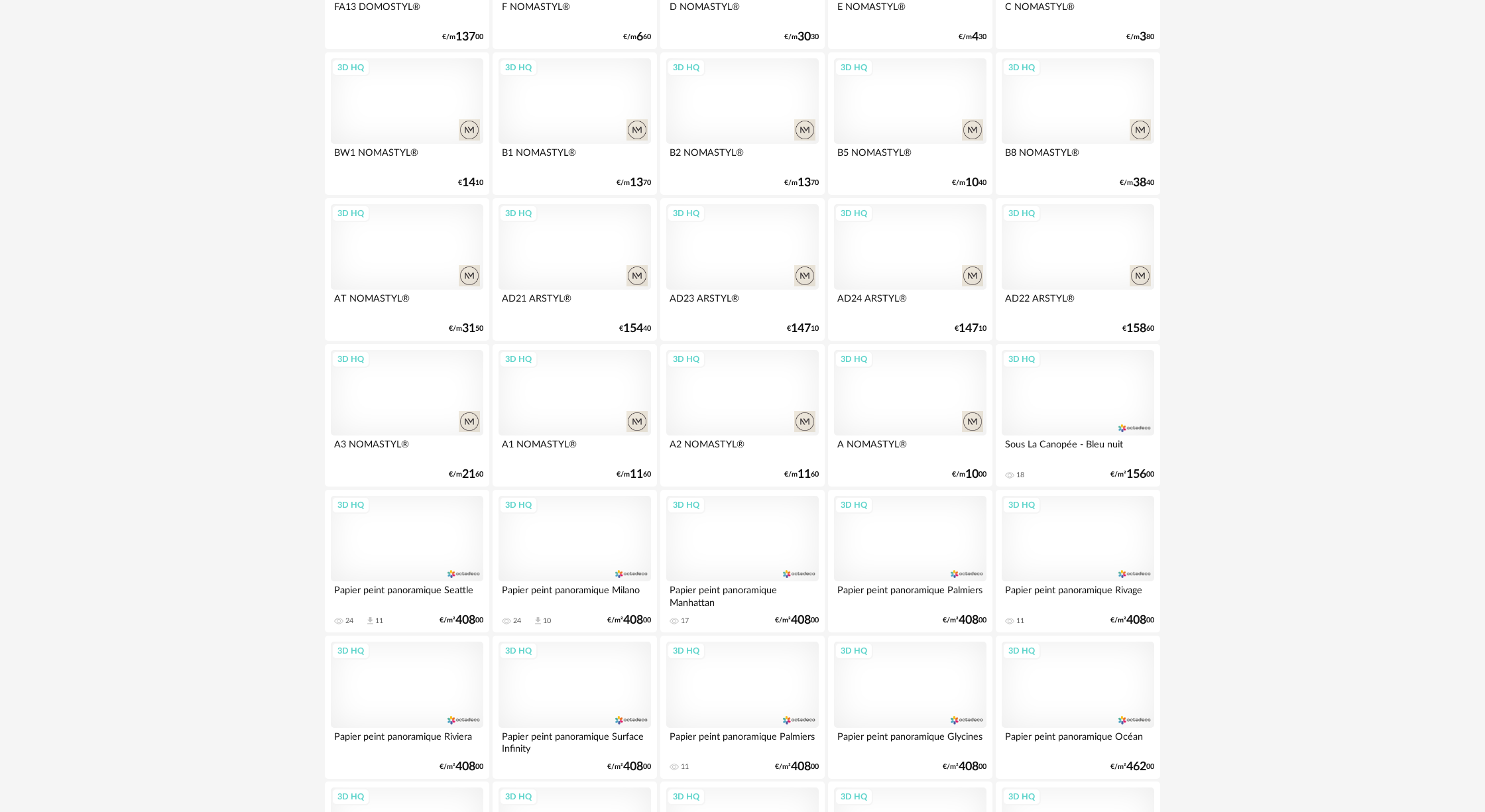 scroll, scrollTop: 2459, scrollLeft: 0, axis: vertical 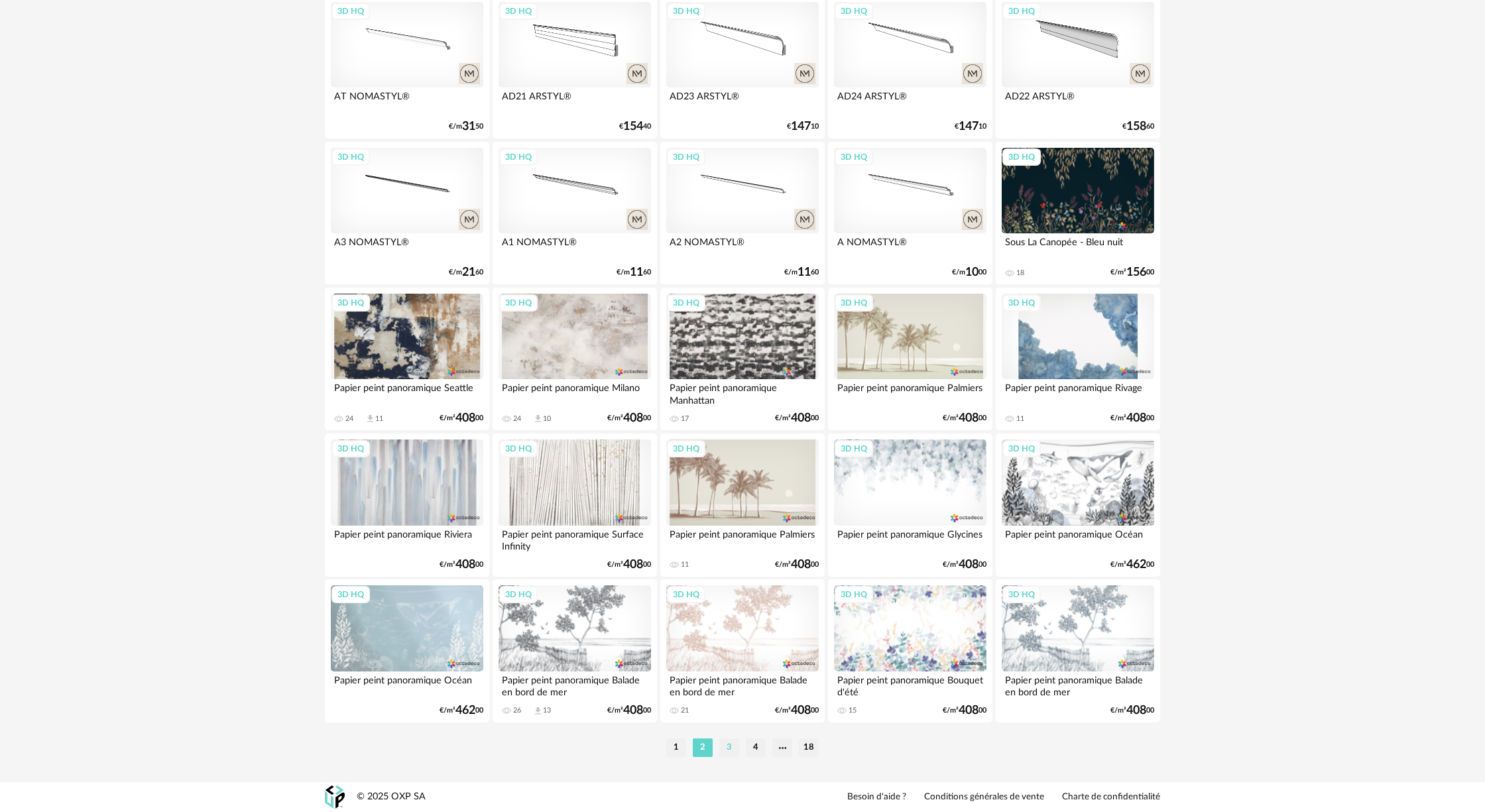click on "3" at bounding box center (729, 748) 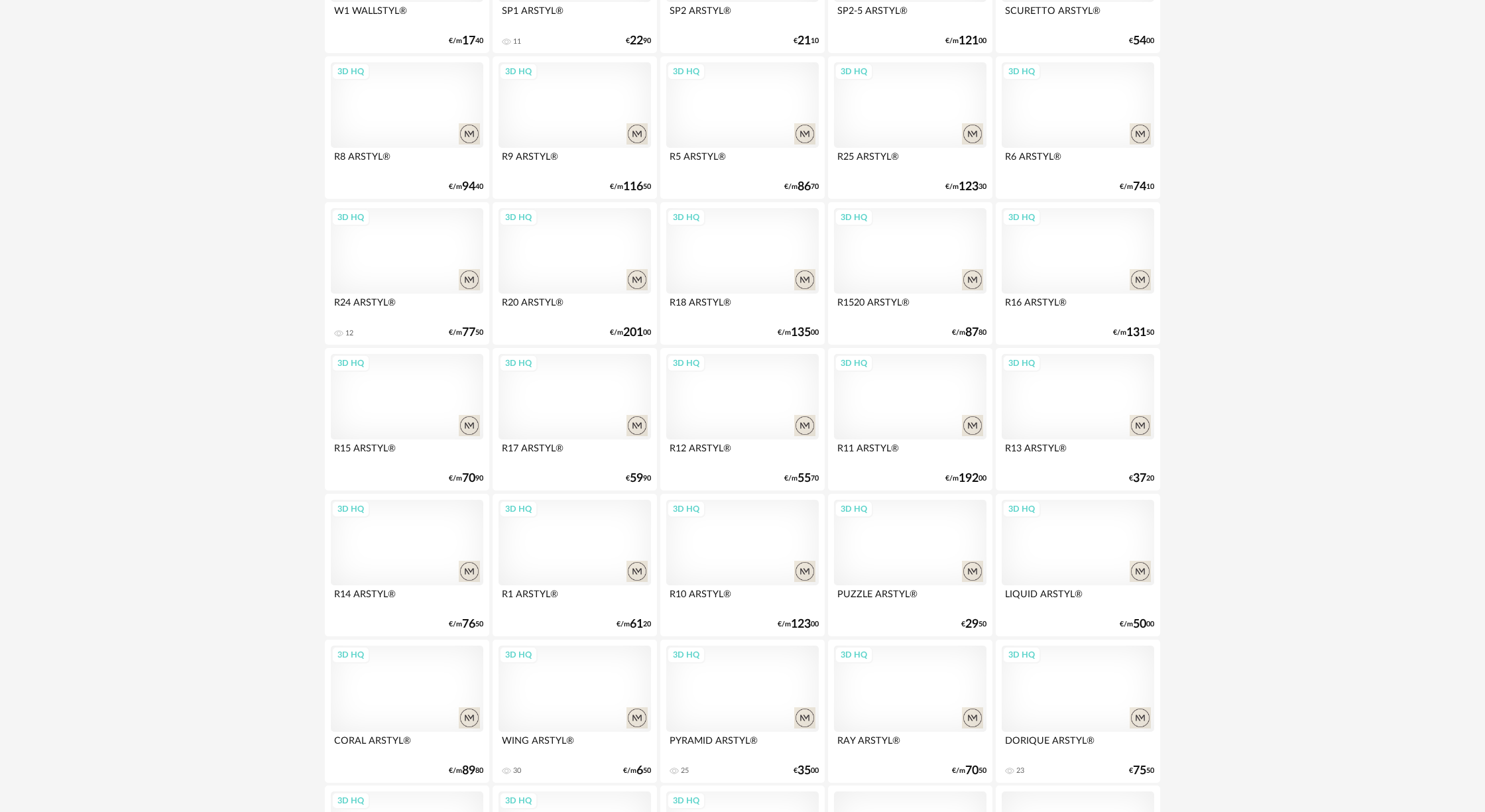 scroll, scrollTop: 2459, scrollLeft: 0, axis: vertical 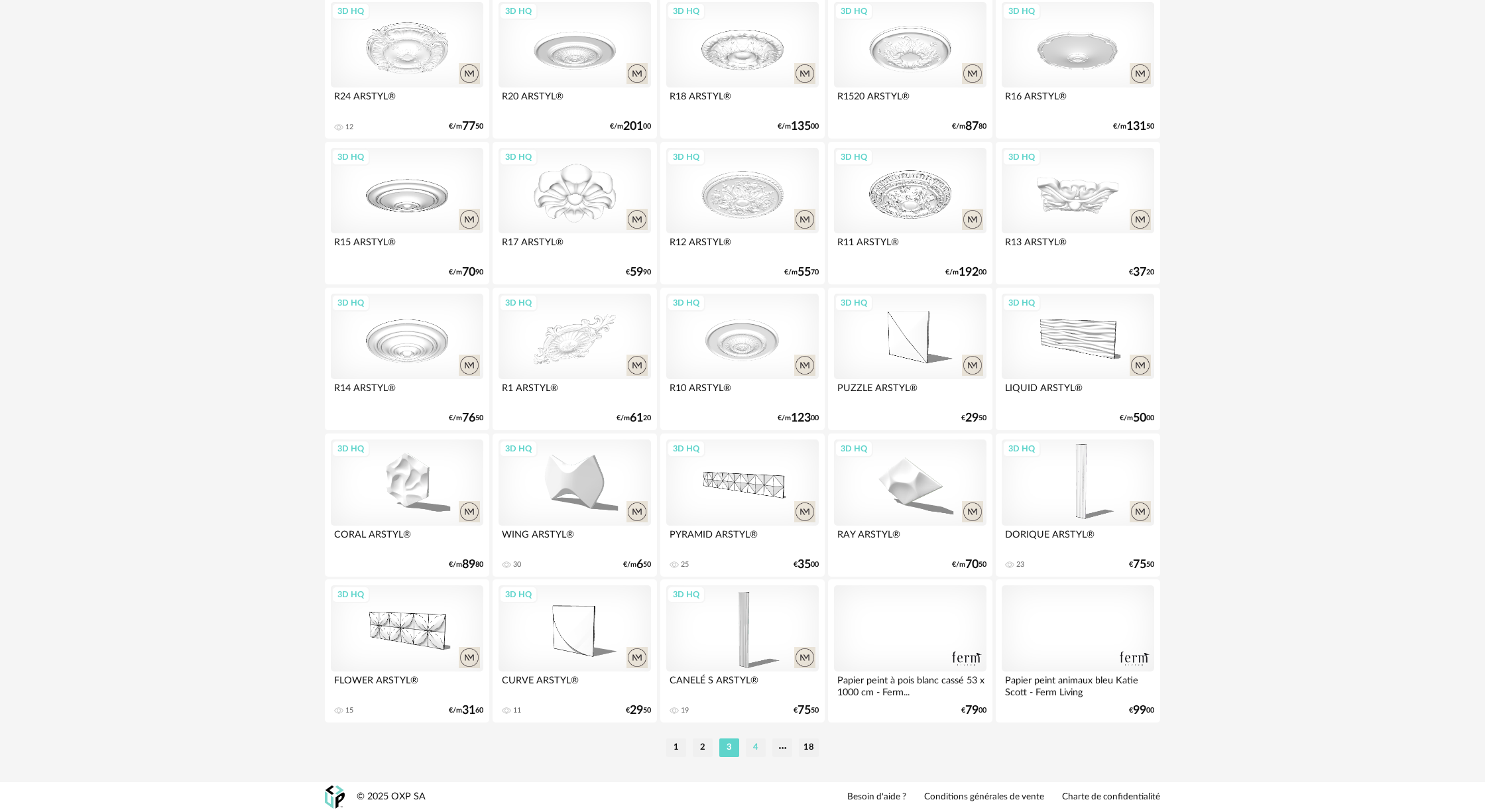 click on "4" at bounding box center [756, 748] 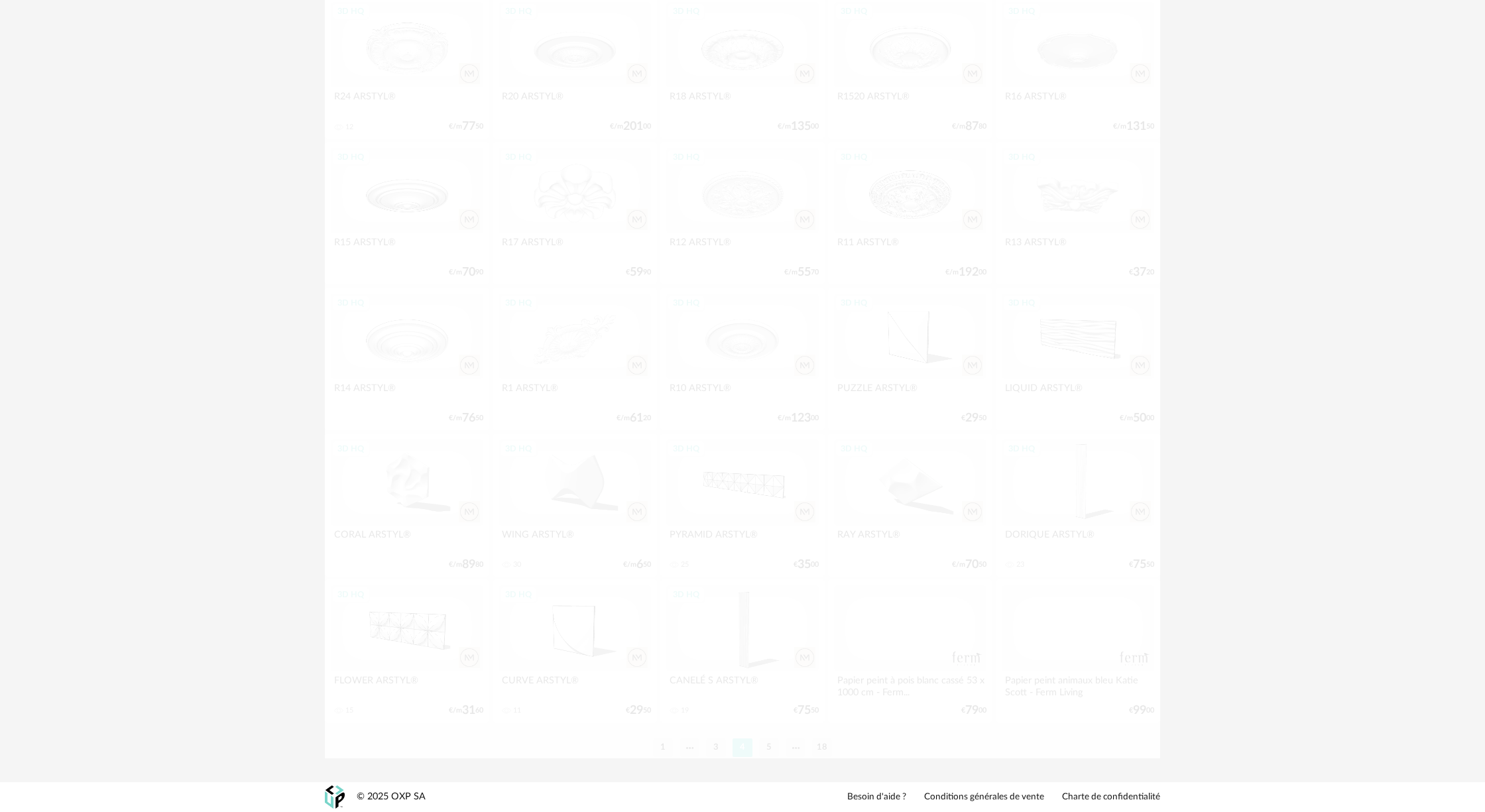 scroll, scrollTop: 0, scrollLeft: 0, axis: both 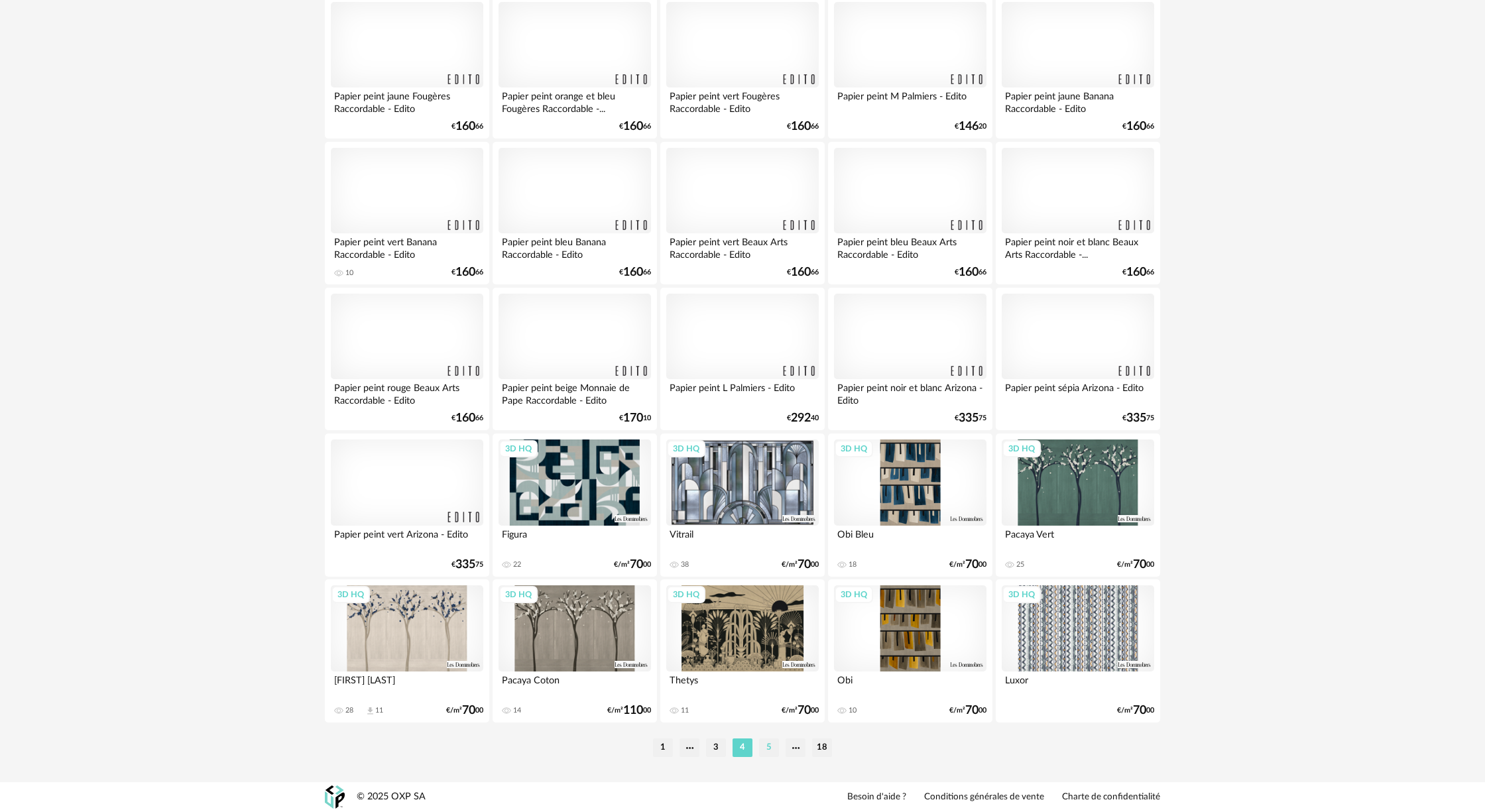 click on "5" at bounding box center (769, 748) 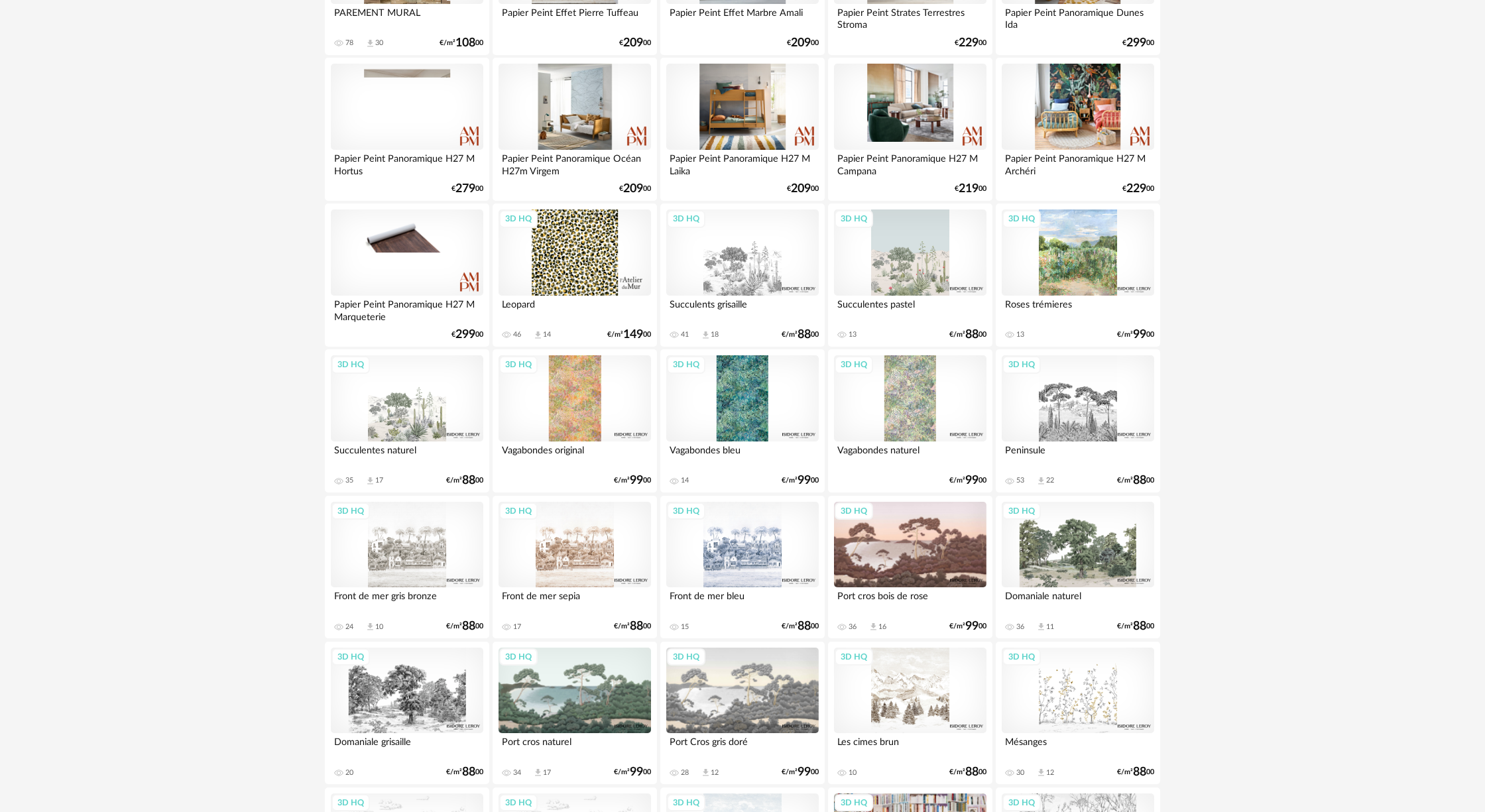 scroll, scrollTop: 1672, scrollLeft: 0, axis: vertical 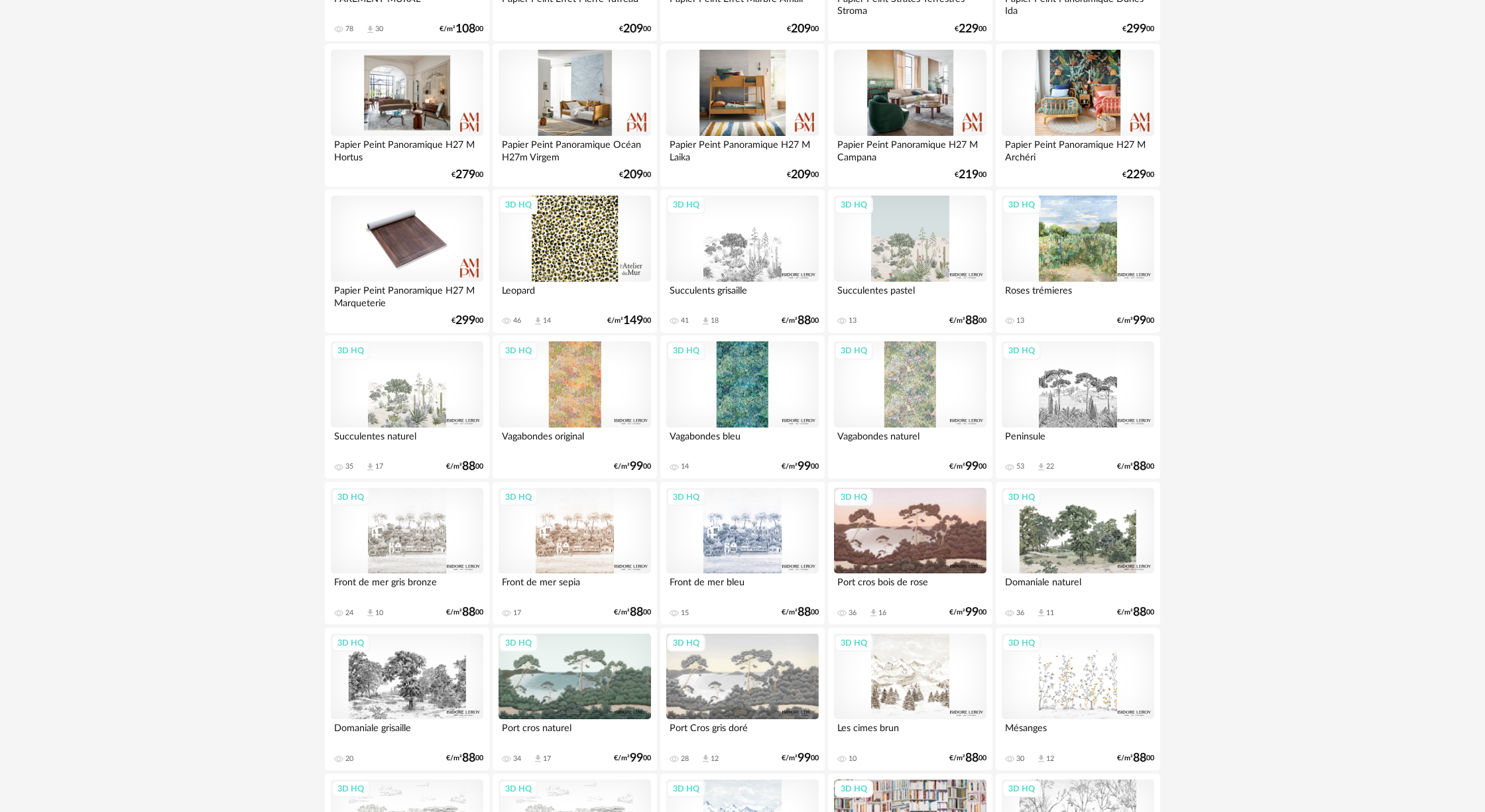 click on "3D HQ" at bounding box center (910, 531) 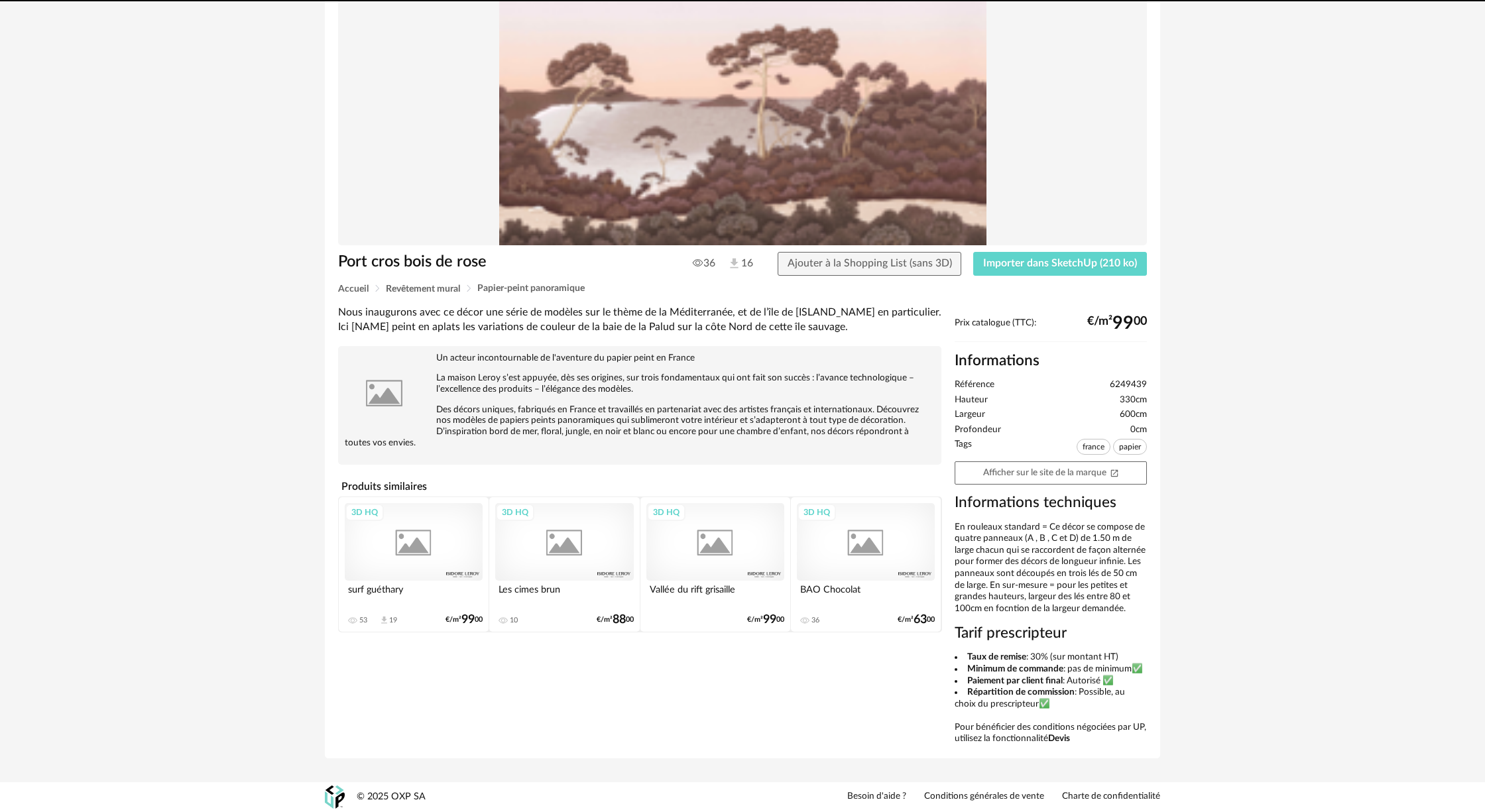 scroll, scrollTop: 0, scrollLeft: 0, axis: both 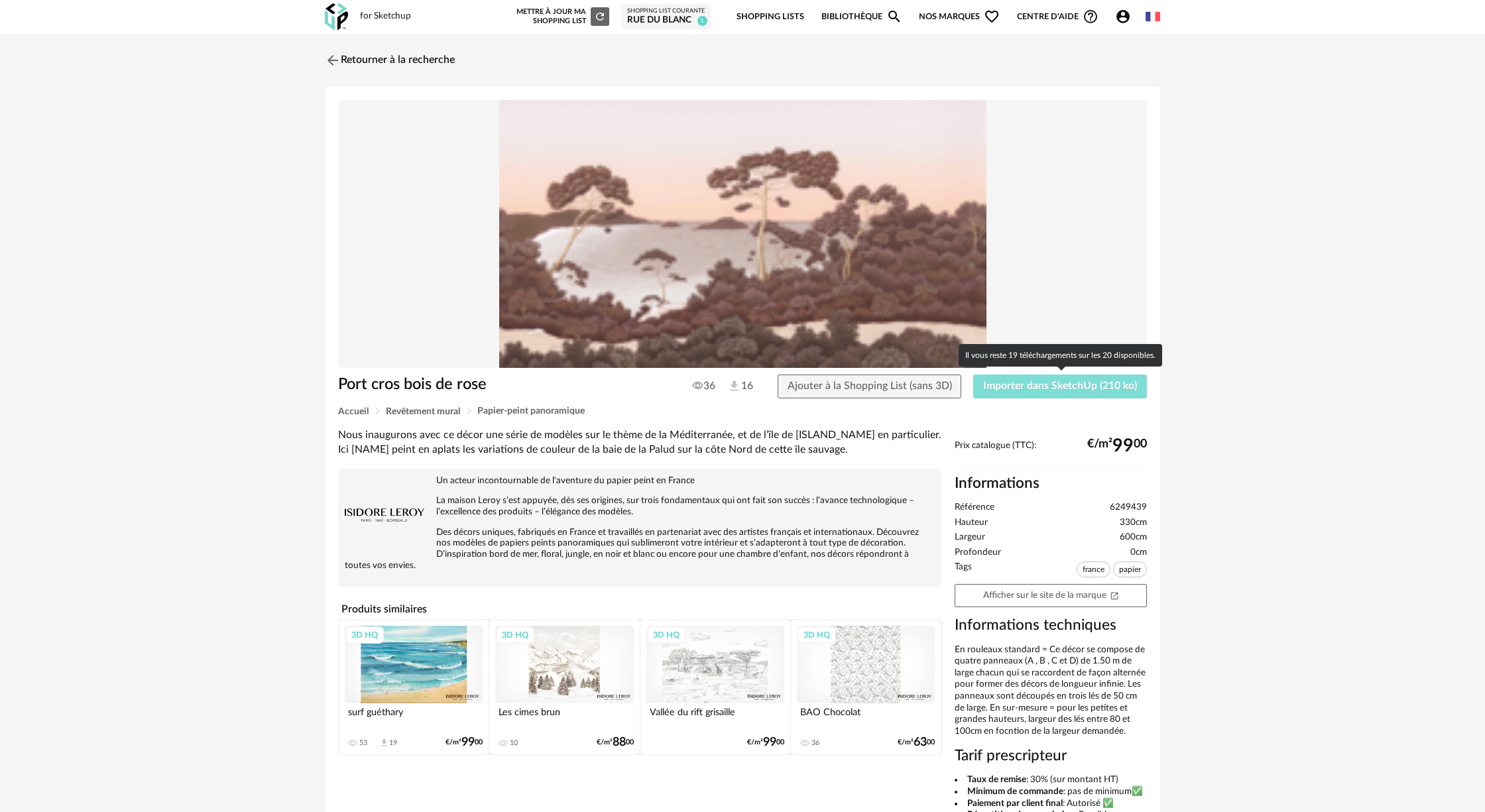 click on "Importer dans SketchUp (210 ko)" at bounding box center [1060, 386] 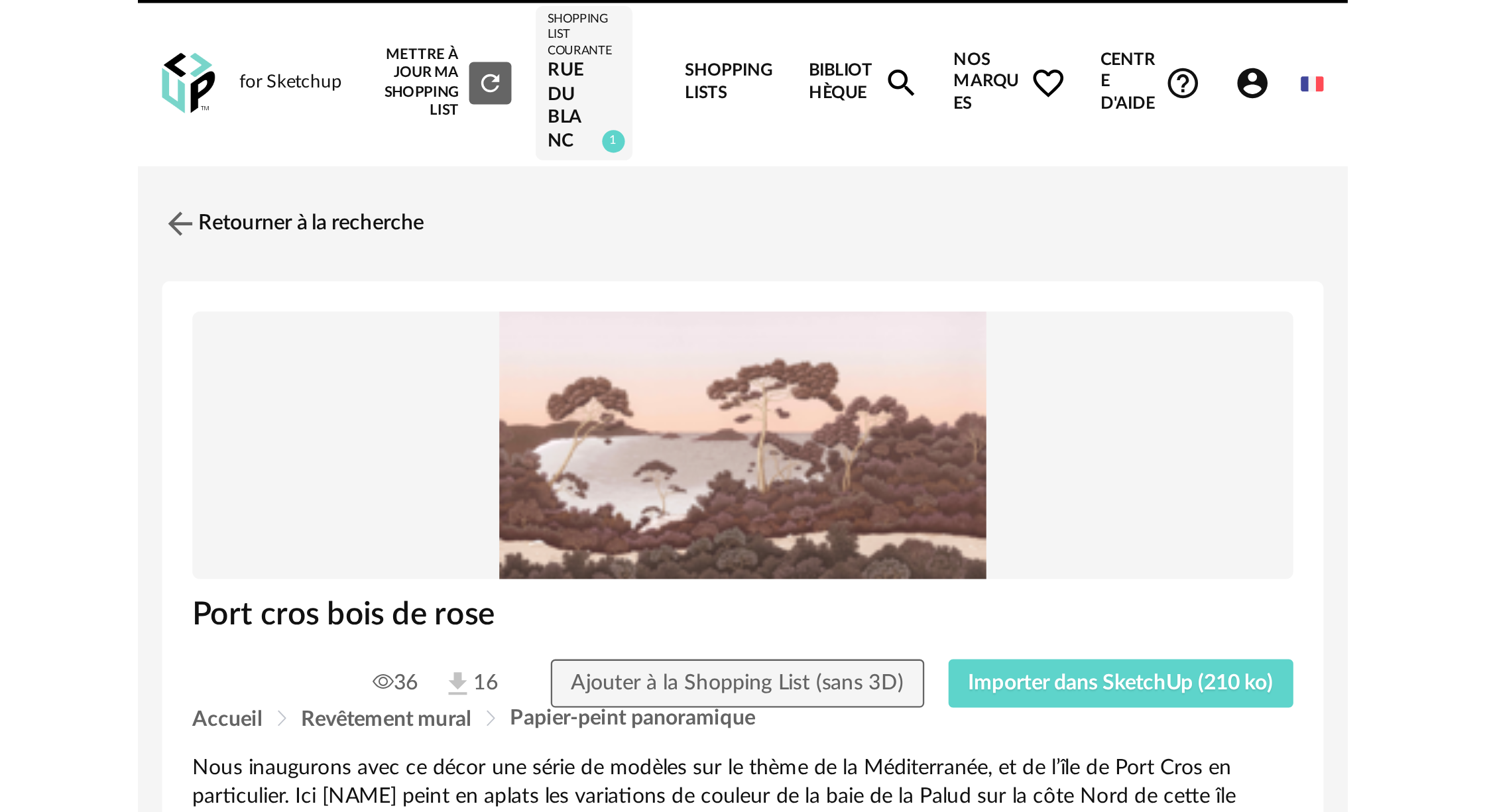 scroll, scrollTop: 0, scrollLeft: 0, axis: both 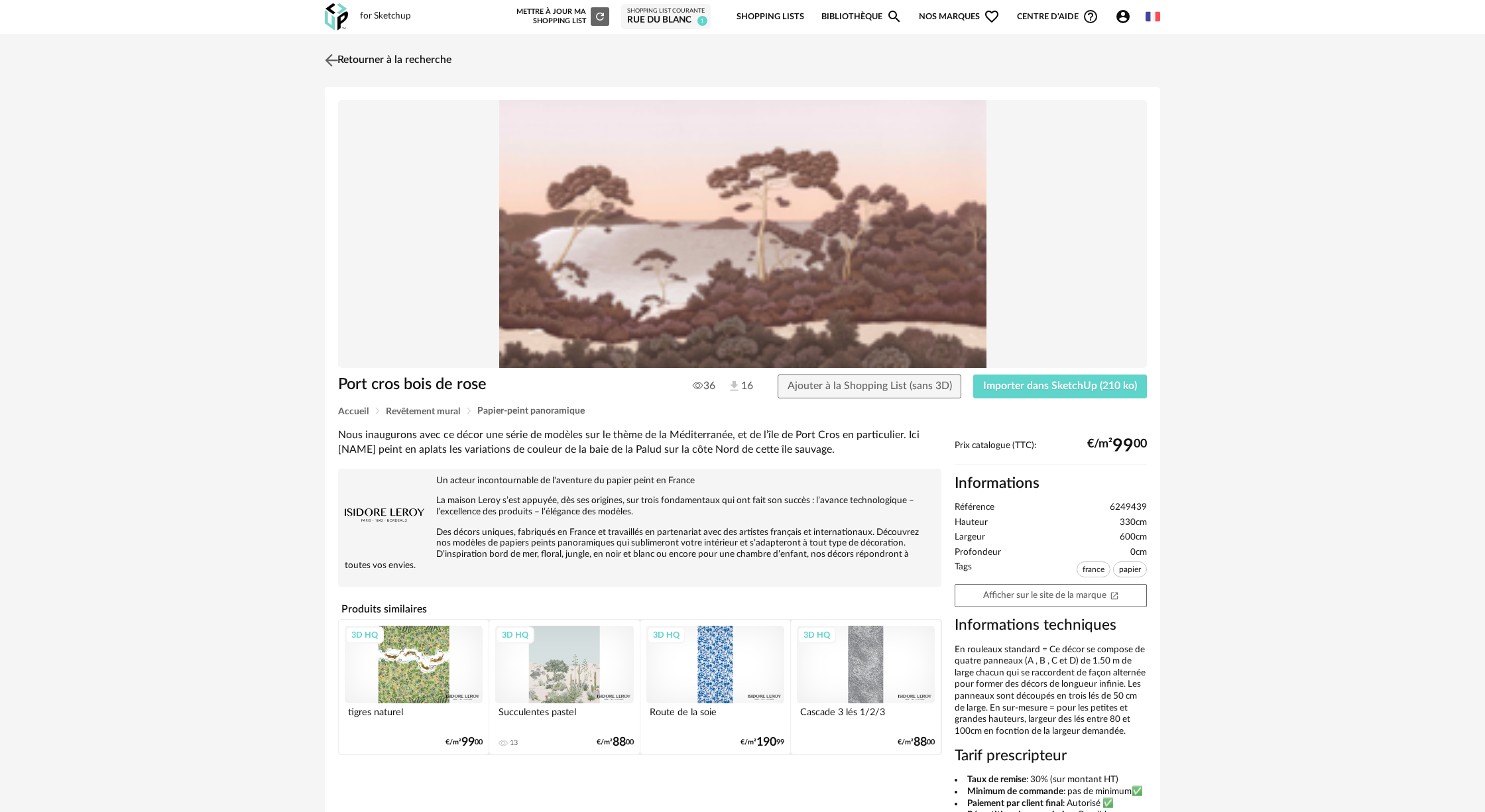 click on "Retourner à la recherche" at bounding box center [386, 60] 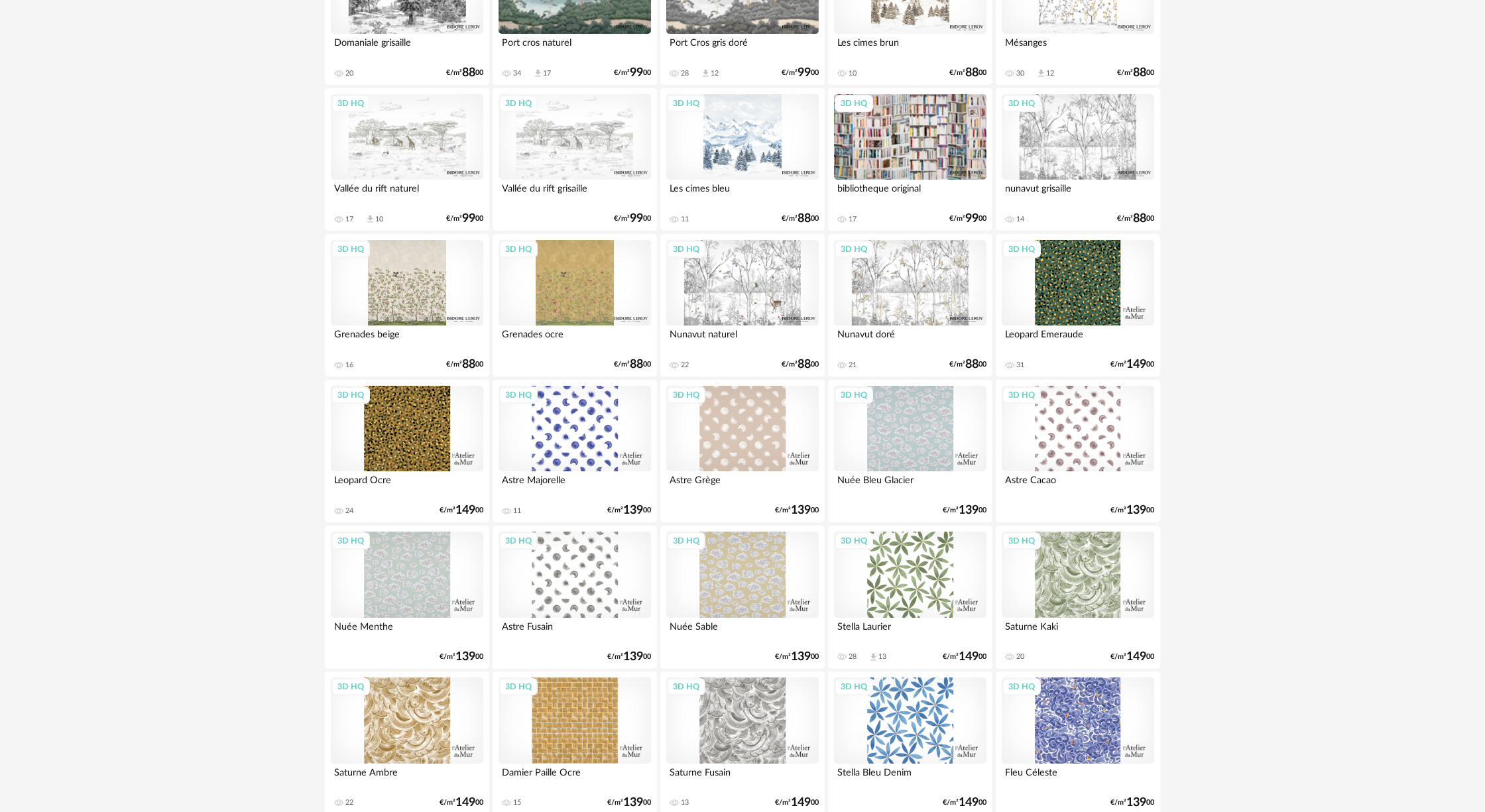 scroll, scrollTop: 2459, scrollLeft: 0, axis: vertical 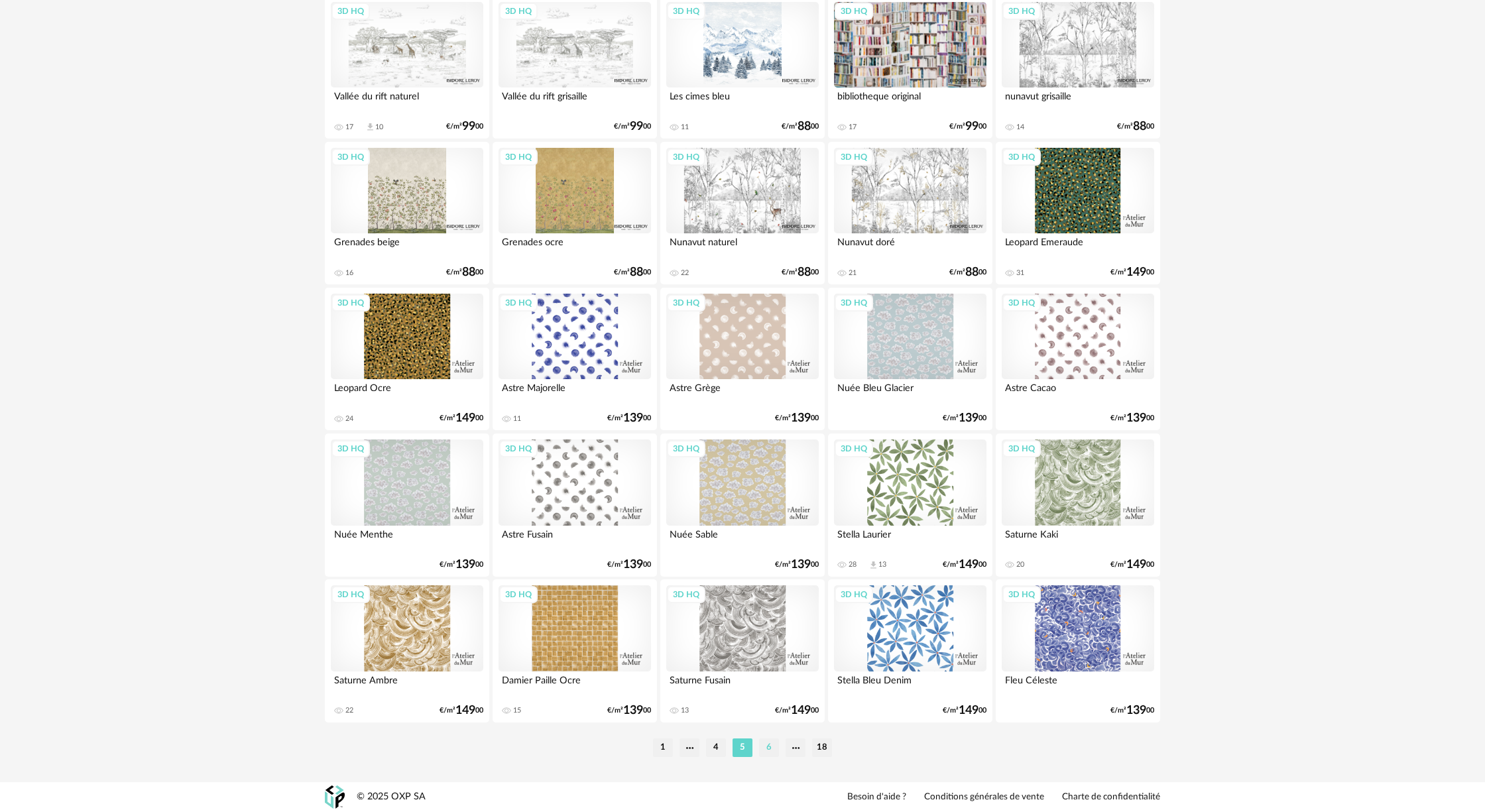 click on "6" at bounding box center (769, 748) 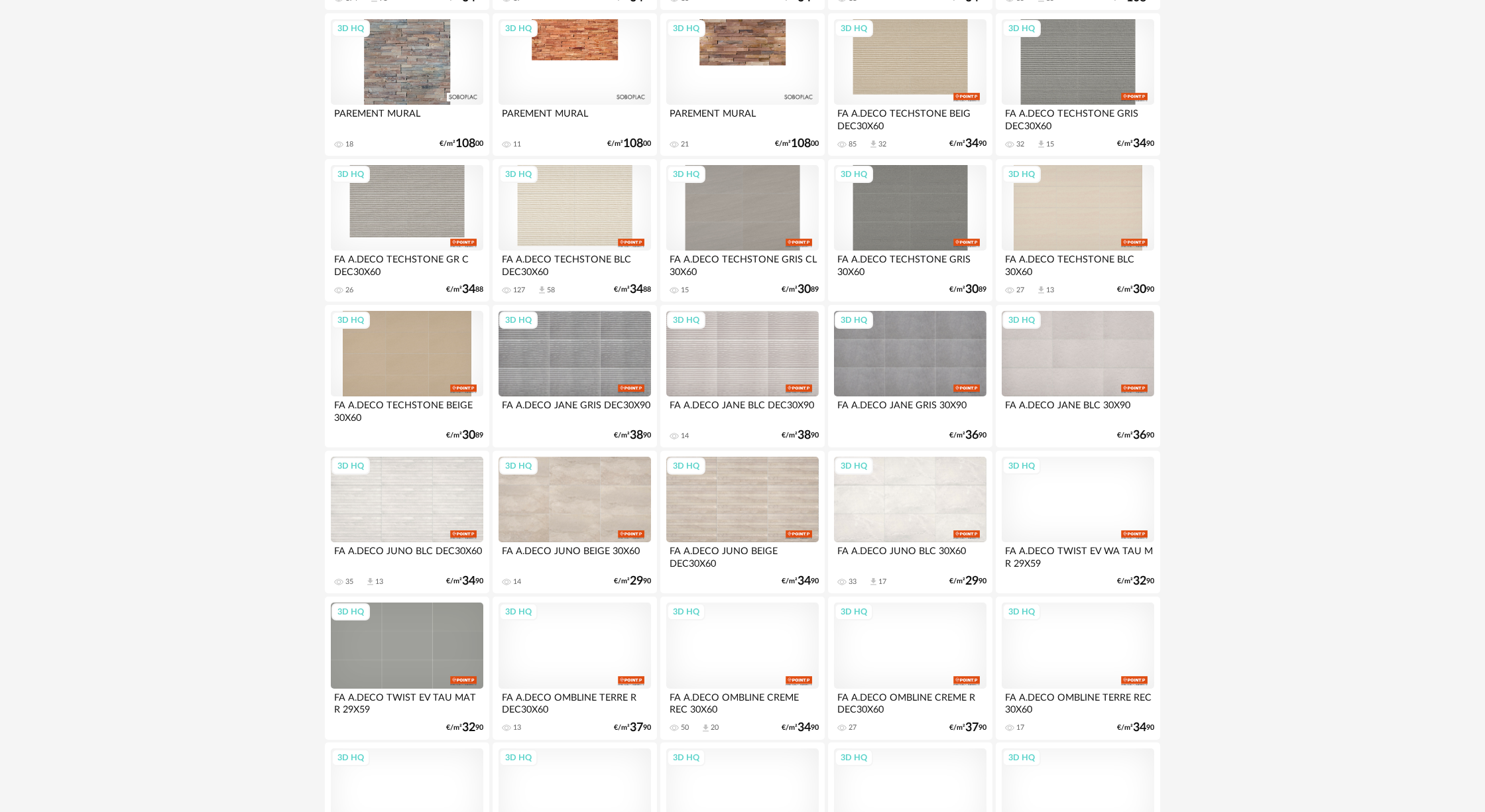 scroll, scrollTop: 0, scrollLeft: 0, axis: both 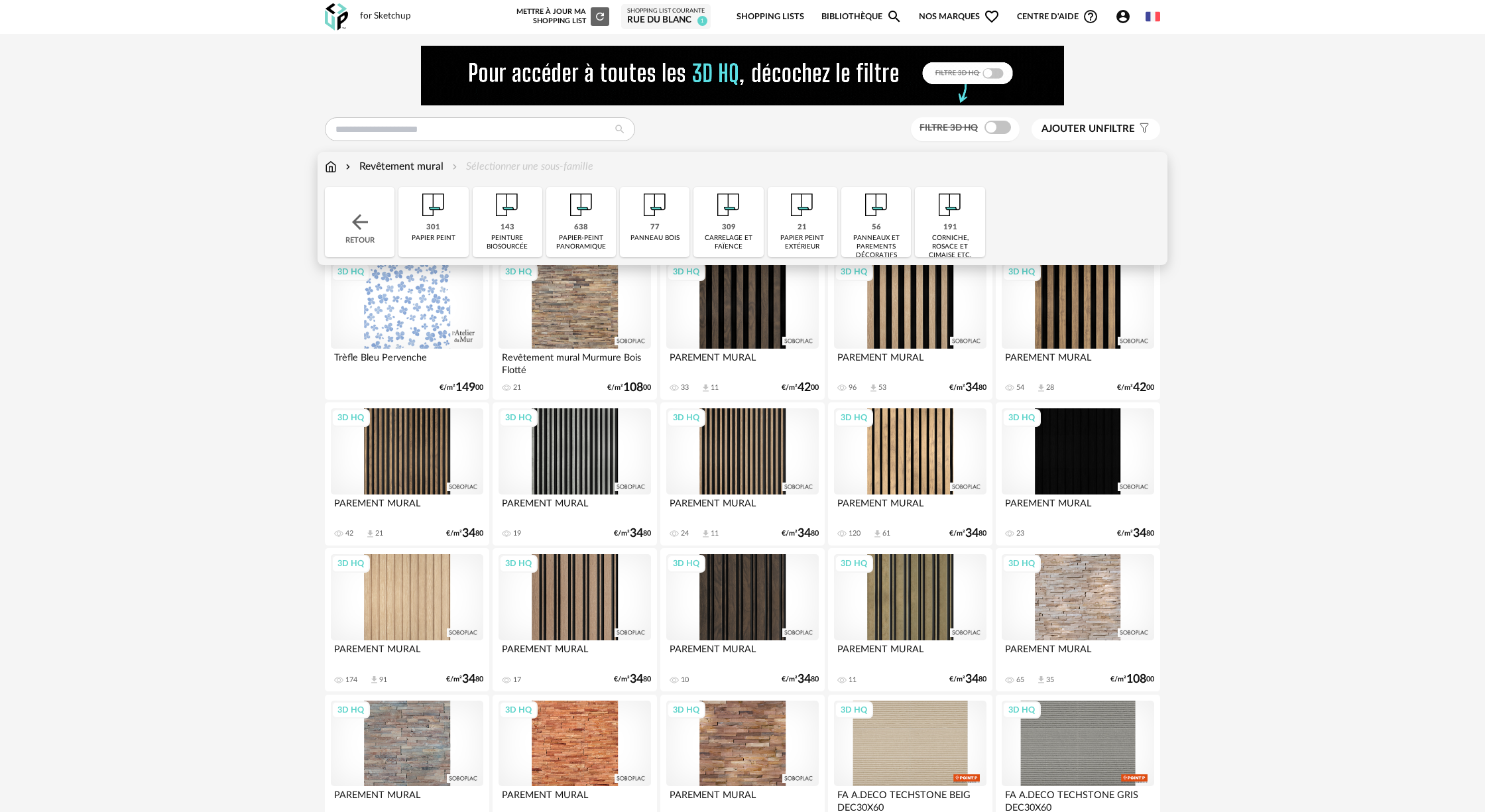 click on "Revêtement mural" at bounding box center (393, 166) 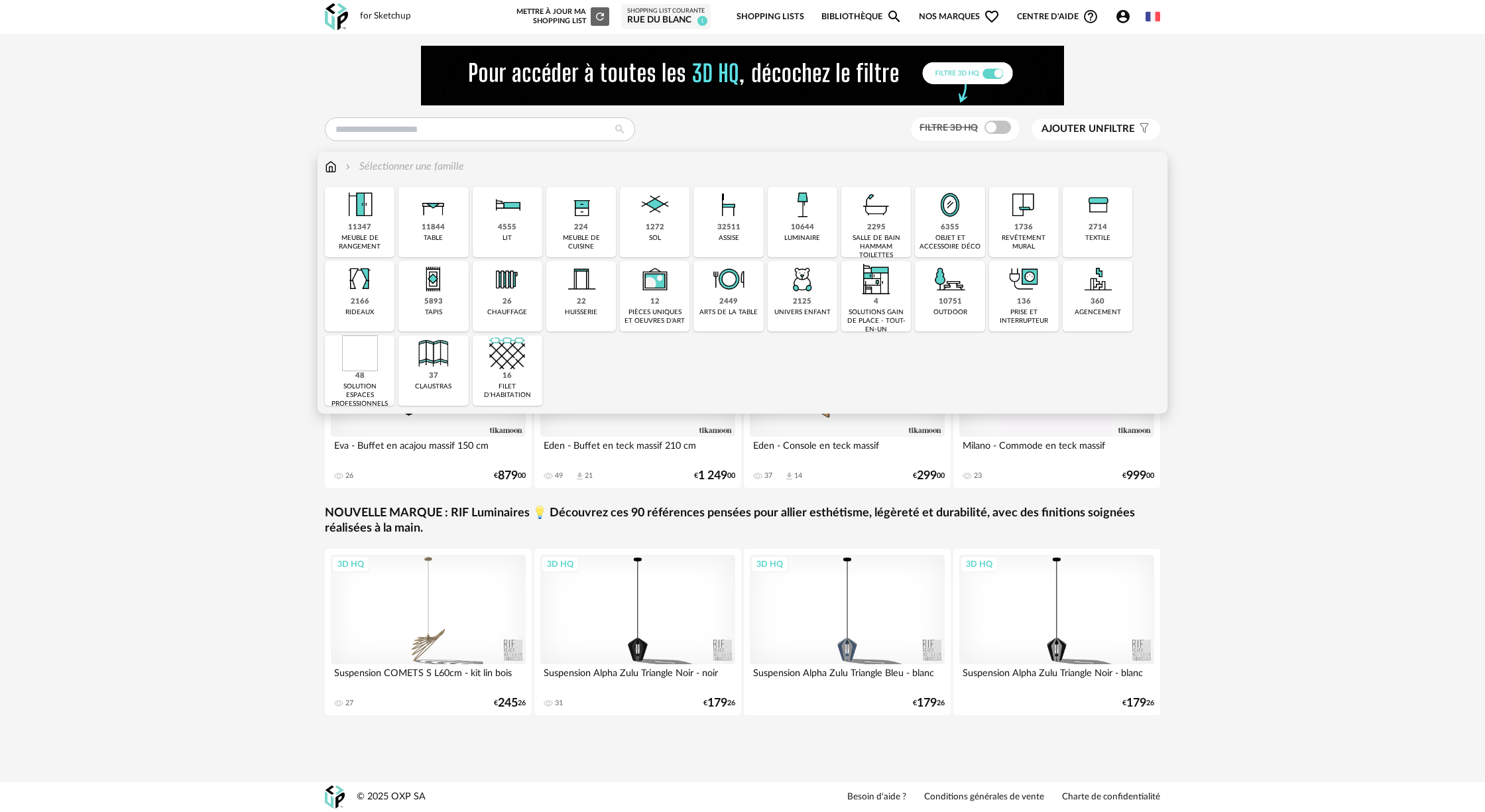 click on "1736" at bounding box center (1024, 227) 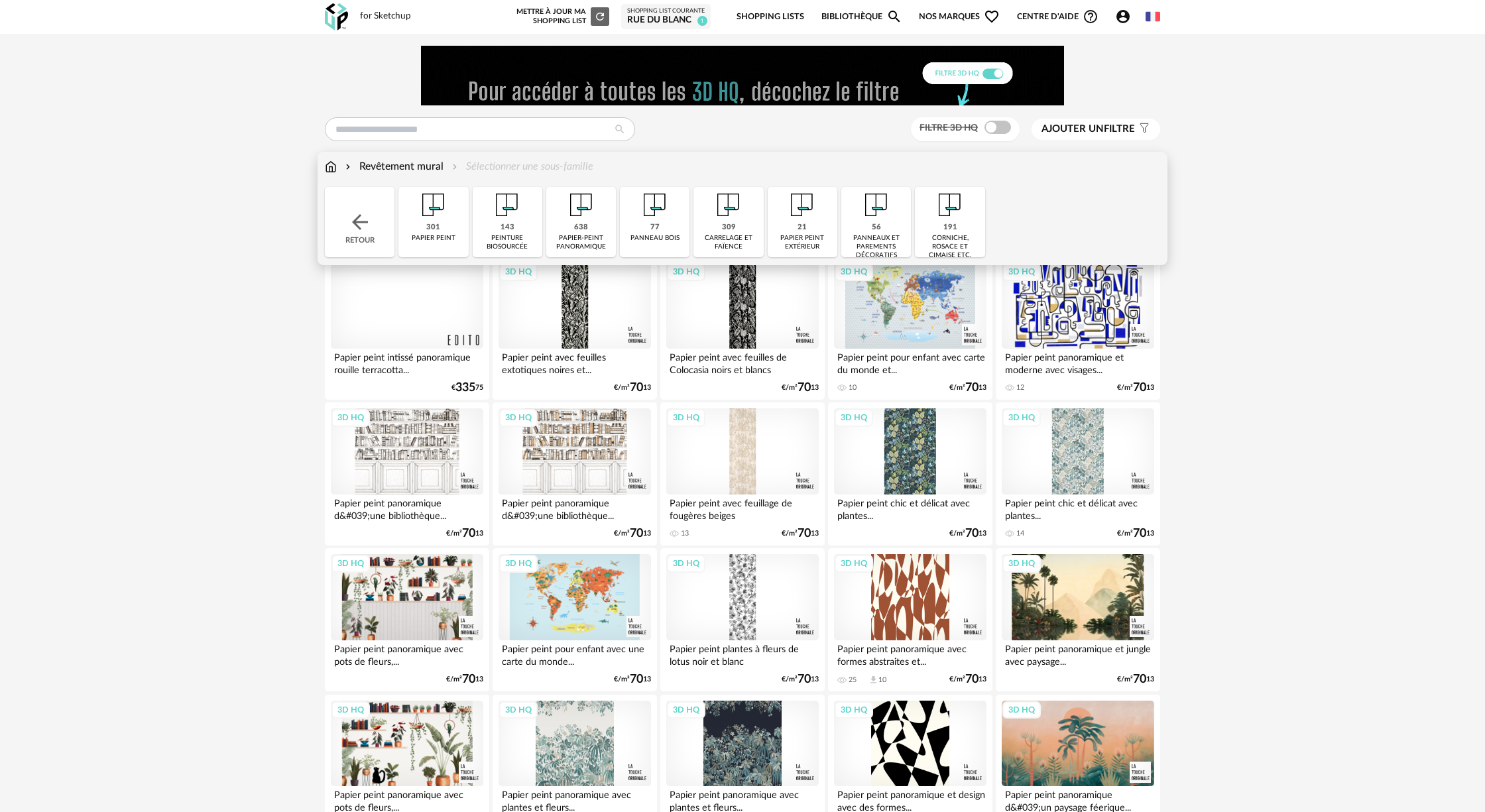 click on "Revêtement mural" at bounding box center [393, 166] 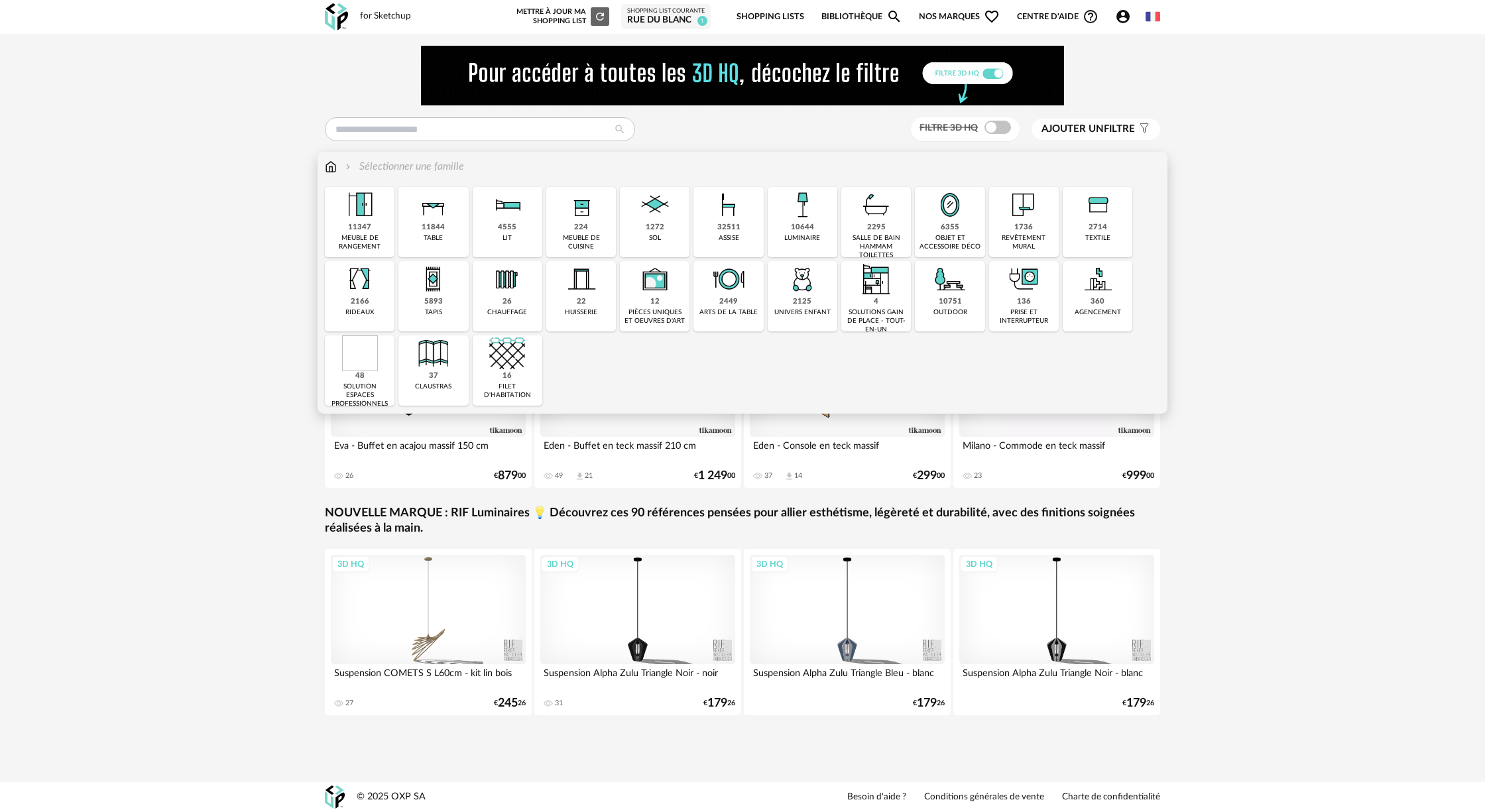 click on "1736" at bounding box center [1024, 227] 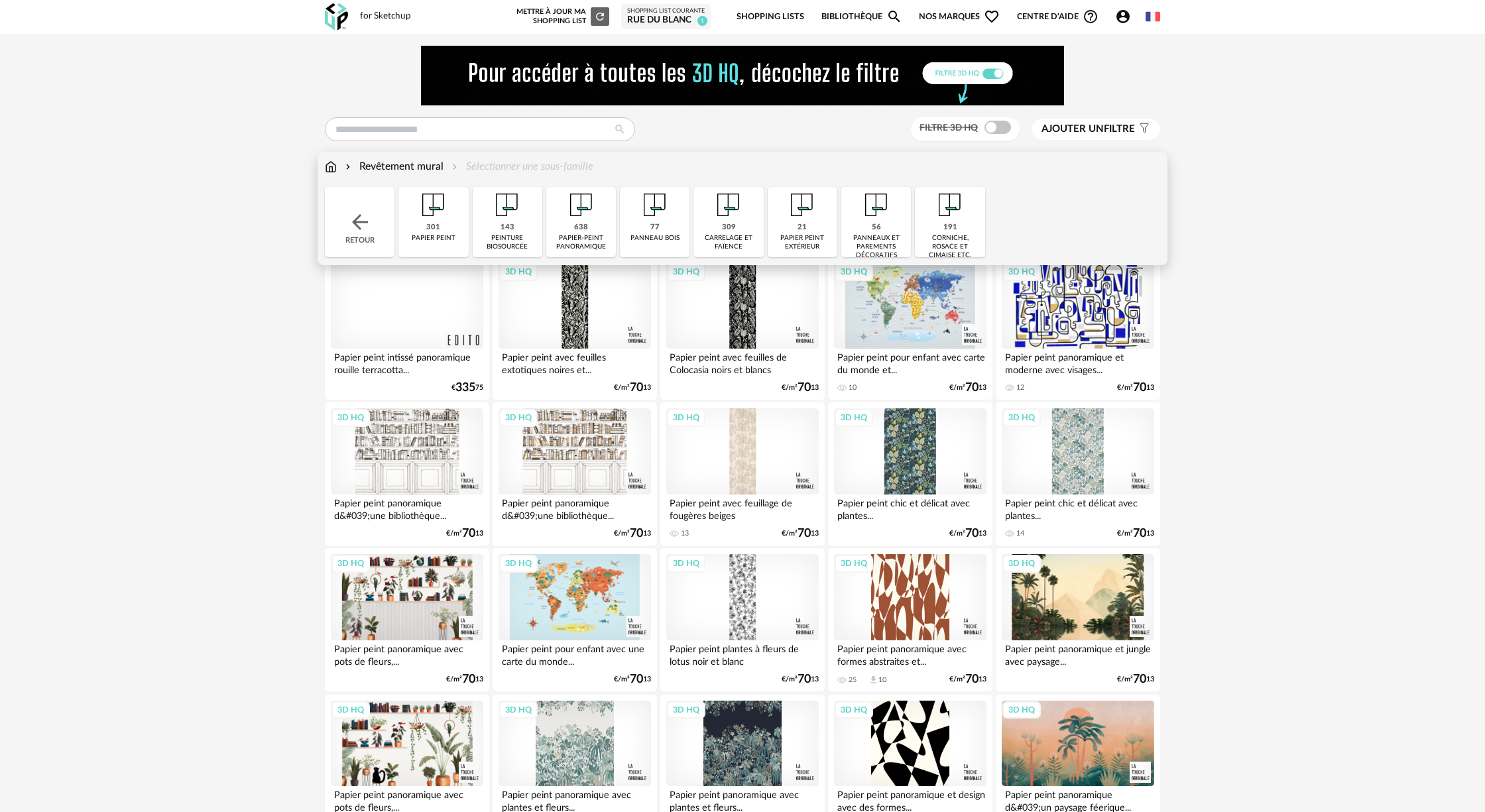 click on "301
papier peint" at bounding box center [433, 222] 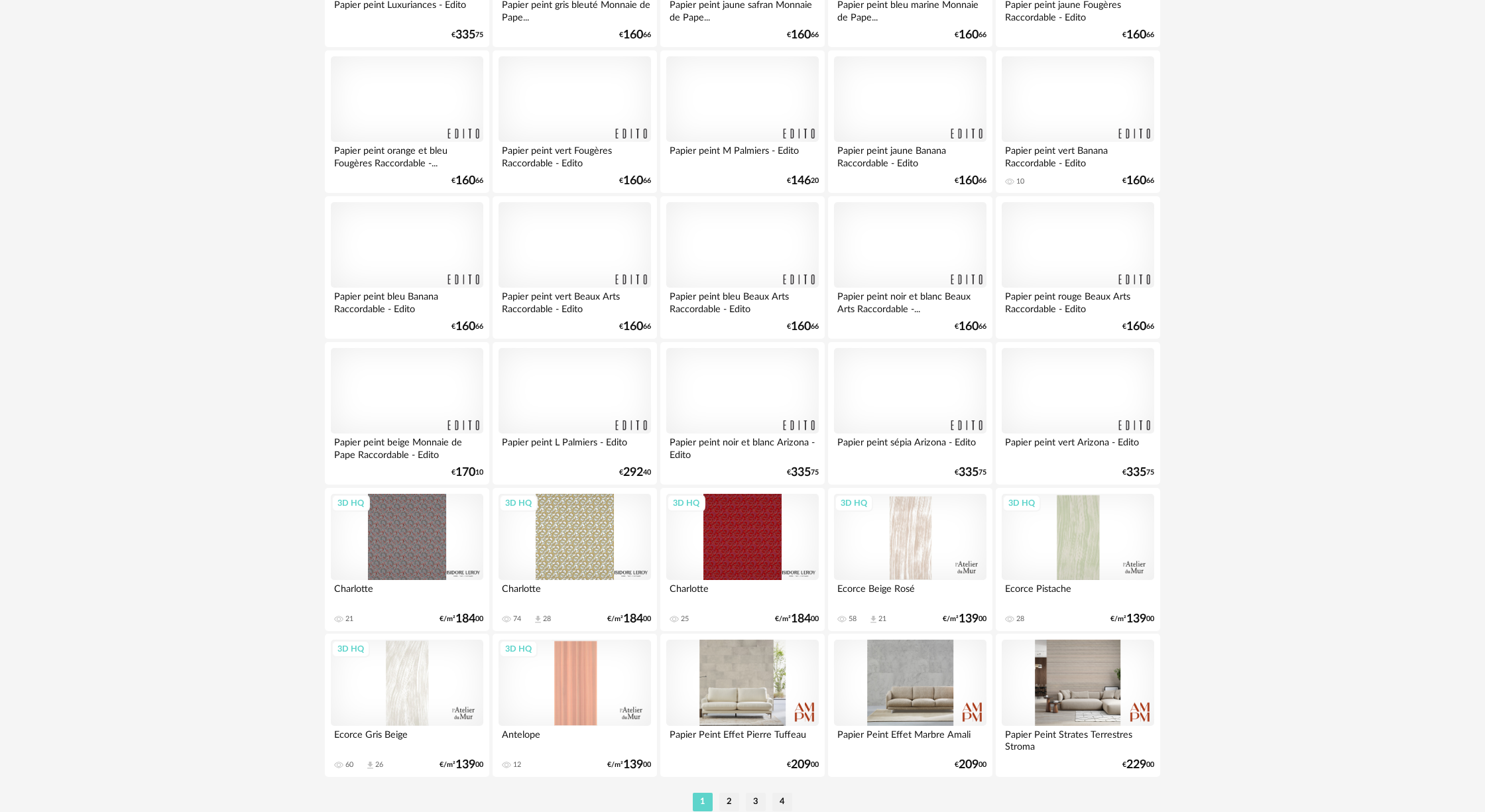 scroll, scrollTop: 2459, scrollLeft: 0, axis: vertical 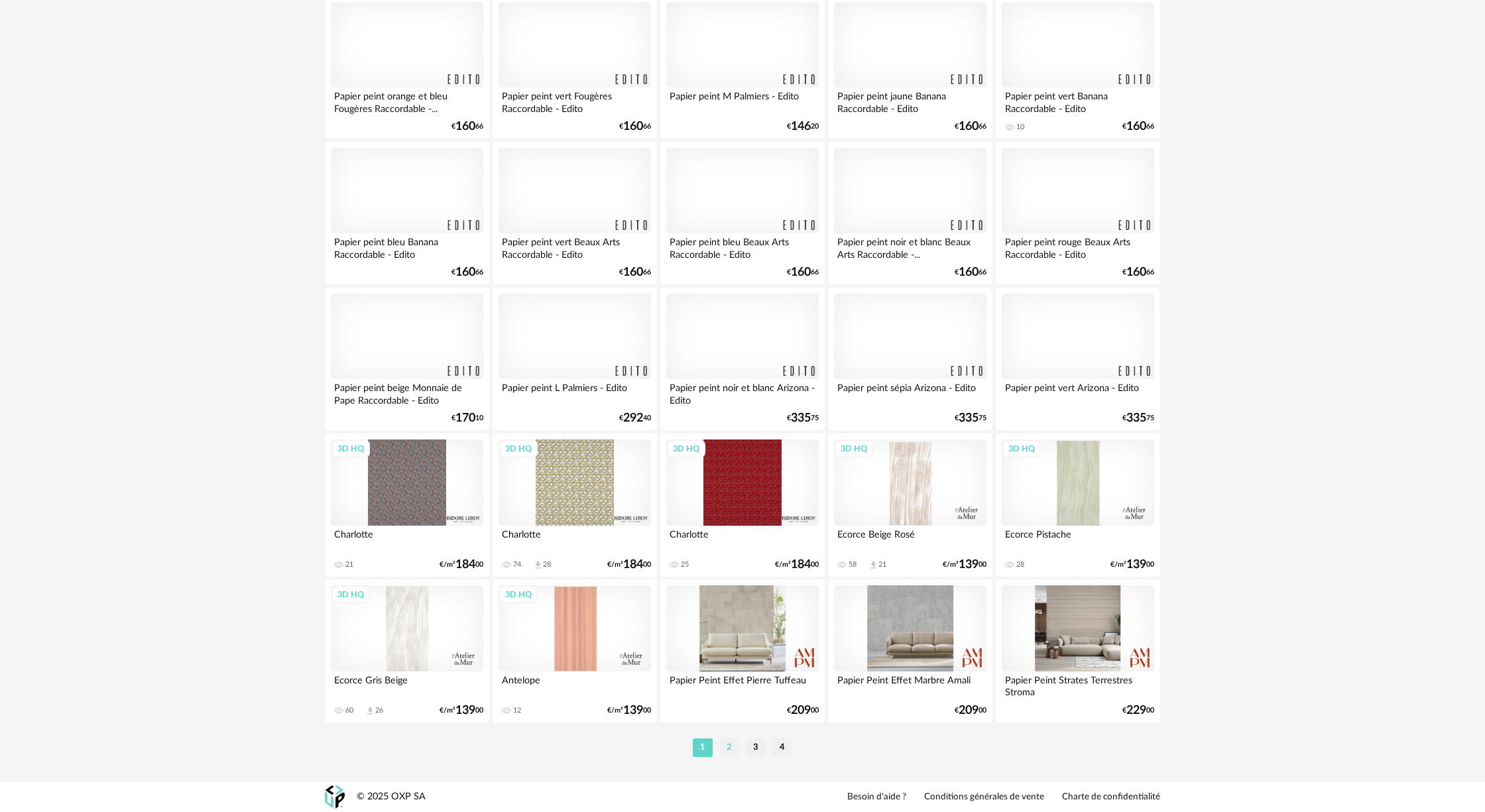 click on "2" at bounding box center [729, 748] 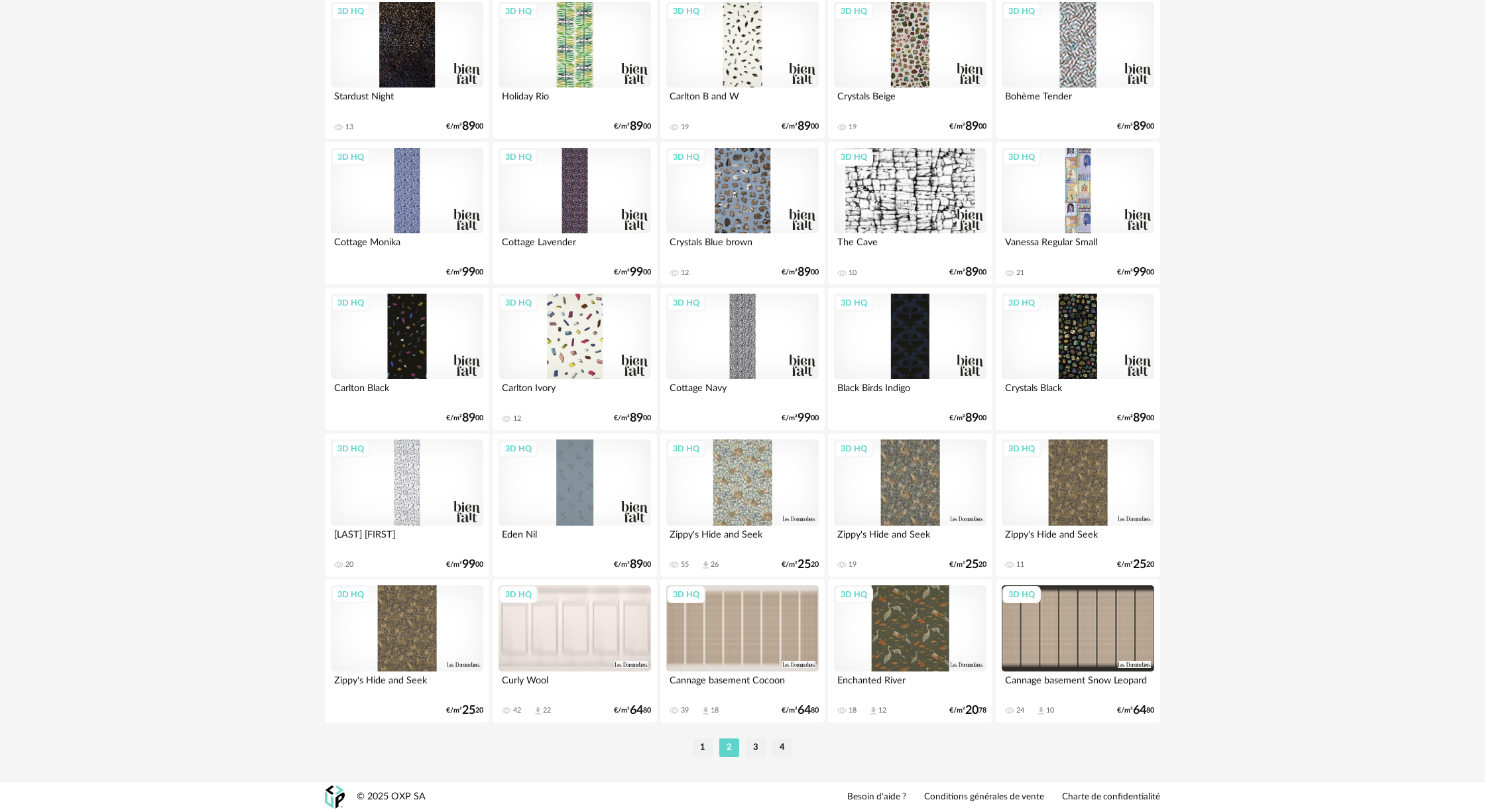 scroll, scrollTop: 2459, scrollLeft: 0, axis: vertical 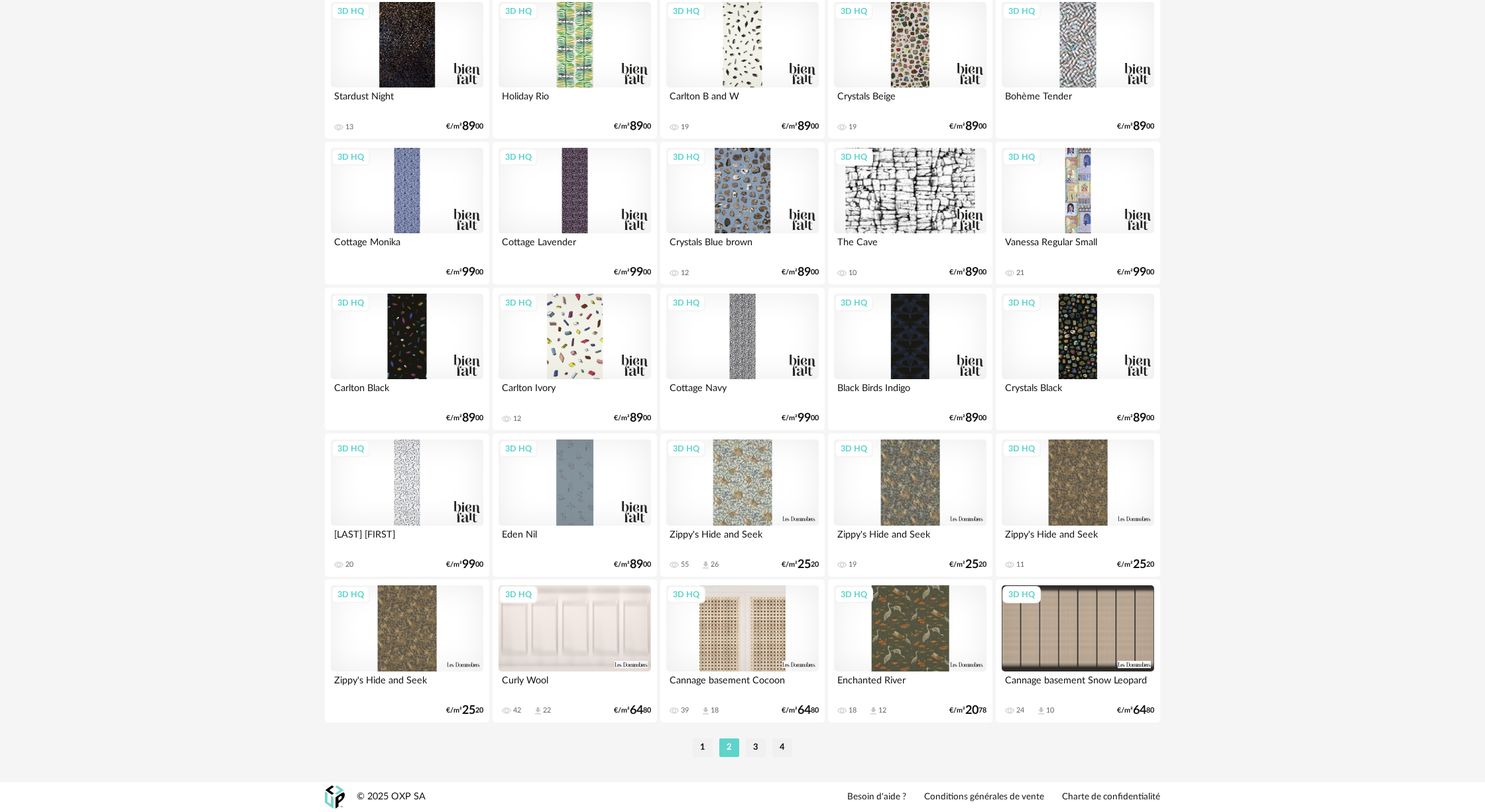 click on "3D HQ" at bounding box center (742, 628) 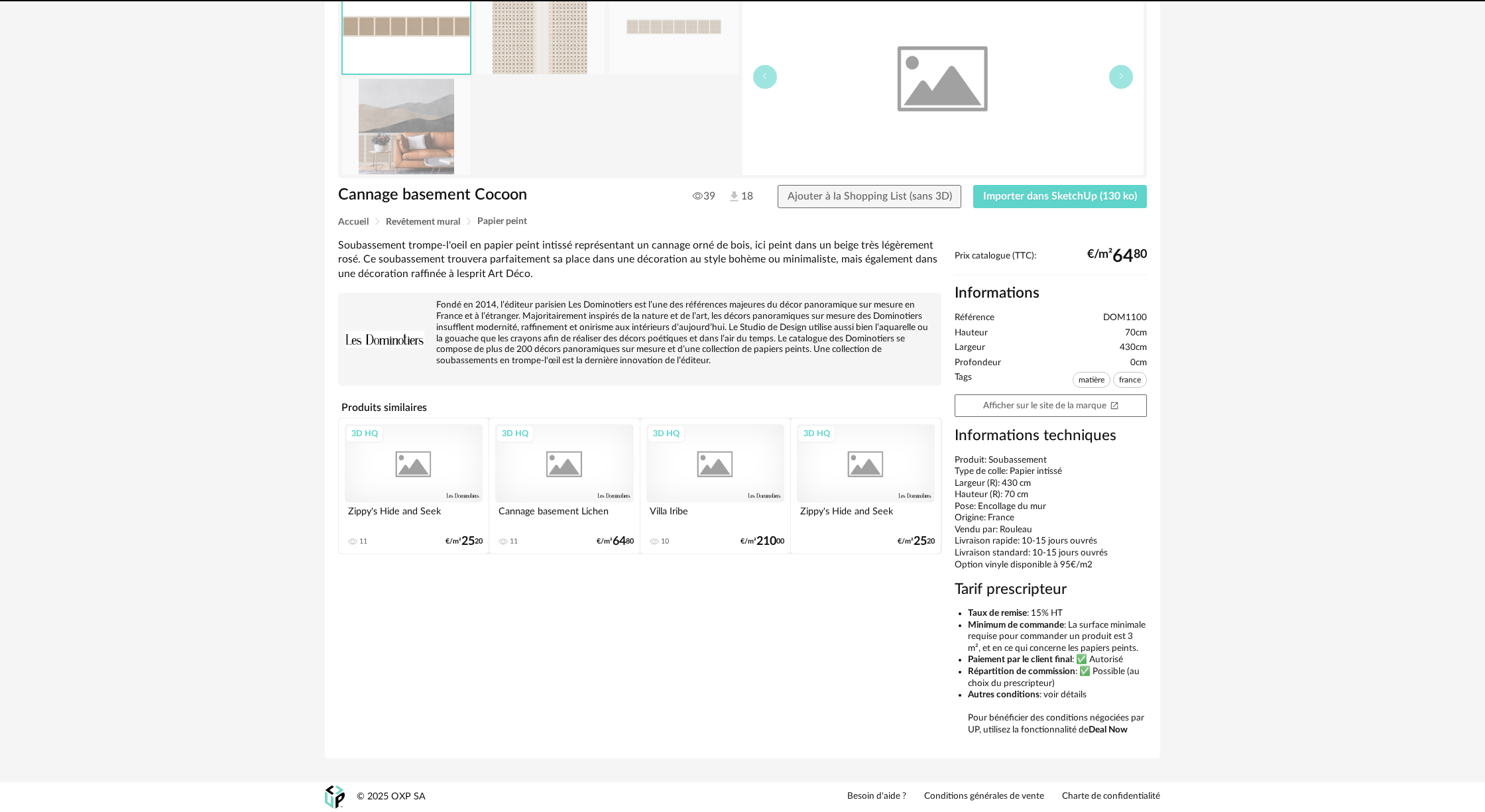 scroll, scrollTop: 0, scrollLeft: 0, axis: both 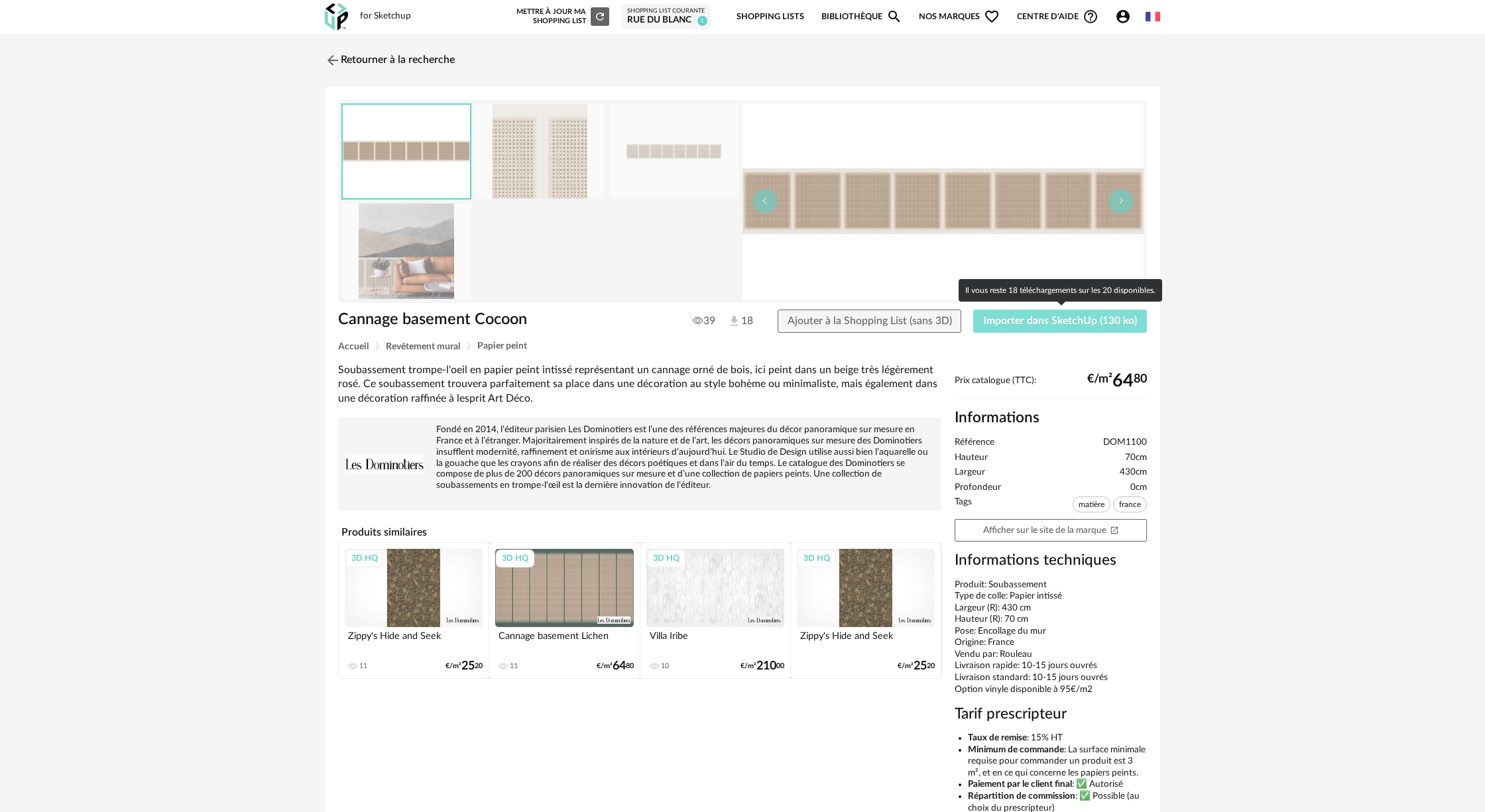 click on "Importer dans SketchUp (130 ko)" at bounding box center (1060, 321) 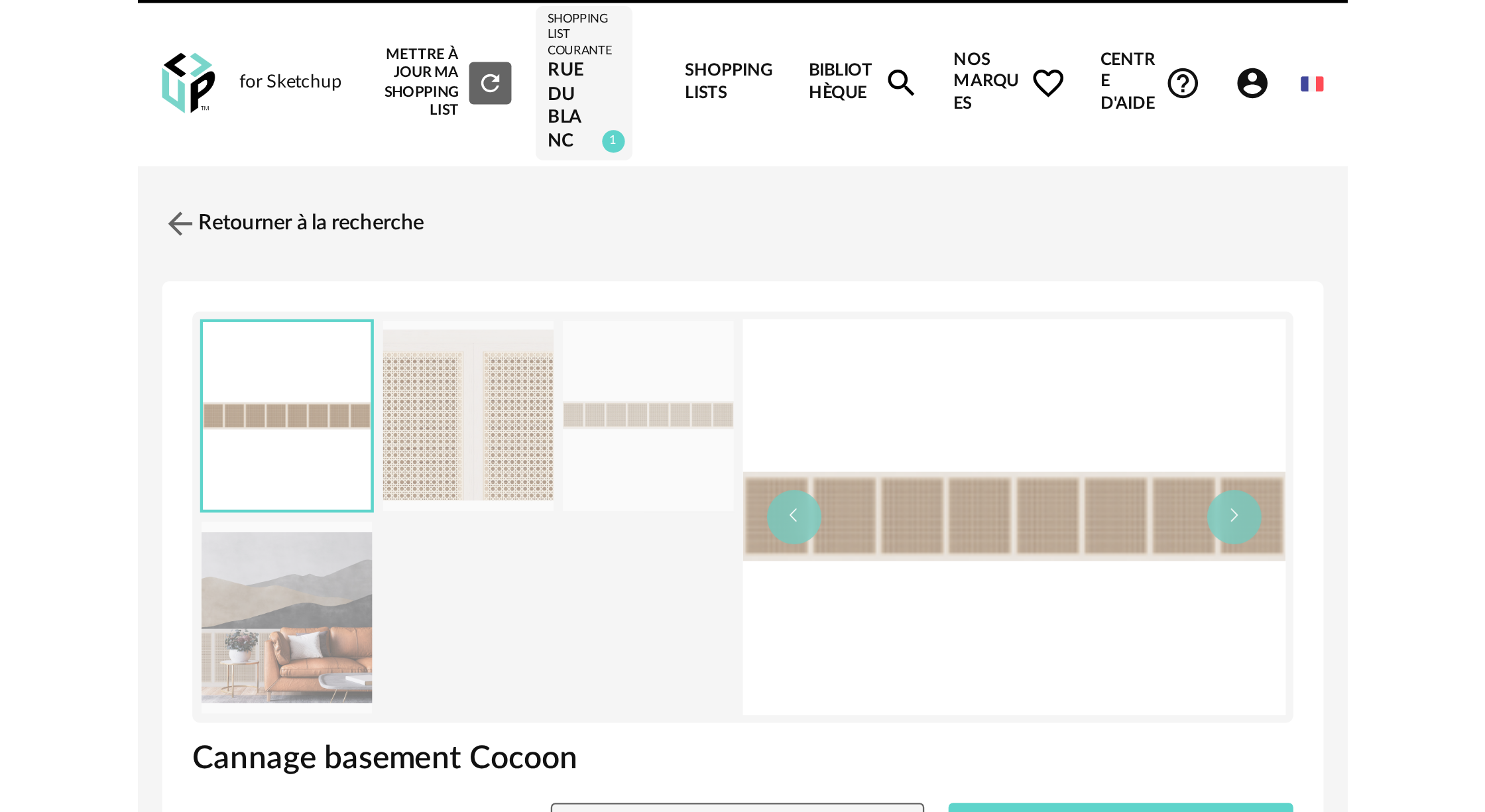 scroll, scrollTop: 0, scrollLeft: 0, axis: both 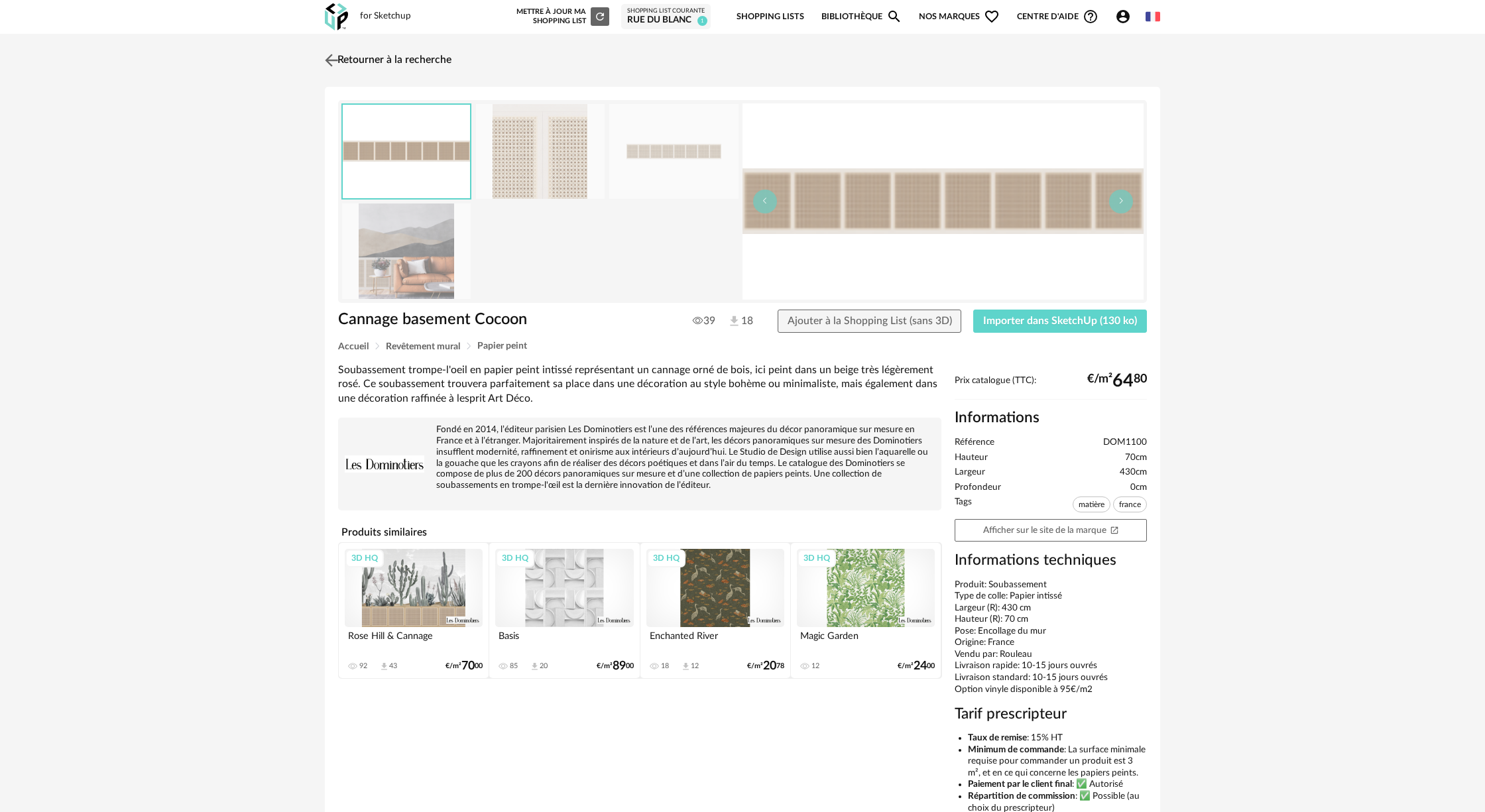 click on "Retourner à la recherche" at bounding box center [386, 60] 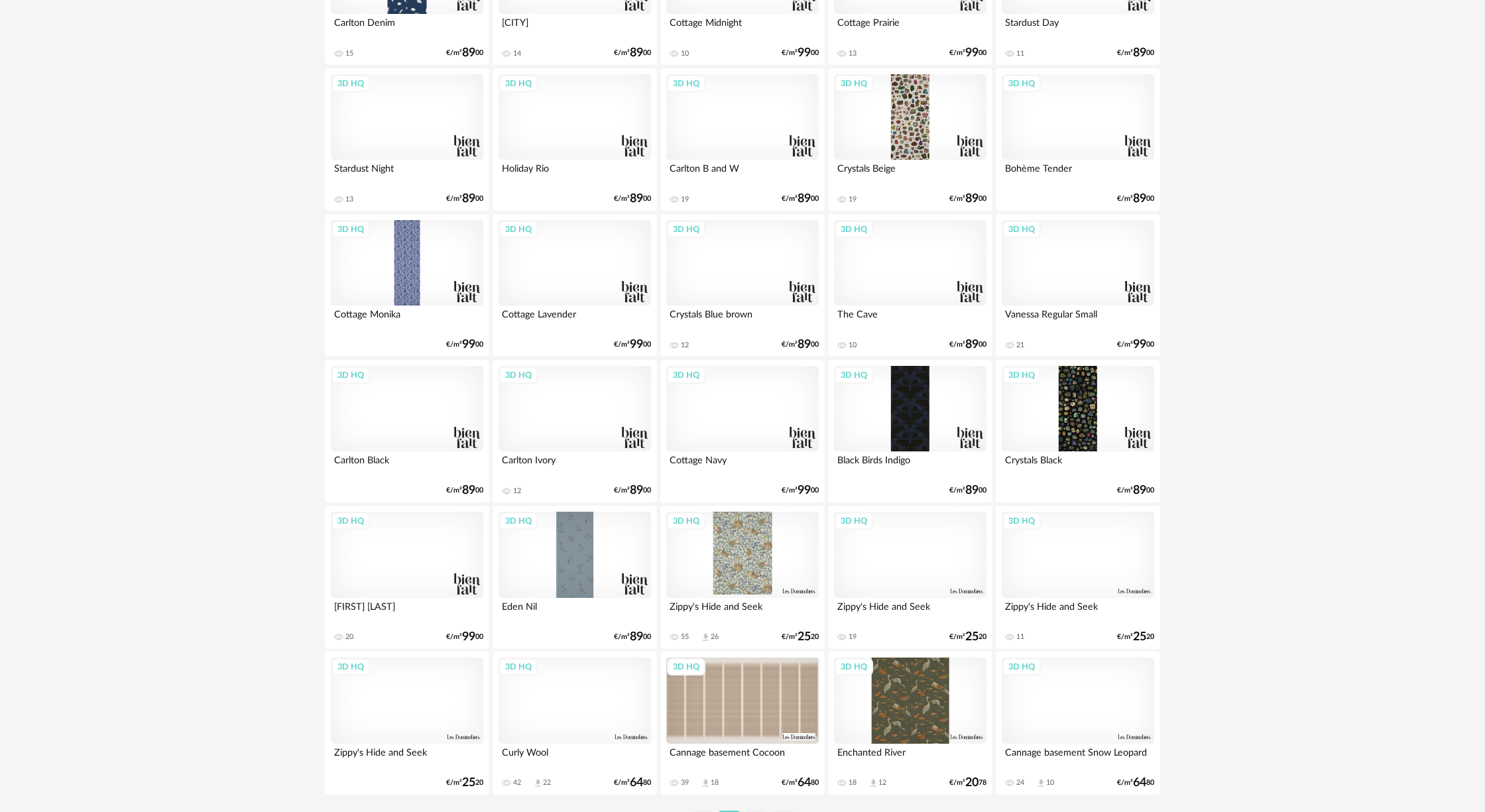 scroll, scrollTop: 2459, scrollLeft: 0, axis: vertical 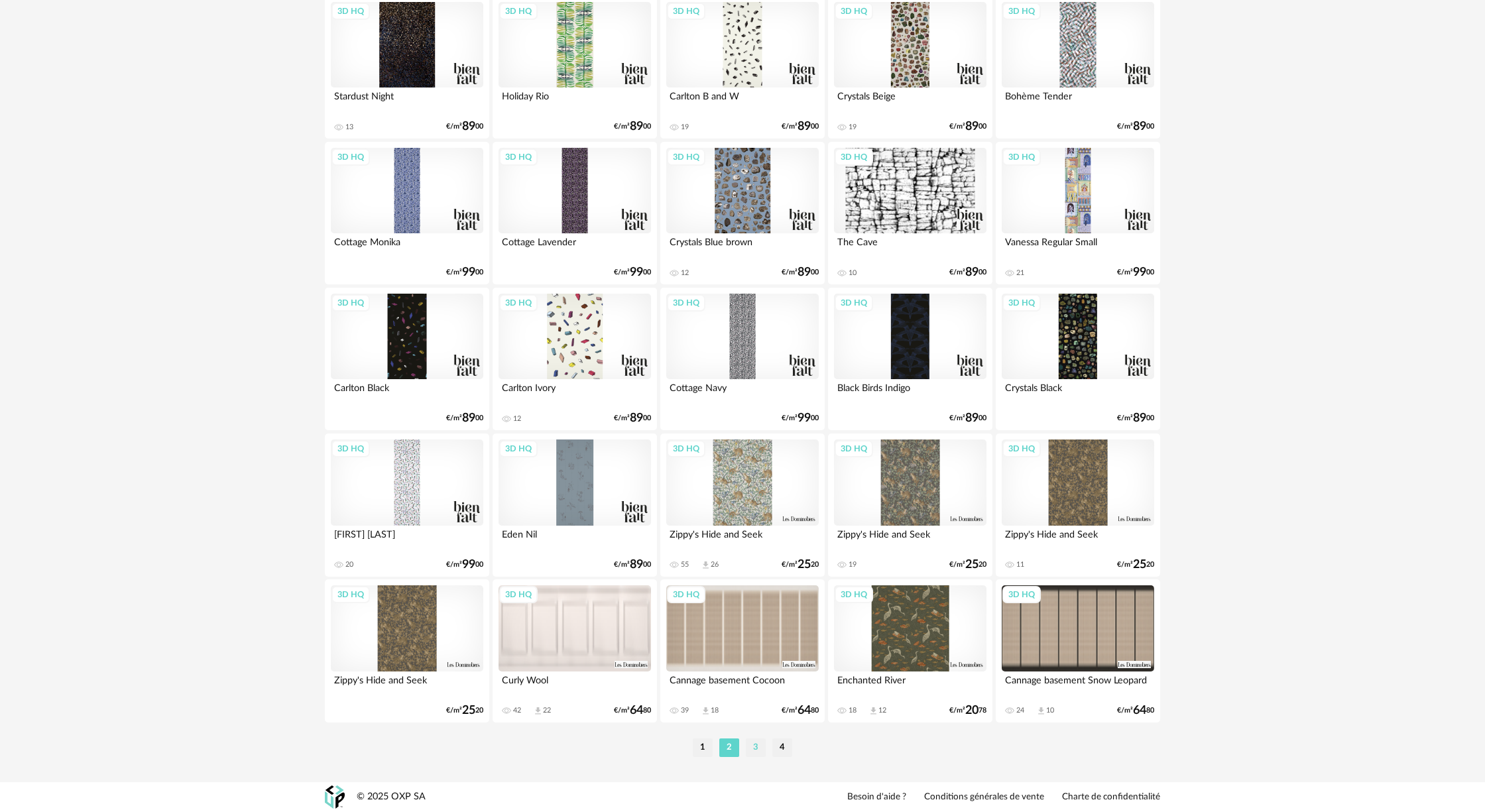 click on "3" at bounding box center (756, 748) 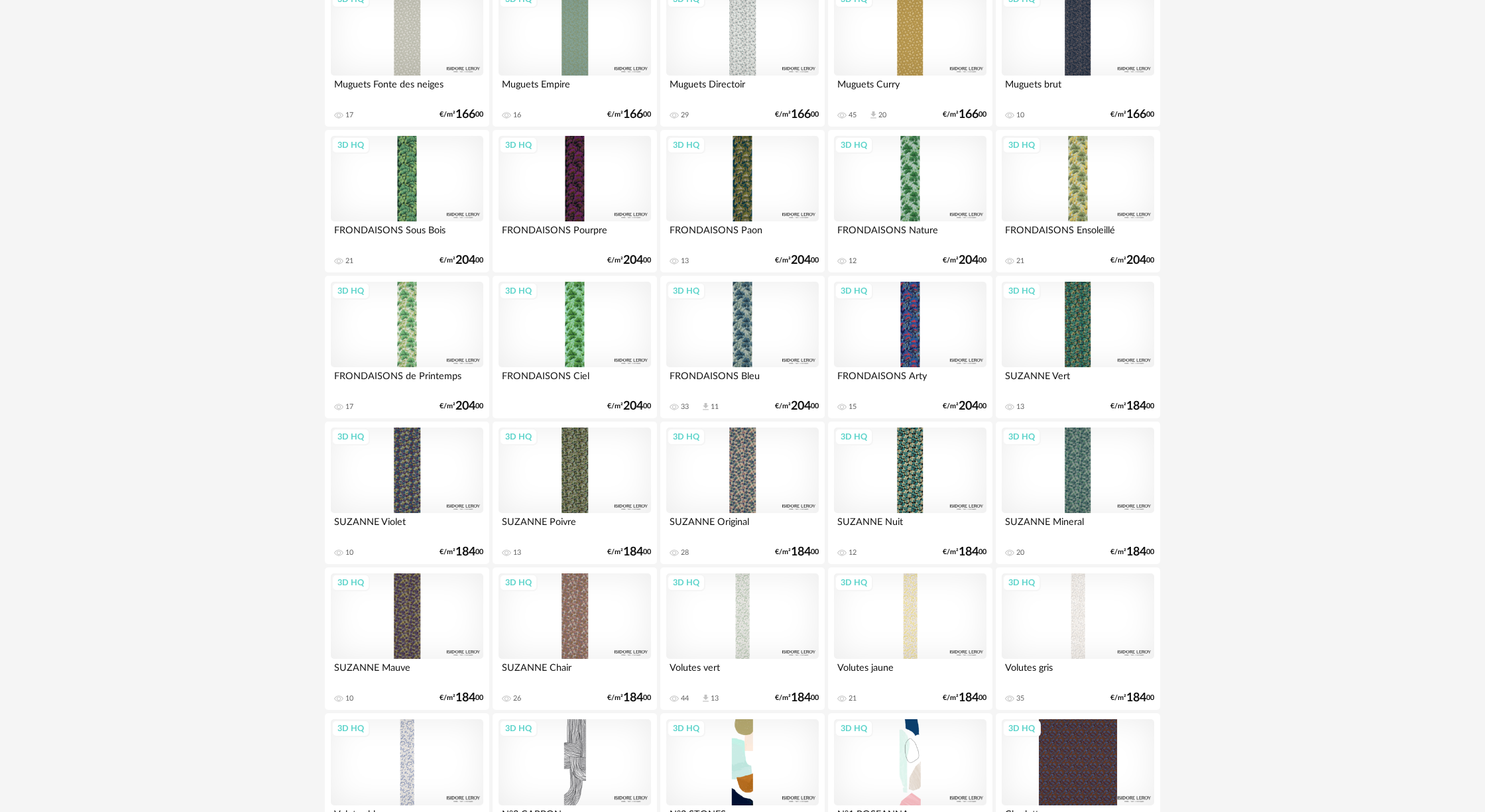 scroll, scrollTop: 2176, scrollLeft: 0, axis: vertical 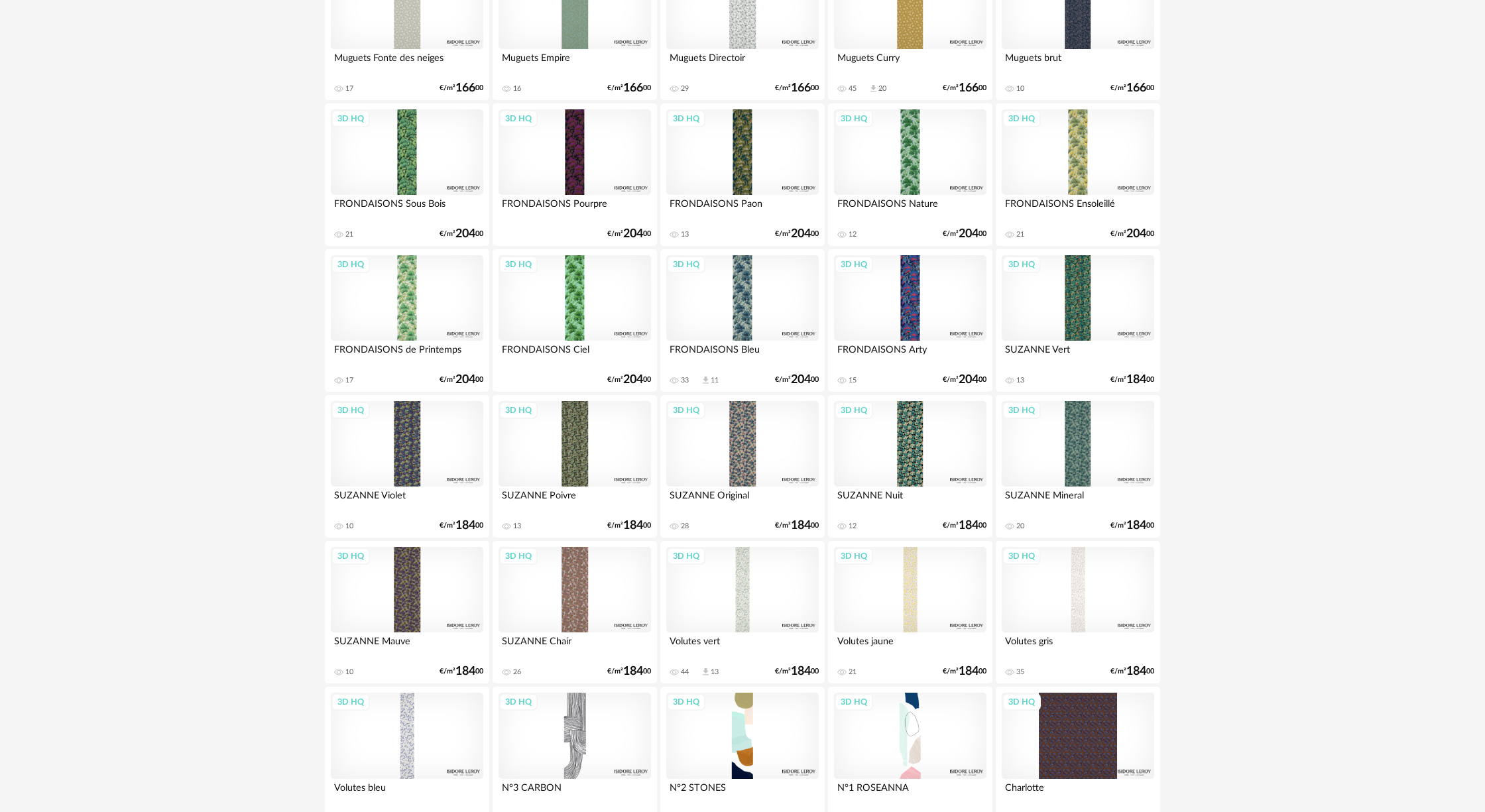 click on "3D HQ" at bounding box center (742, 444) 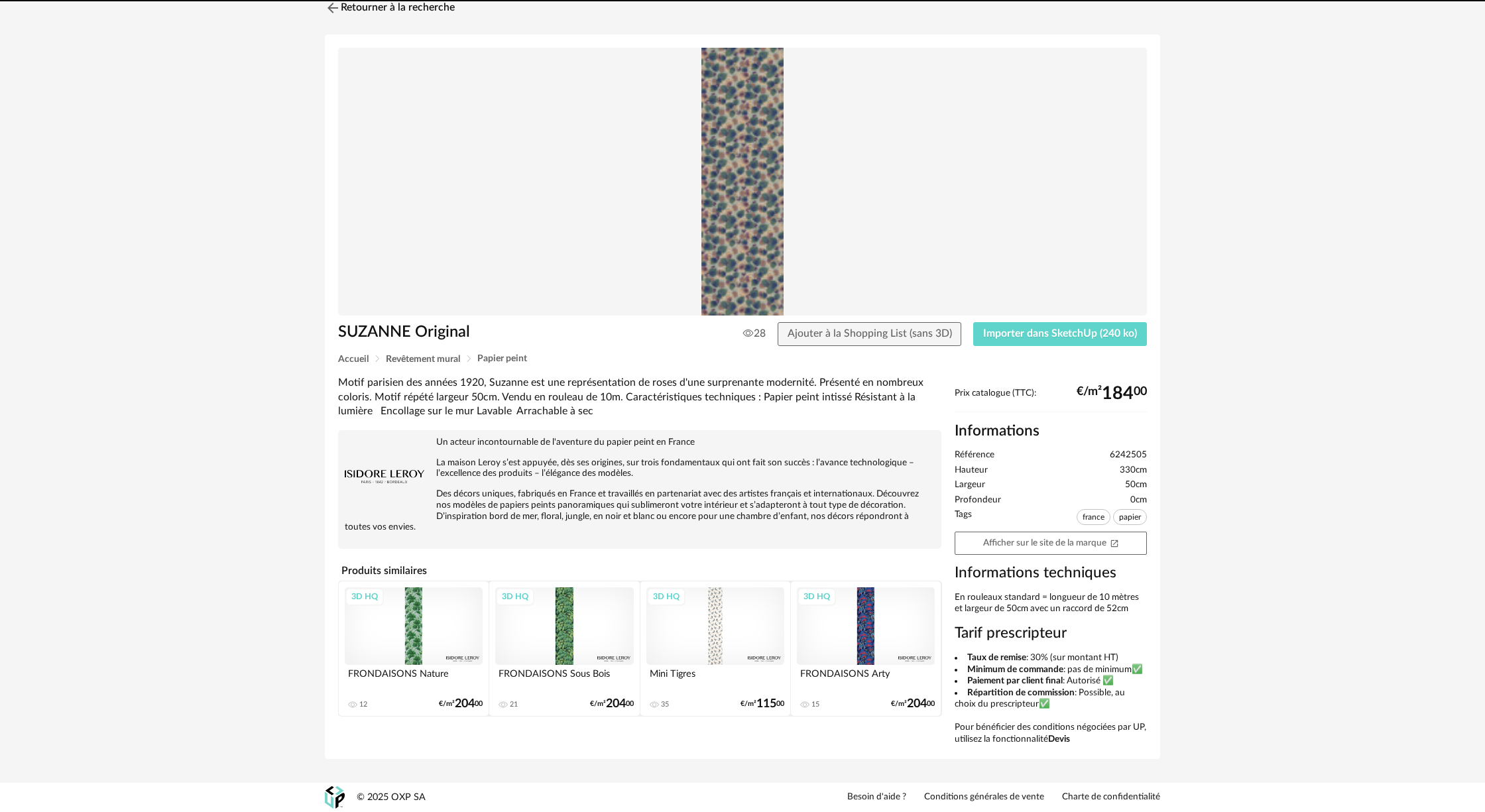 scroll, scrollTop: 0, scrollLeft: 0, axis: both 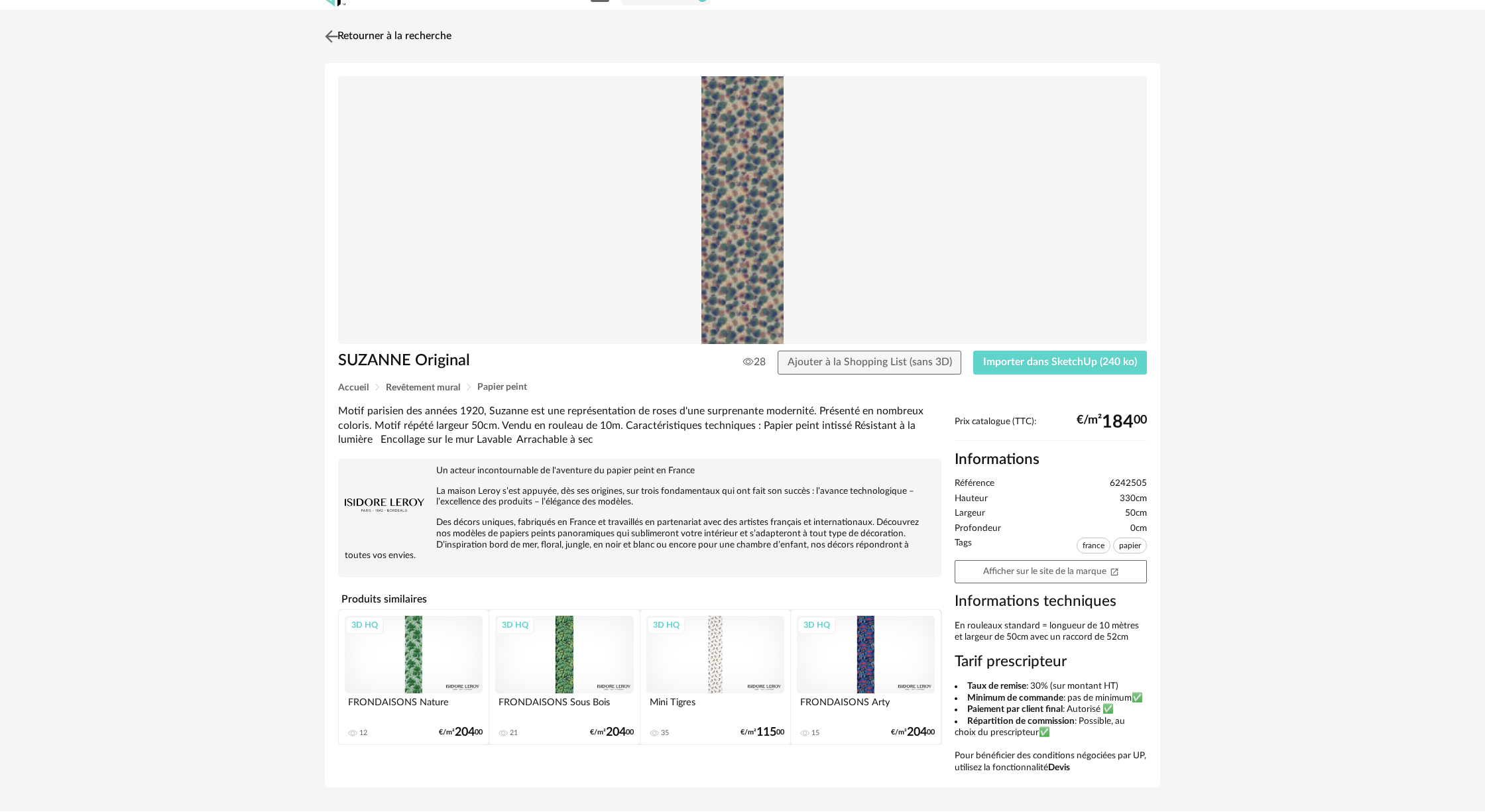 click on "Retourner à la recherche" at bounding box center [386, 36] 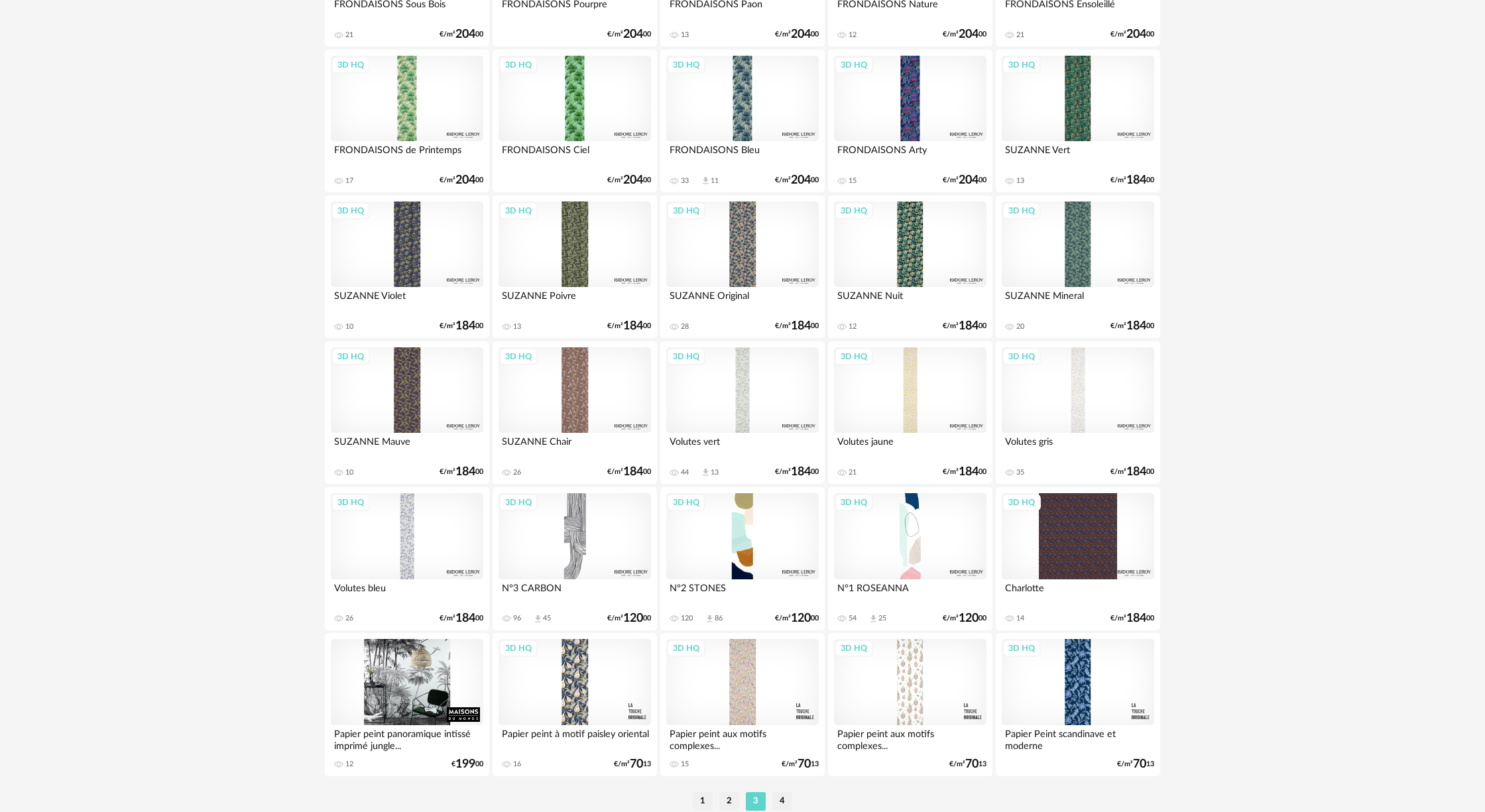 scroll, scrollTop: 2459, scrollLeft: 0, axis: vertical 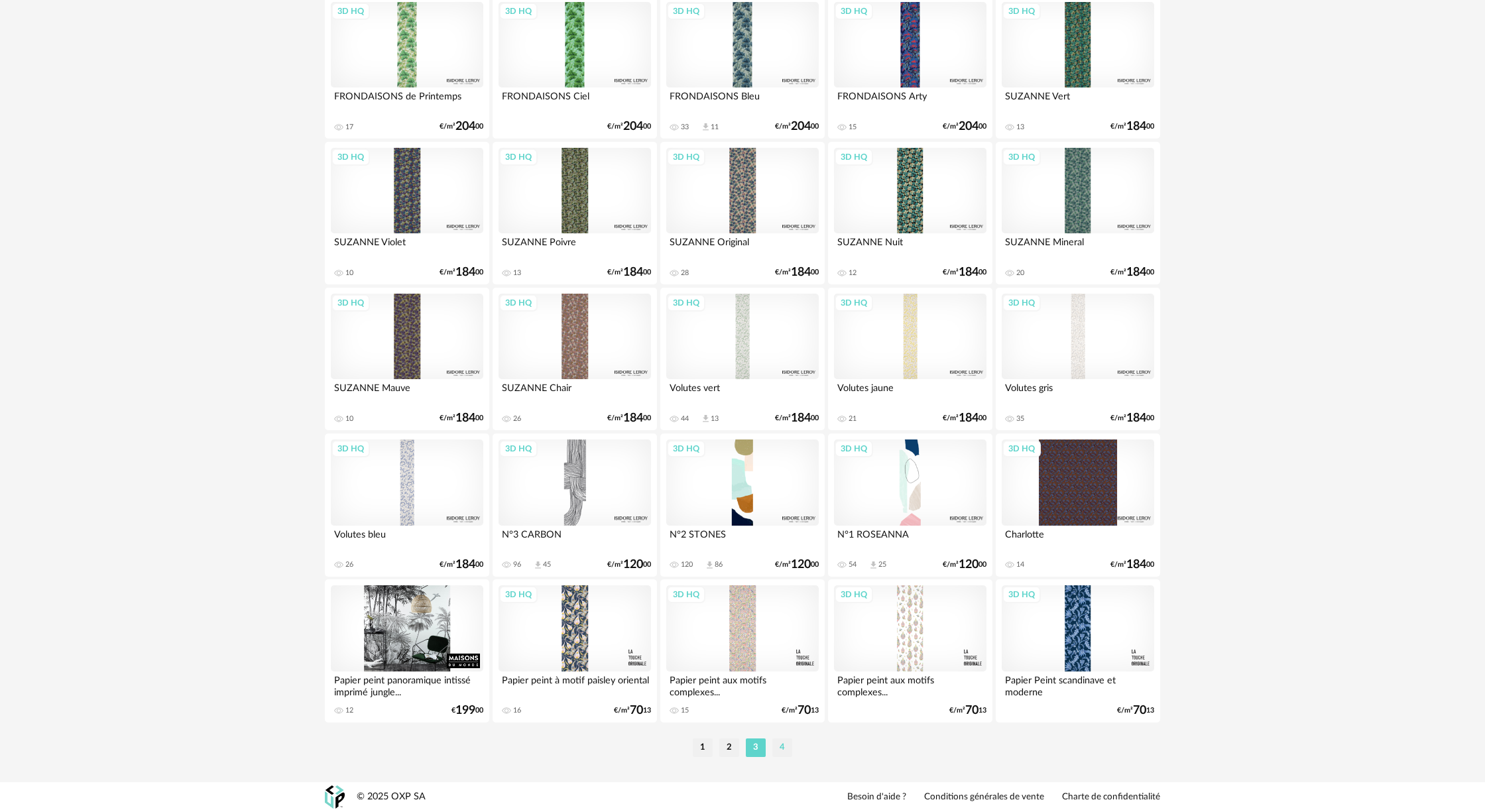 click on "4" at bounding box center [782, 748] 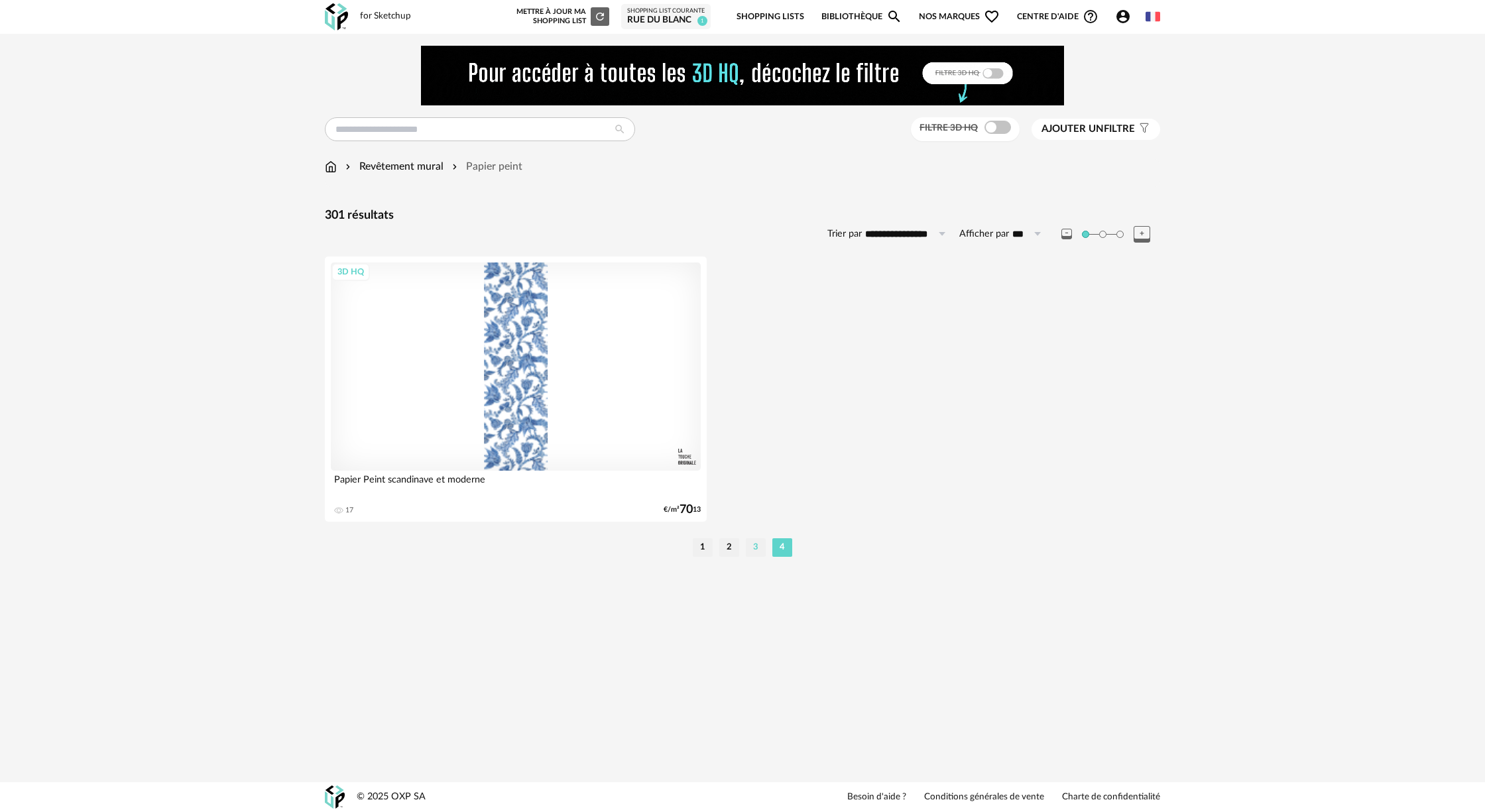 click on "3" at bounding box center [756, 548] 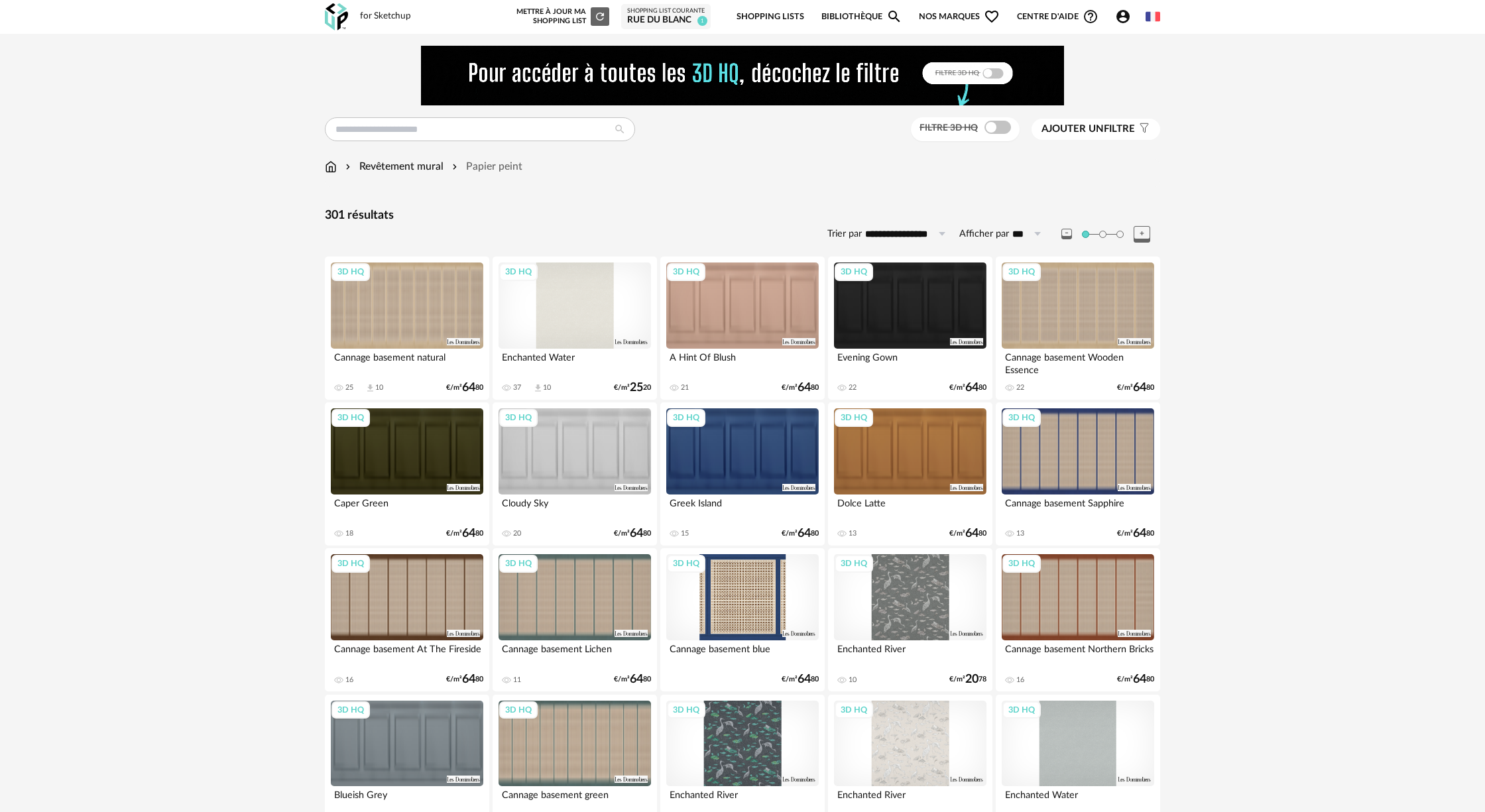 scroll, scrollTop: 7, scrollLeft: 0, axis: vertical 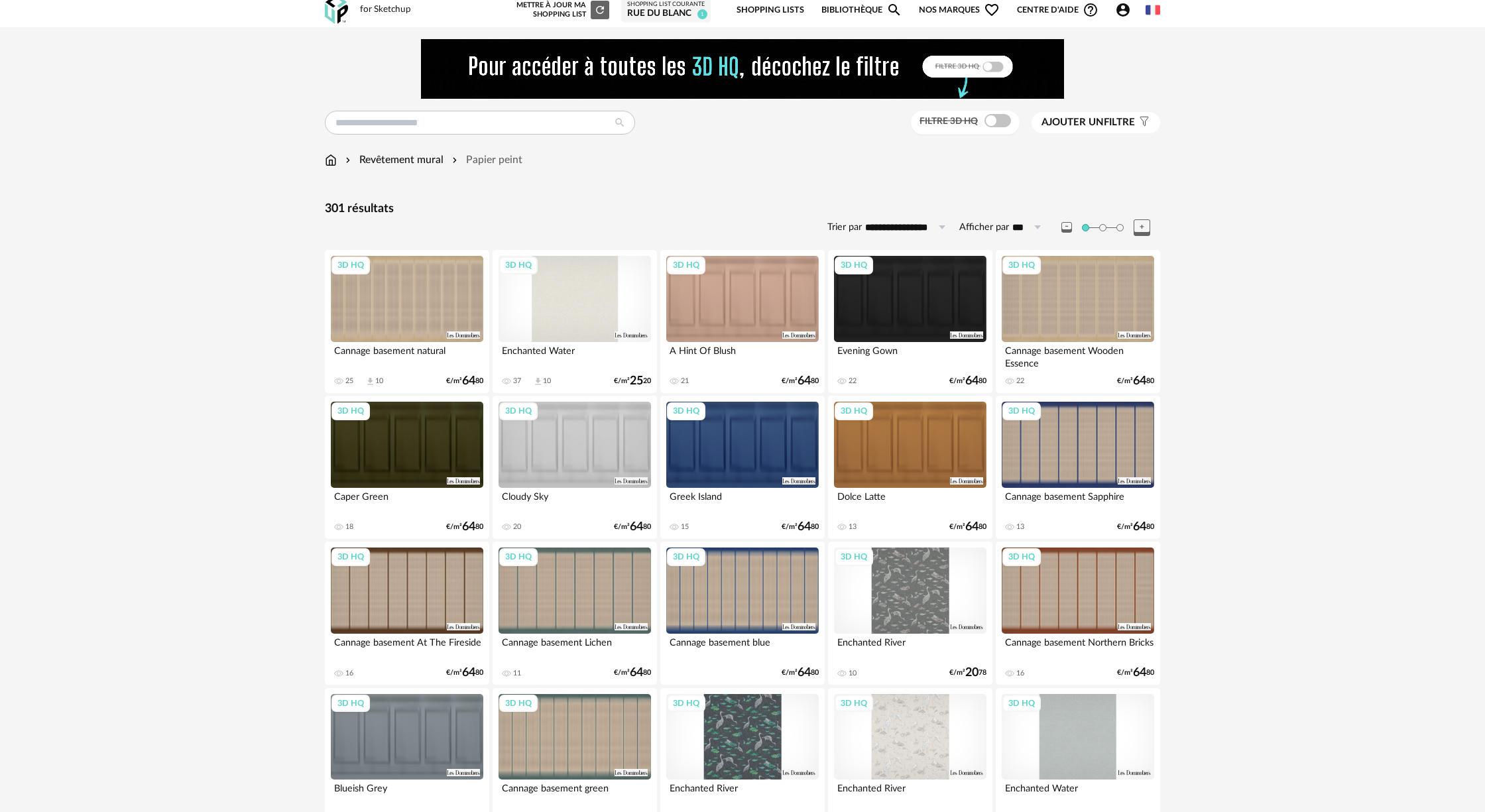 click on "3D HQ" at bounding box center (575, 299) 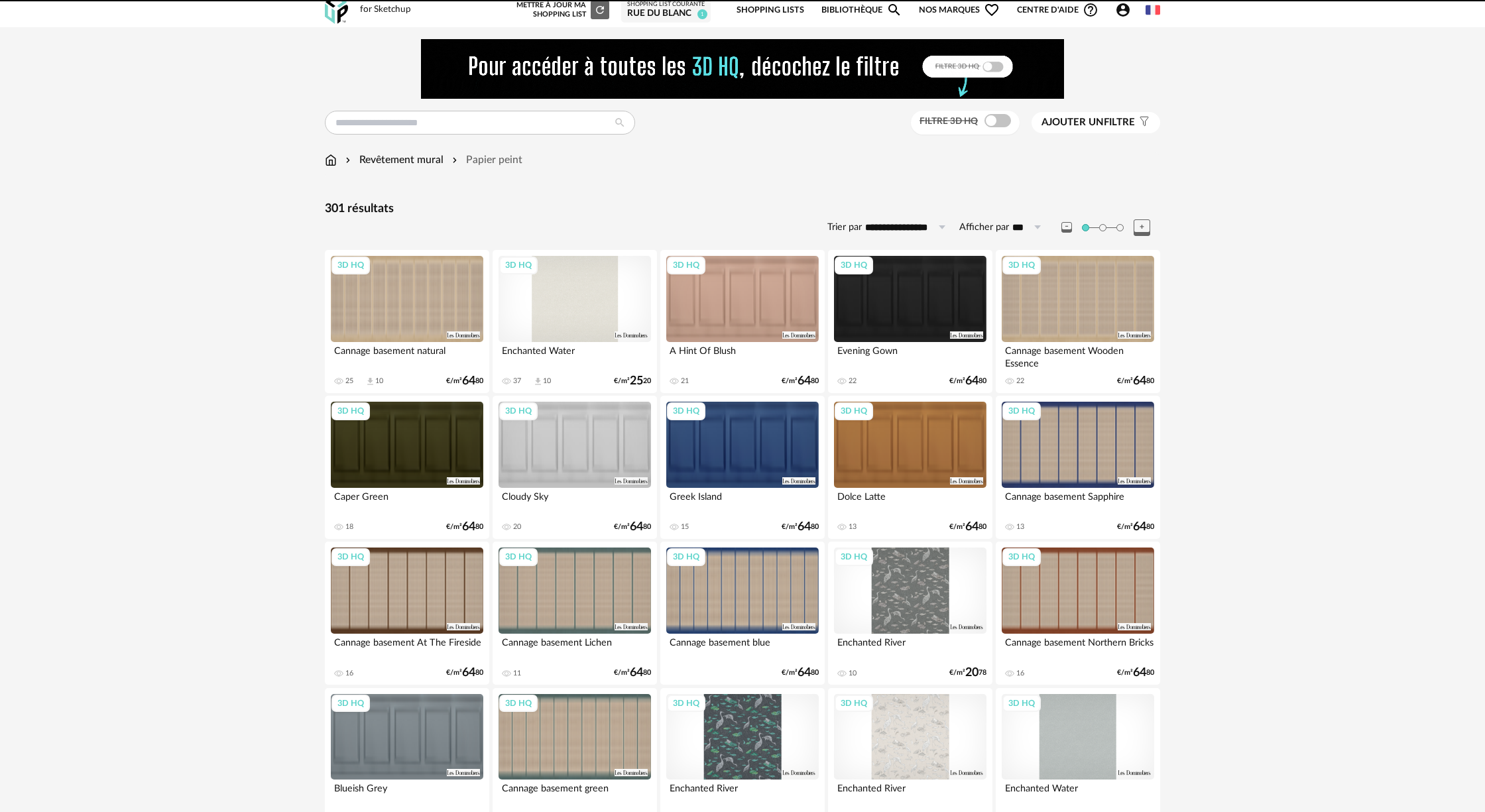 scroll, scrollTop: 0, scrollLeft: 0, axis: both 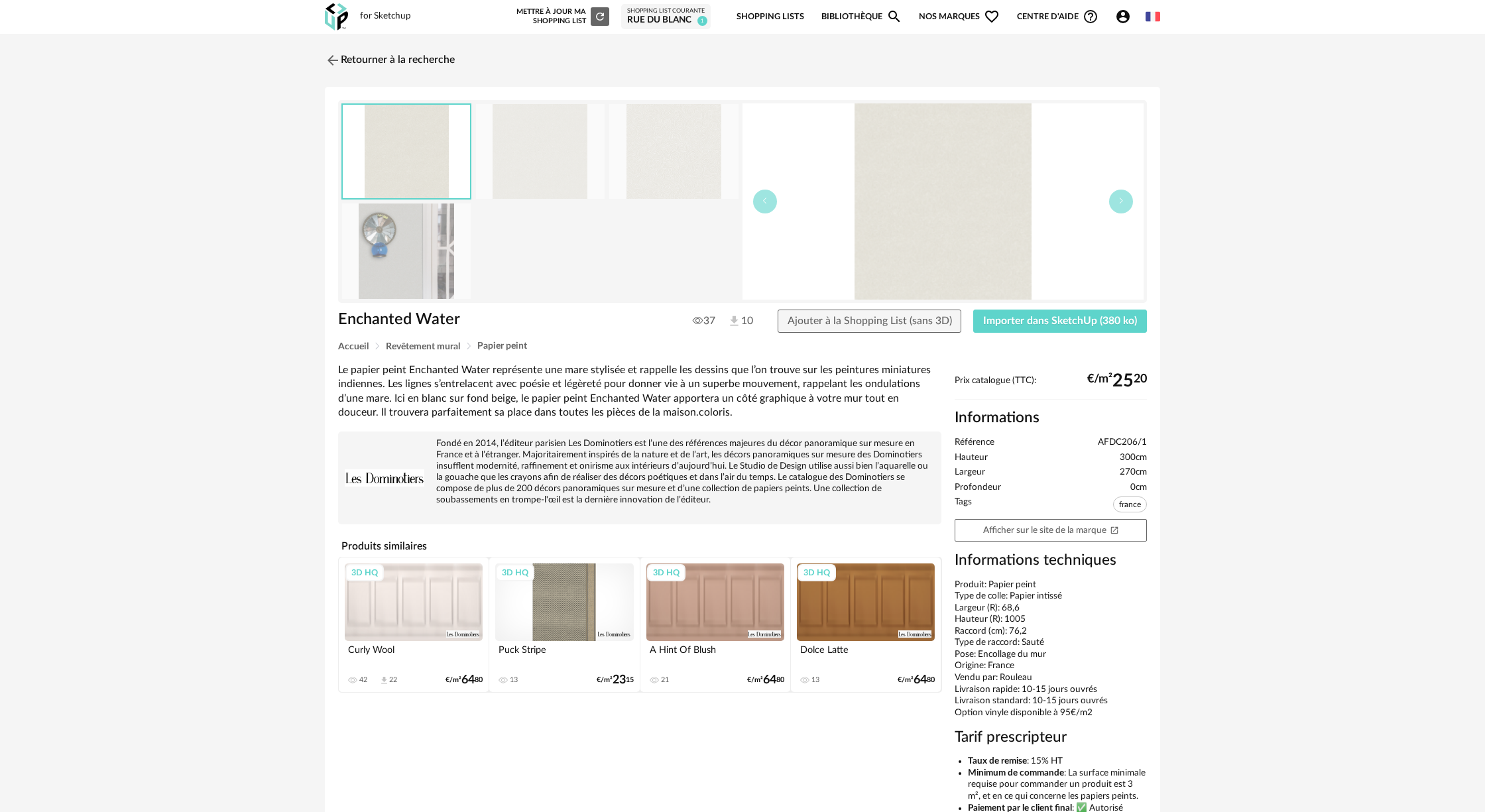 click at bounding box center [540, 151] 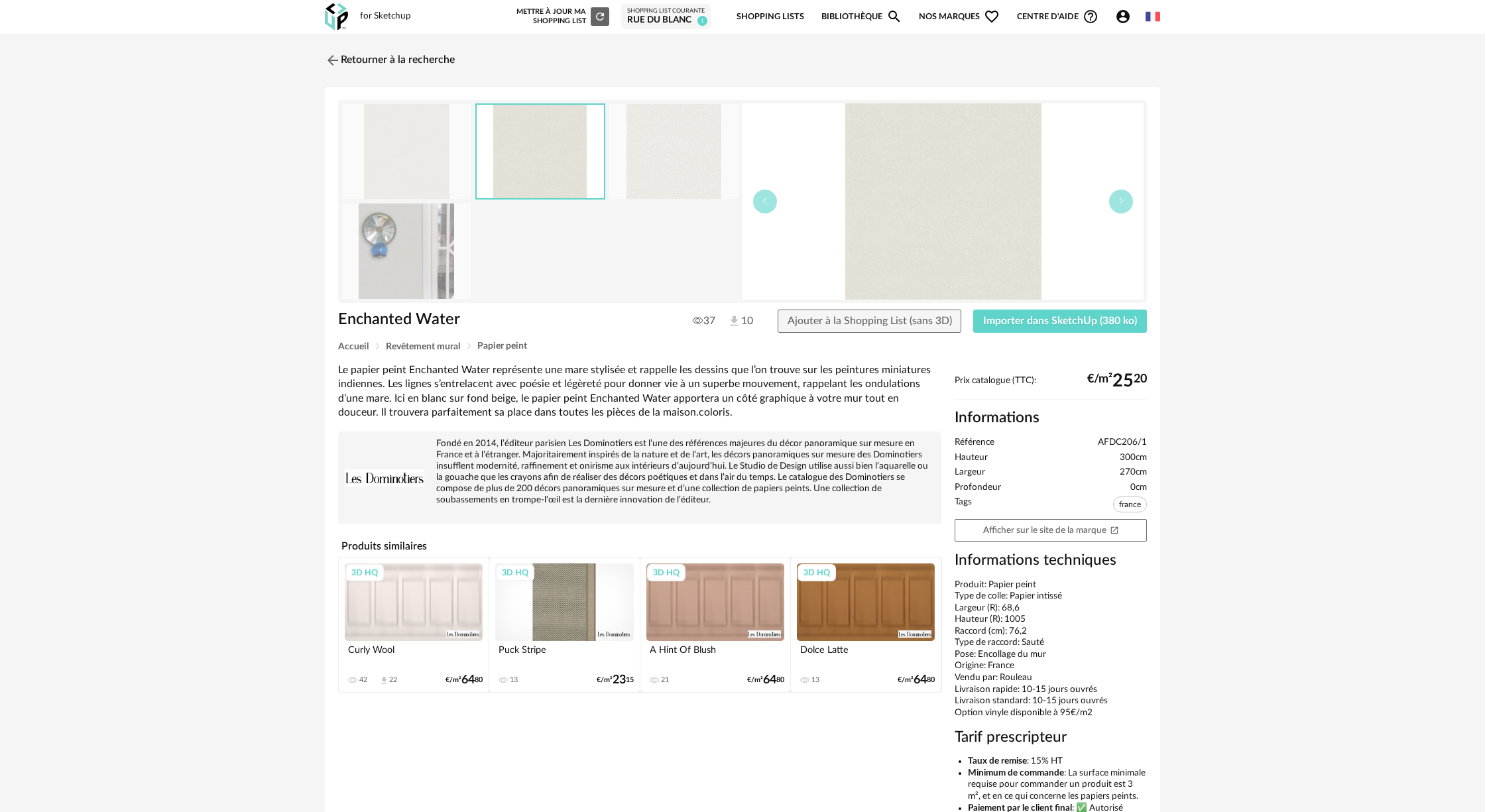 click at bounding box center [406, 251] 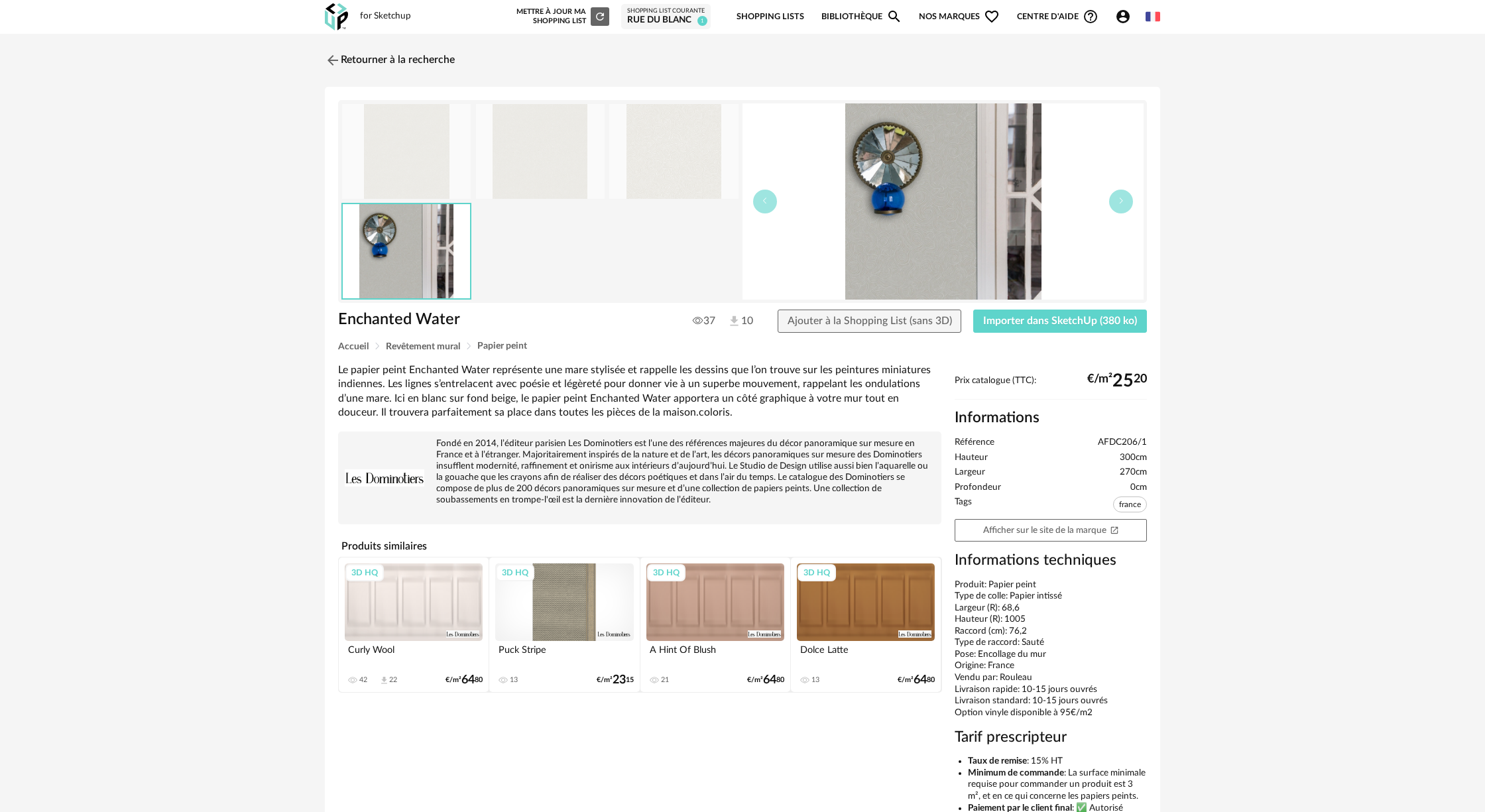click at bounding box center (674, 151) 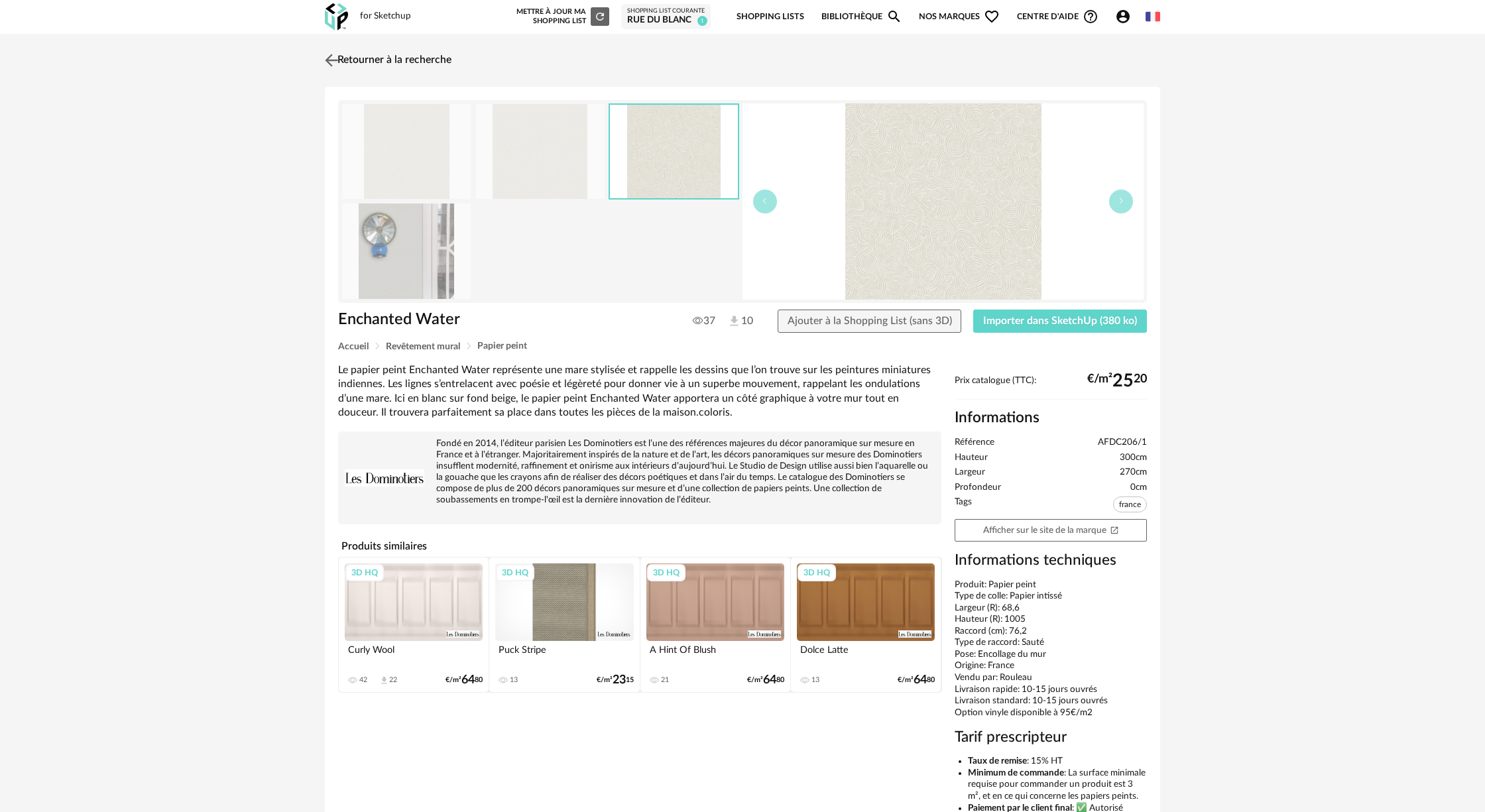 click on "Retourner à la recherche" at bounding box center [386, 60] 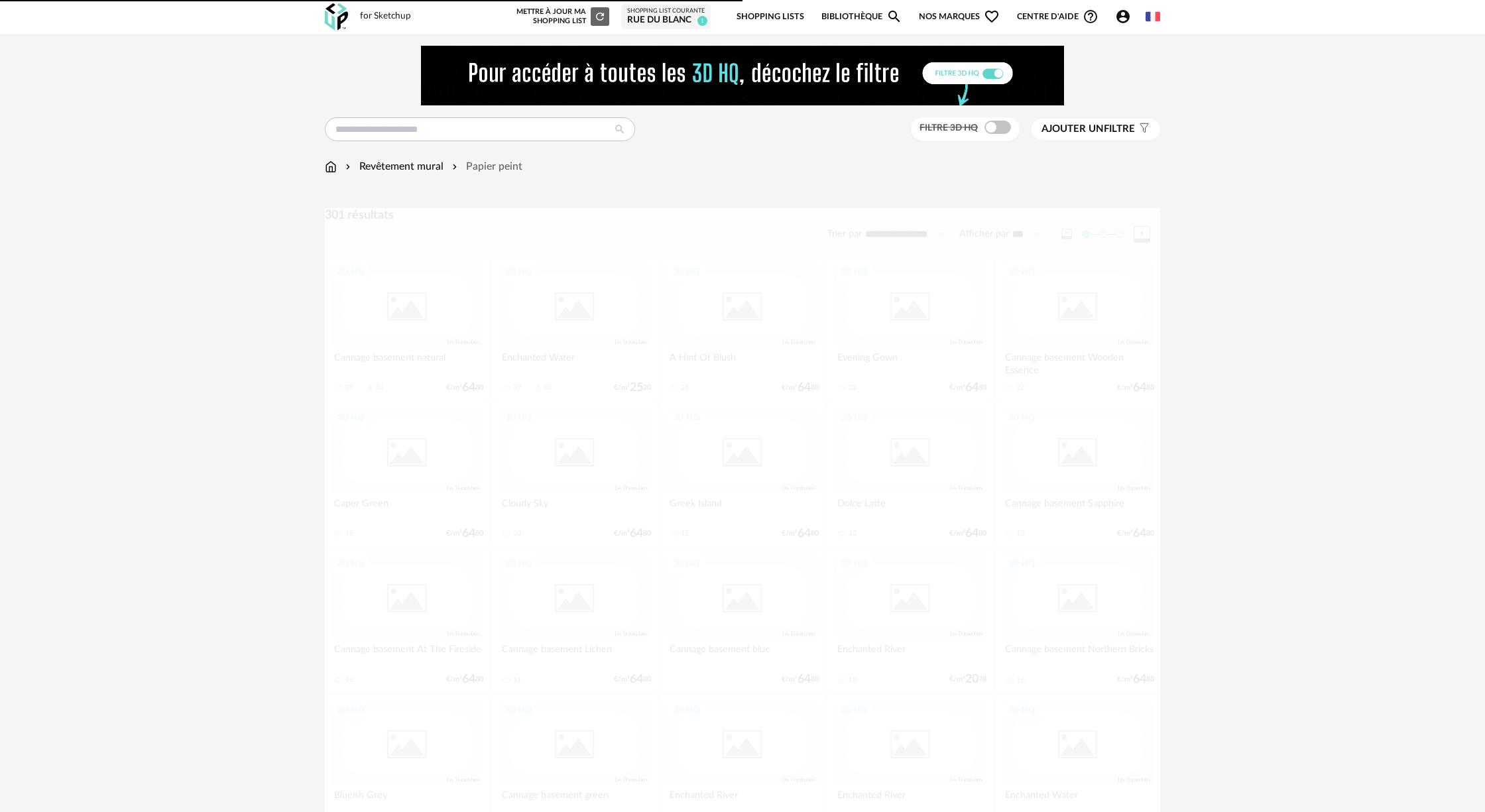 scroll, scrollTop: 7, scrollLeft: 0, axis: vertical 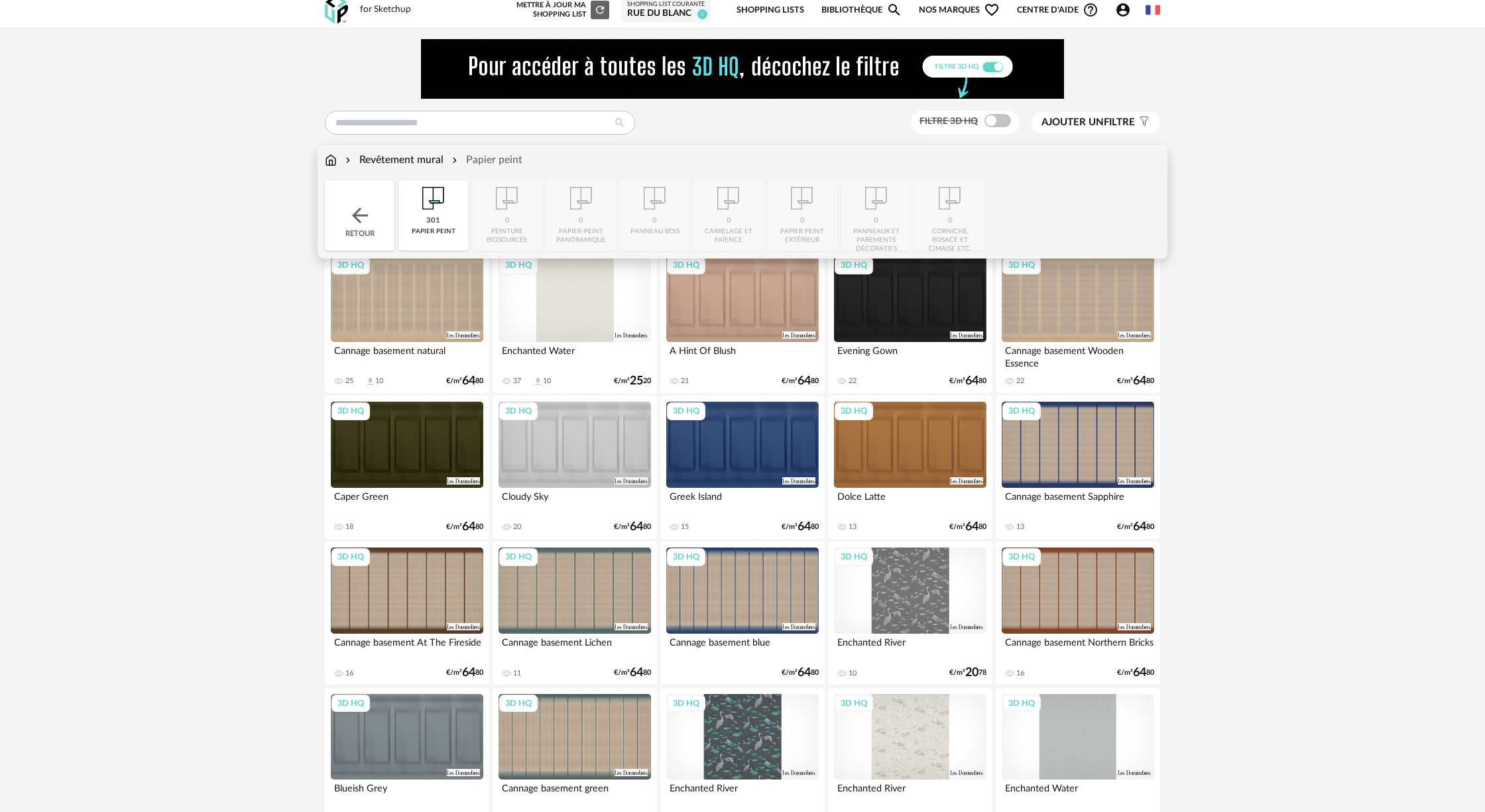 click on "Revêtement mural" at bounding box center (393, 160) 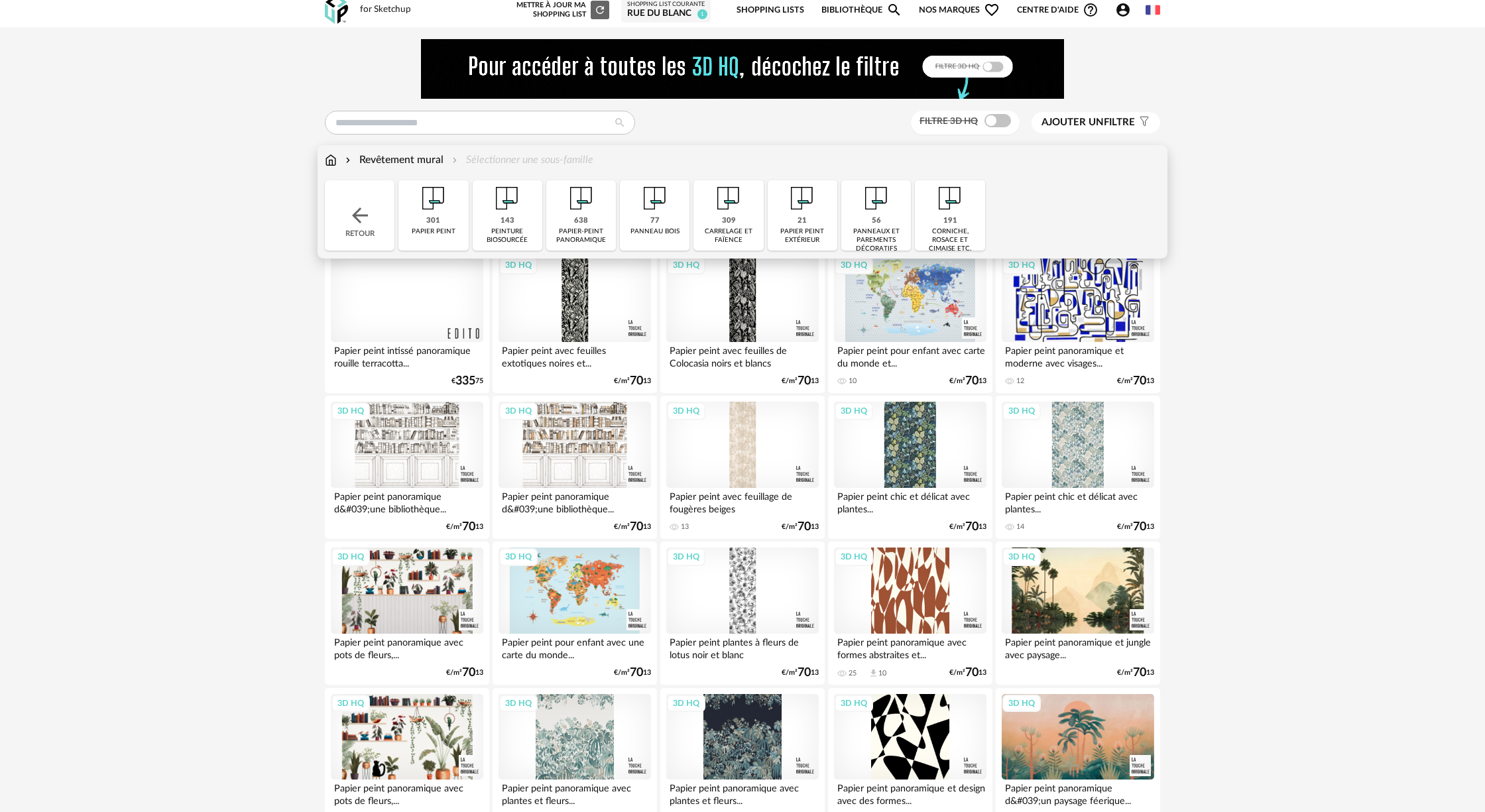 click on "peinture biosourcée" at bounding box center [507, 236] 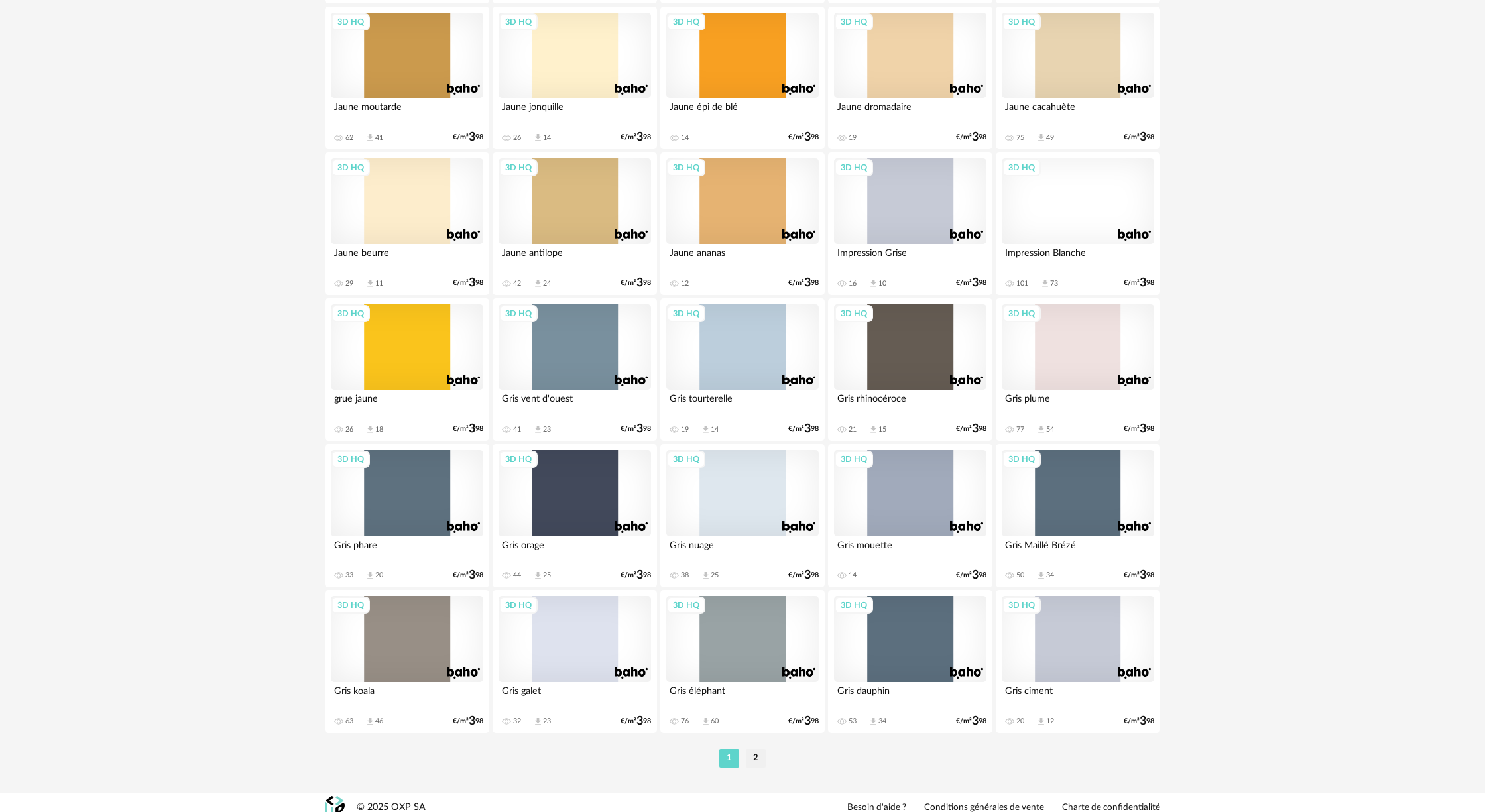 scroll, scrollTop: 2459, scrollLeft: 0, axis: vertical 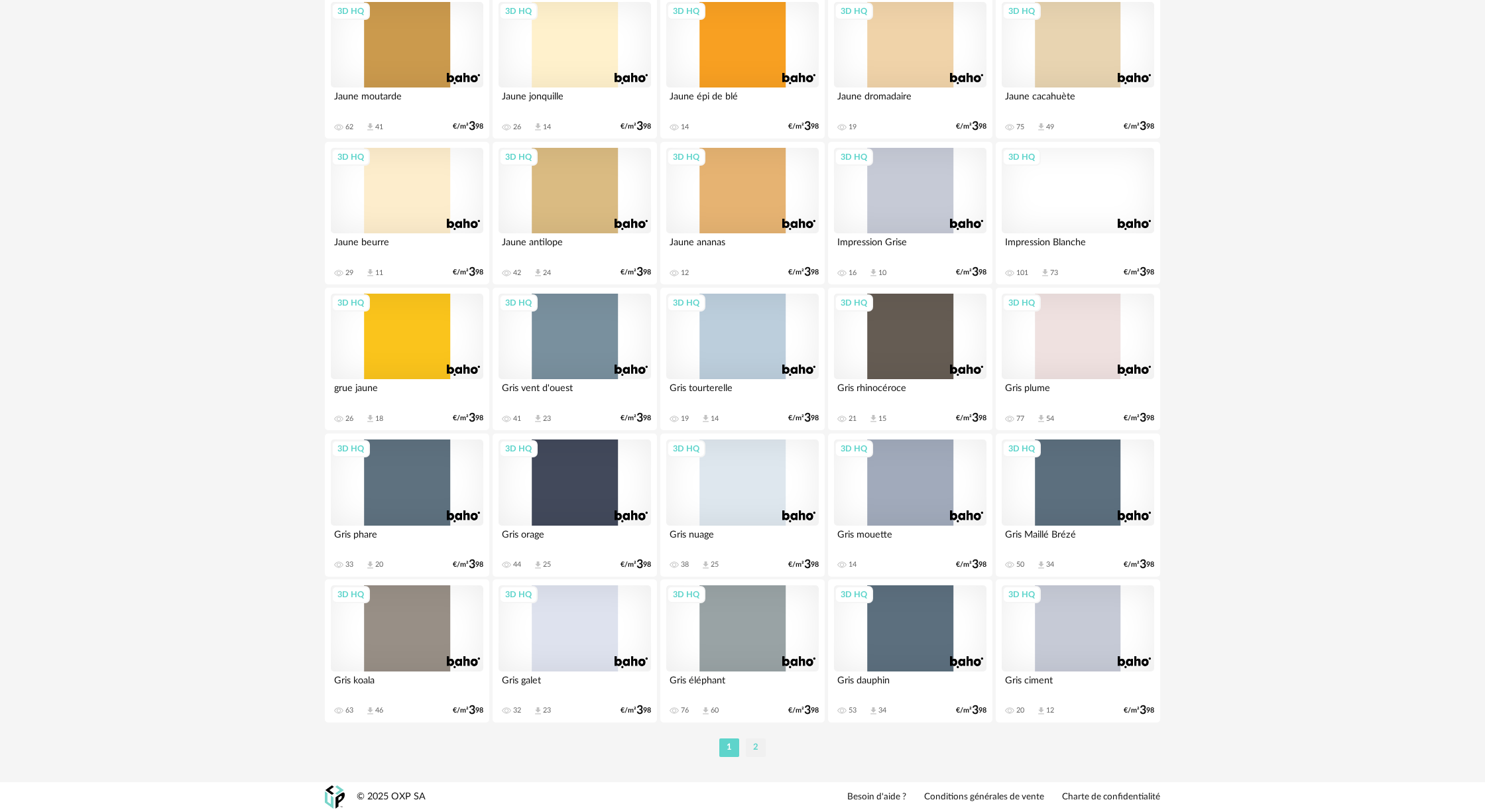 click on "2" at bounding box center [756, 748] 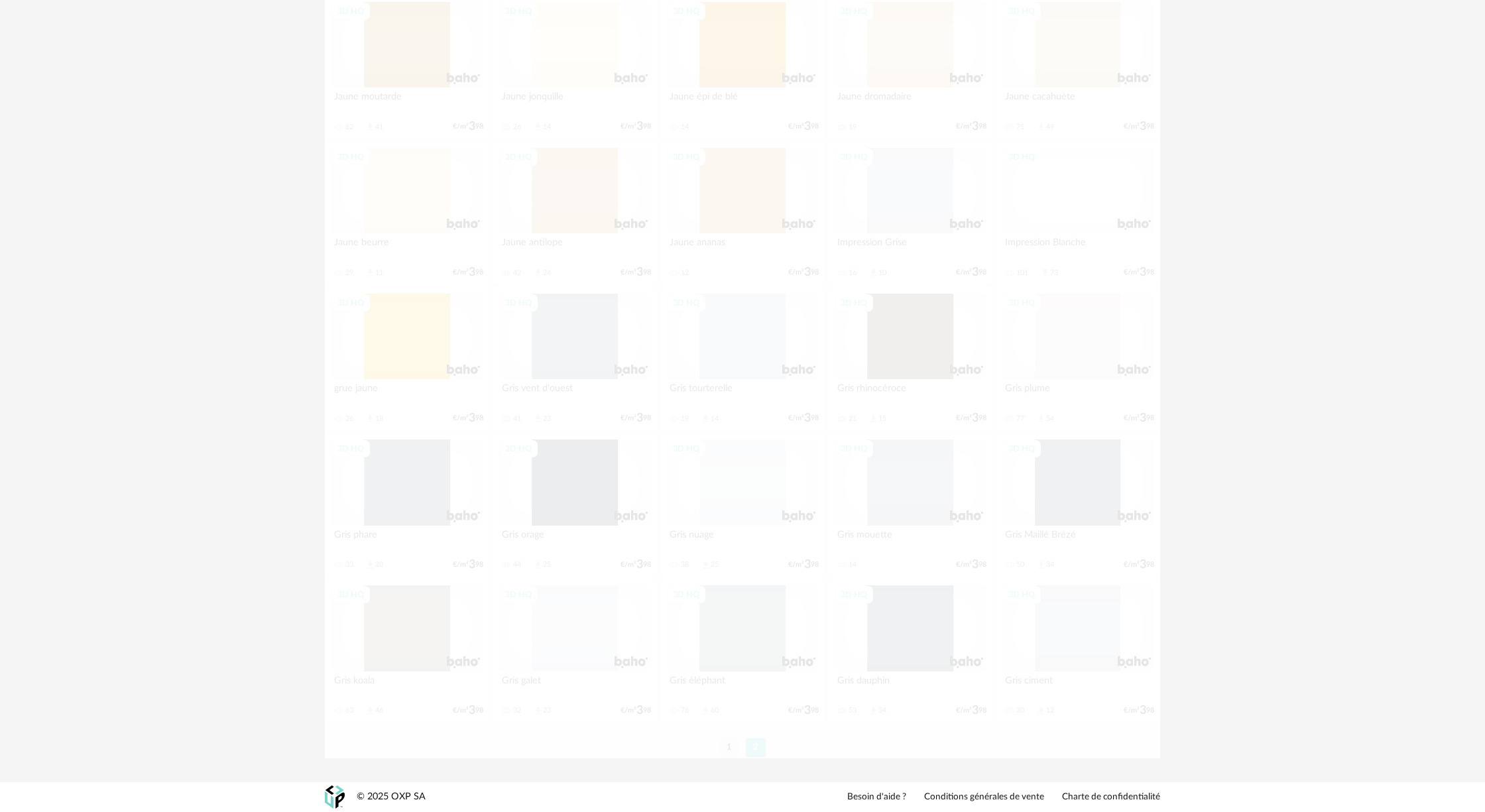 scroll, scrollTop: 0, scrollLeft: 0, axis: both 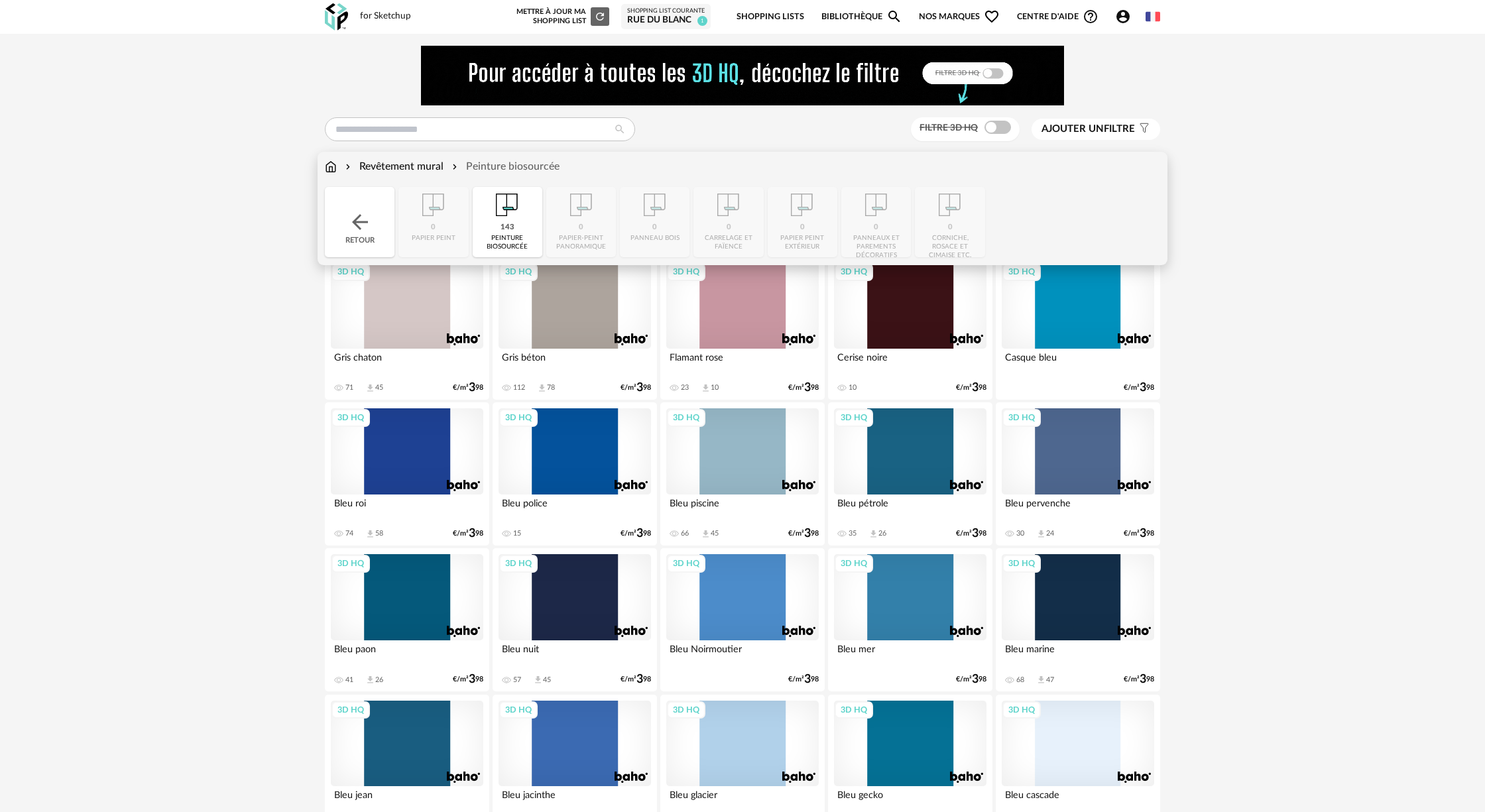 click on "Close icon
Retour
0
papier peint
143
peinture biosourcée
0
papier-peint panoramique
0
panneau bois
0
carrelage et faïence
0
papier peint extérieur
0
panneaux et parements décoratifs
0
corniche, rosace et cimaise etc." at bounding box center (742, 222) 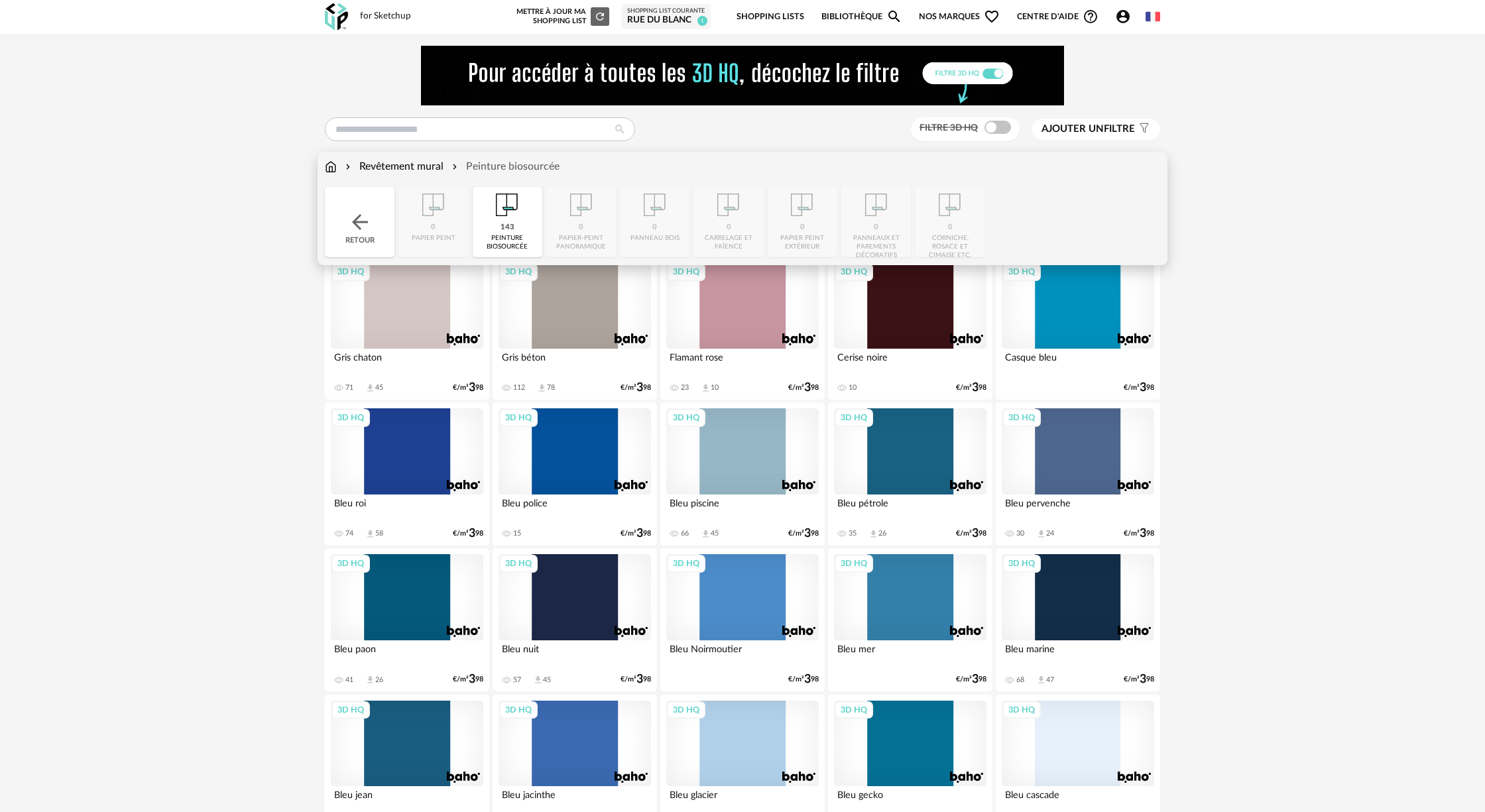 click on "Revêtement mural" at bounding box center (393, 166) 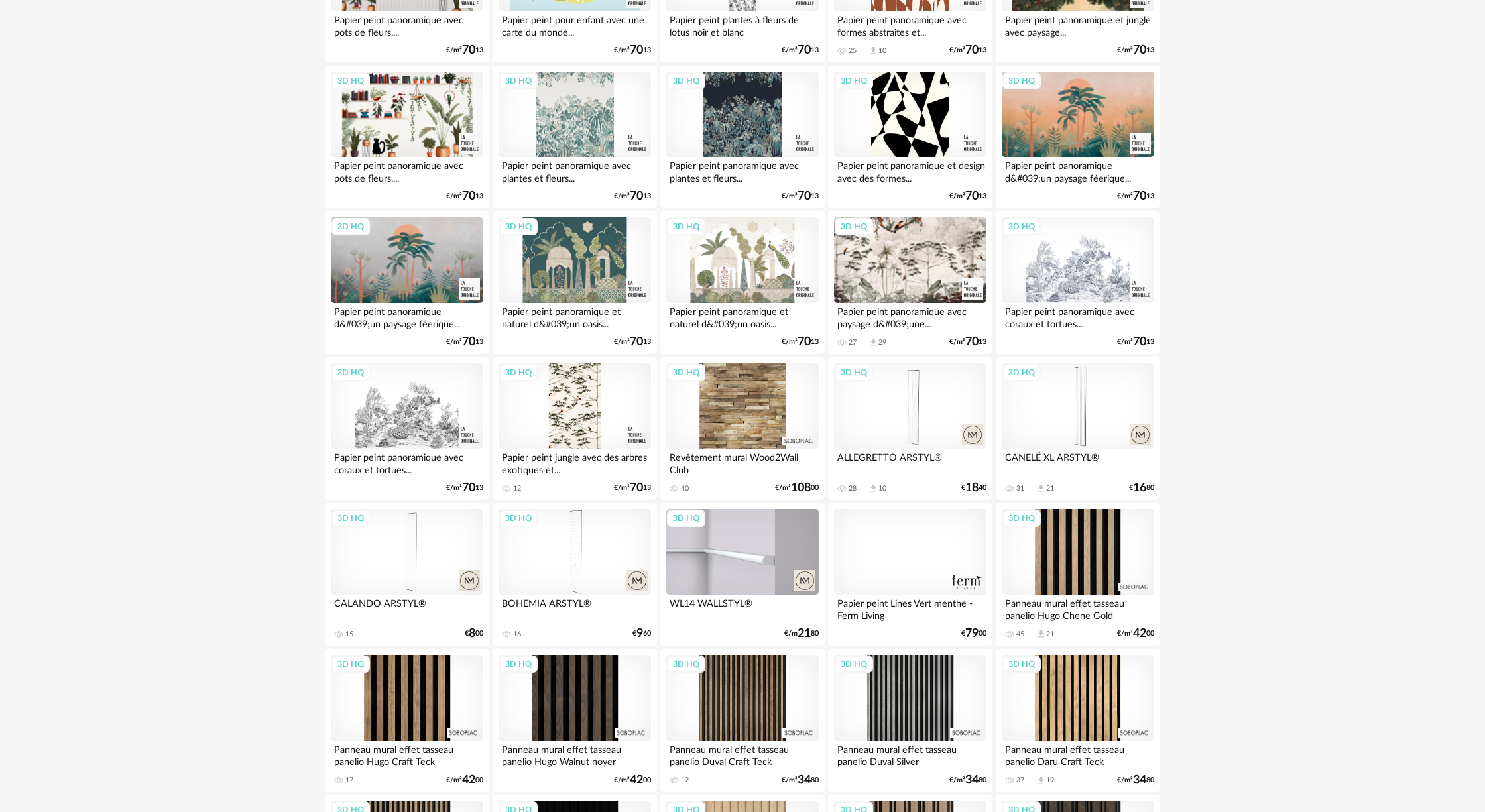 scroll, scrollTop: 631, scrollLeft: 0, axis: vertical 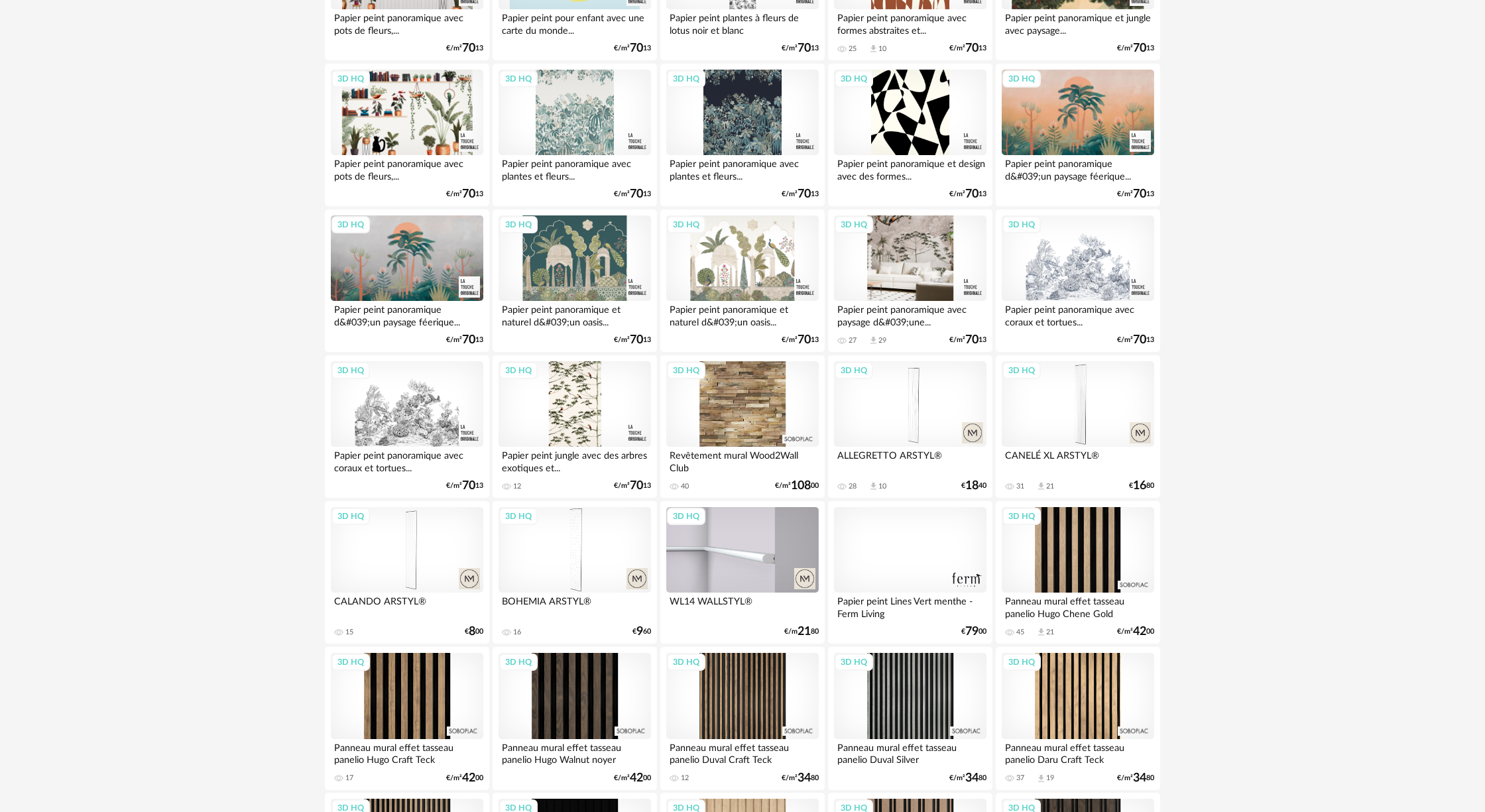 click on "3D HQ" at bounding box center [910, 259] 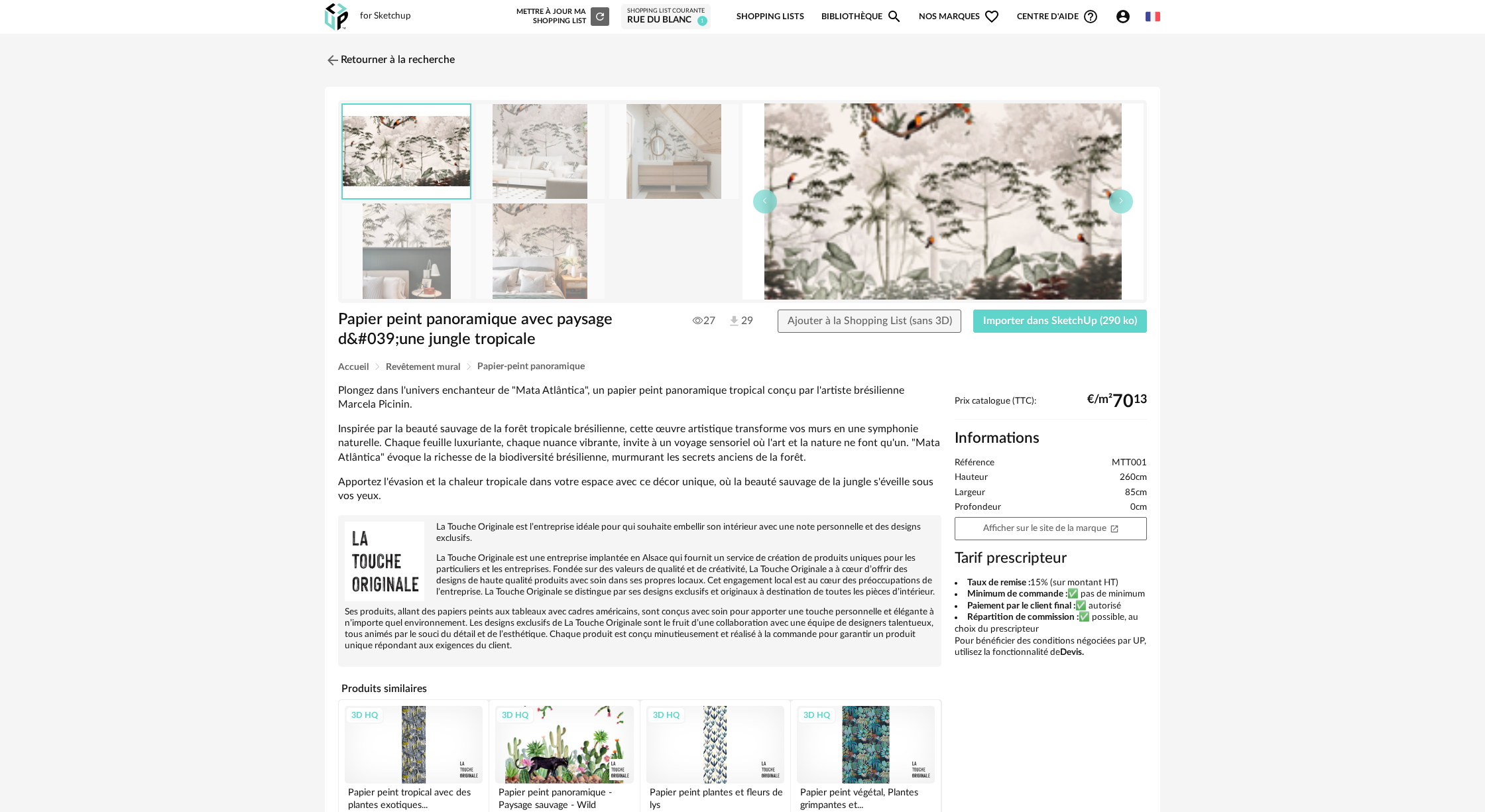 click at bounding box center (540, 151) 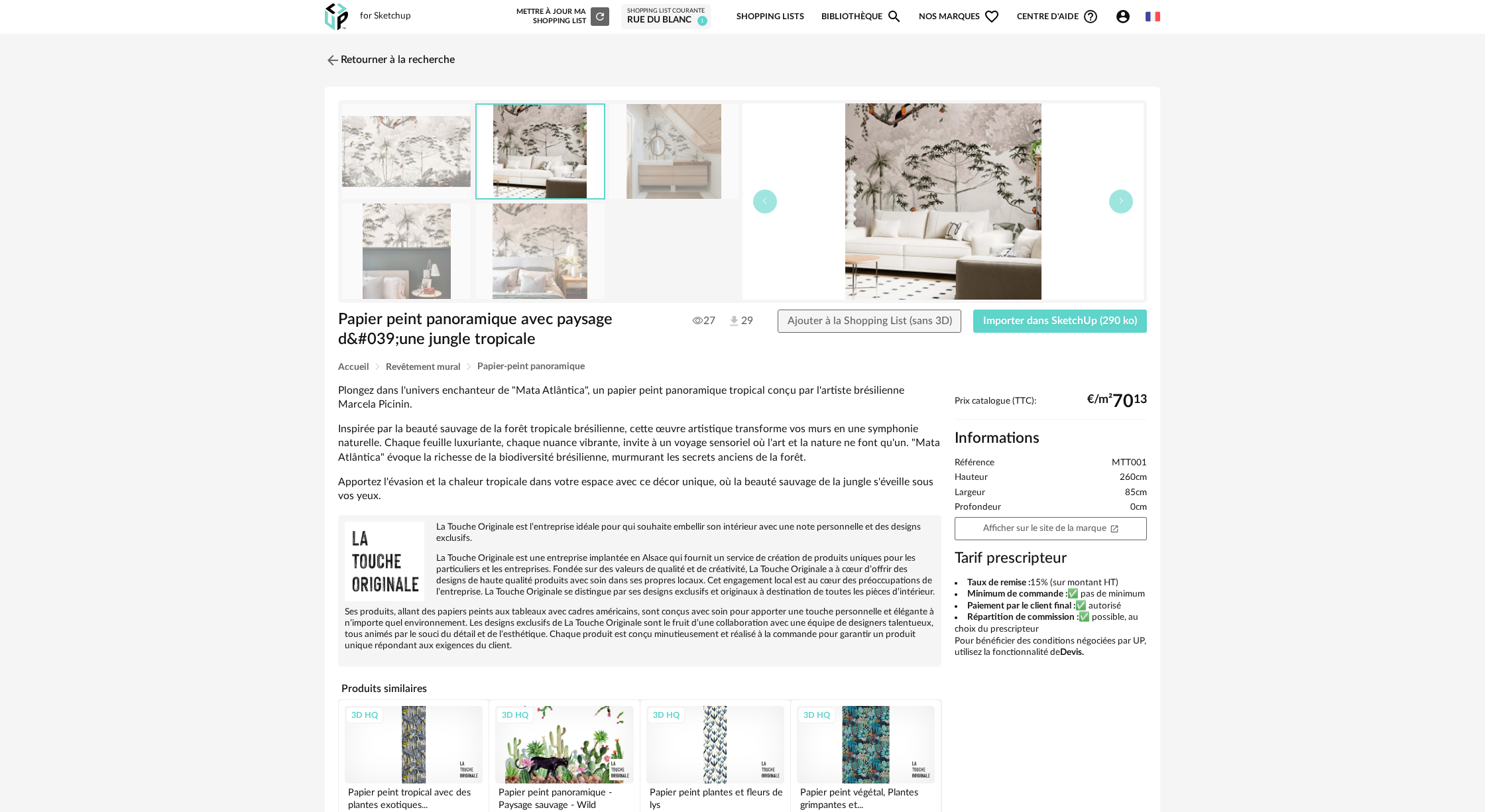 click at bounding box center [674, 151] 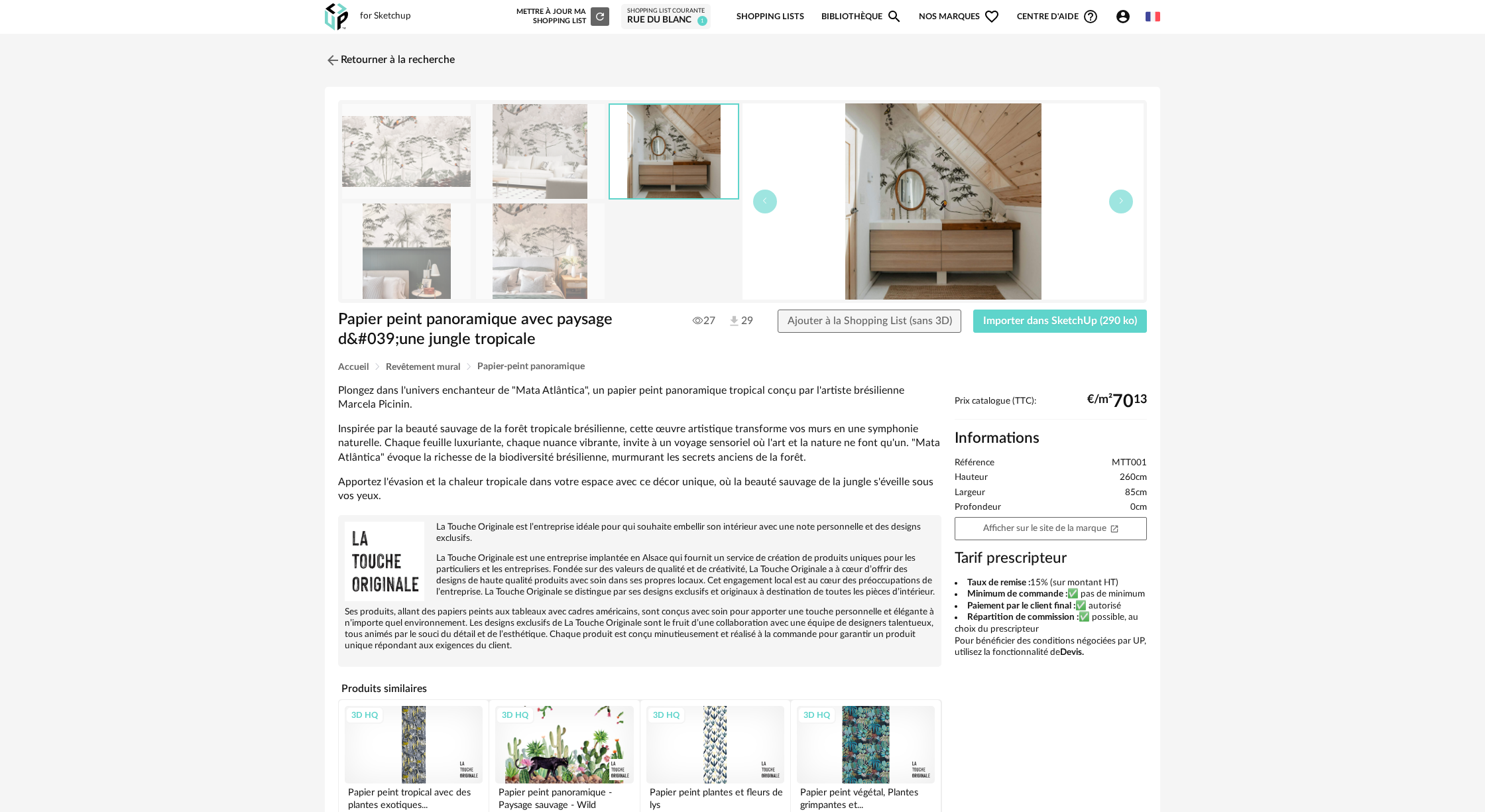 click at bounding box center (540, 251) 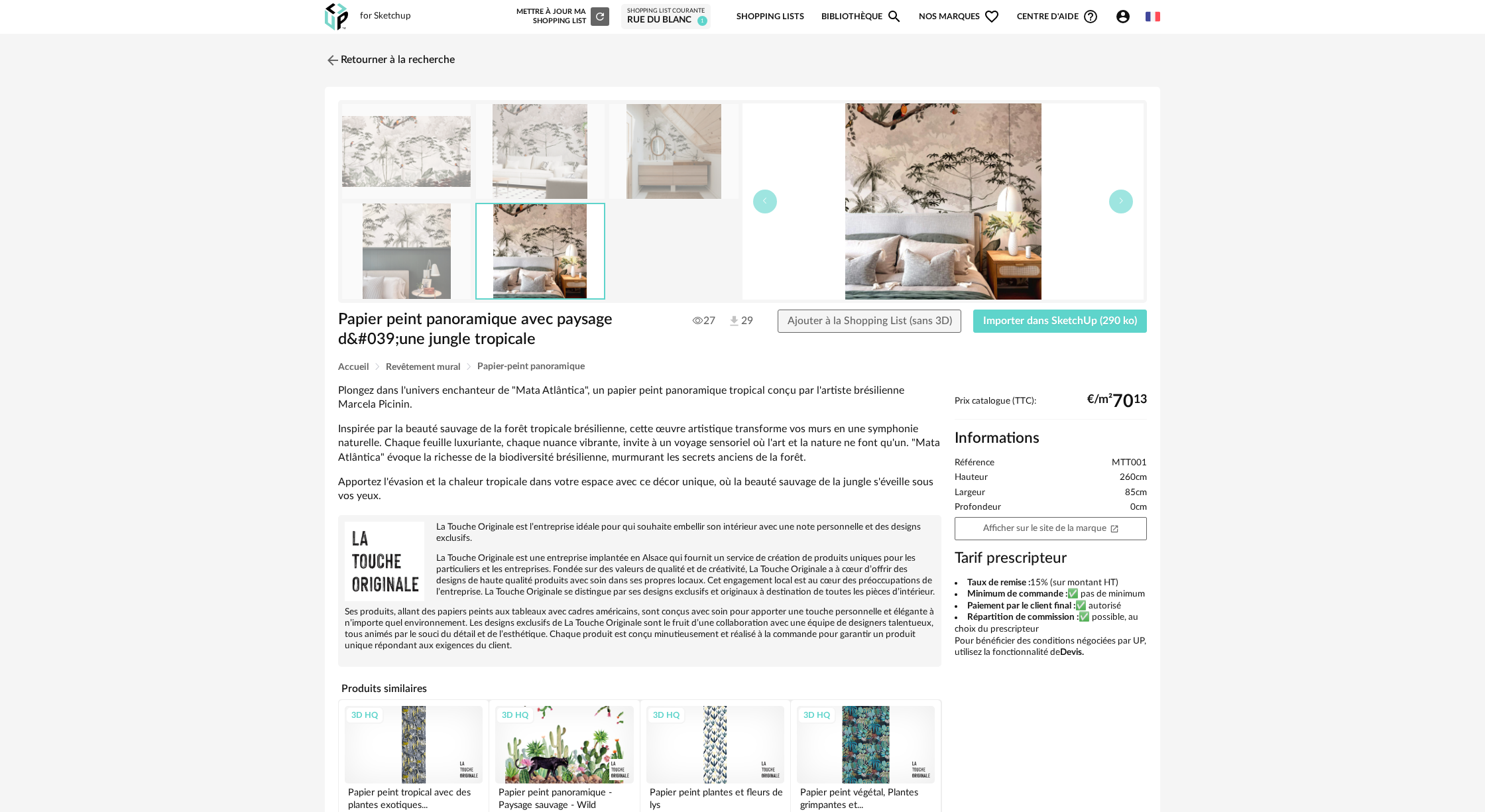 click at bounding box center [406, 251] 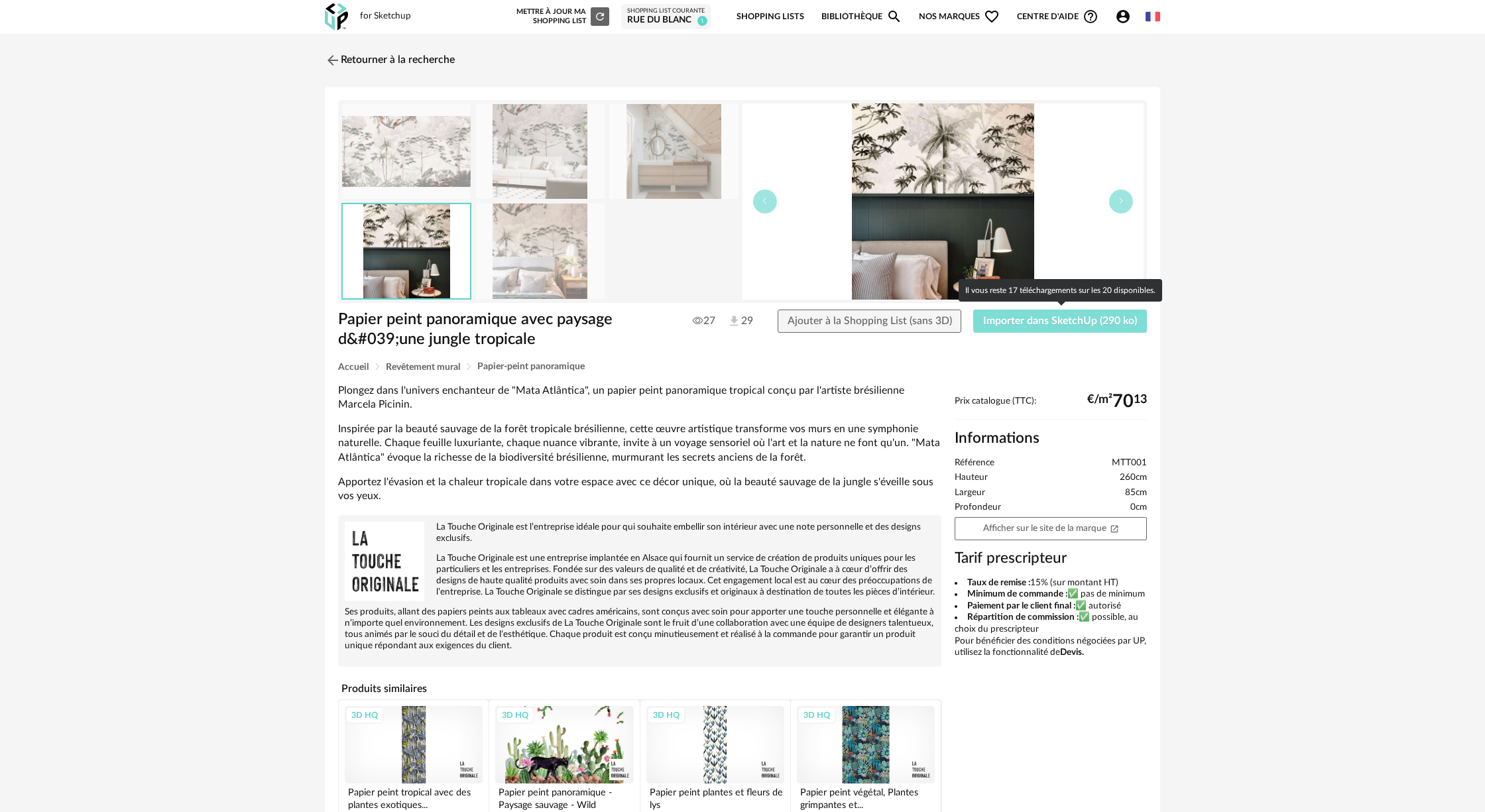 click on "Importer dans SketchUp (290 ko)" at bounding box center [1060, 321] 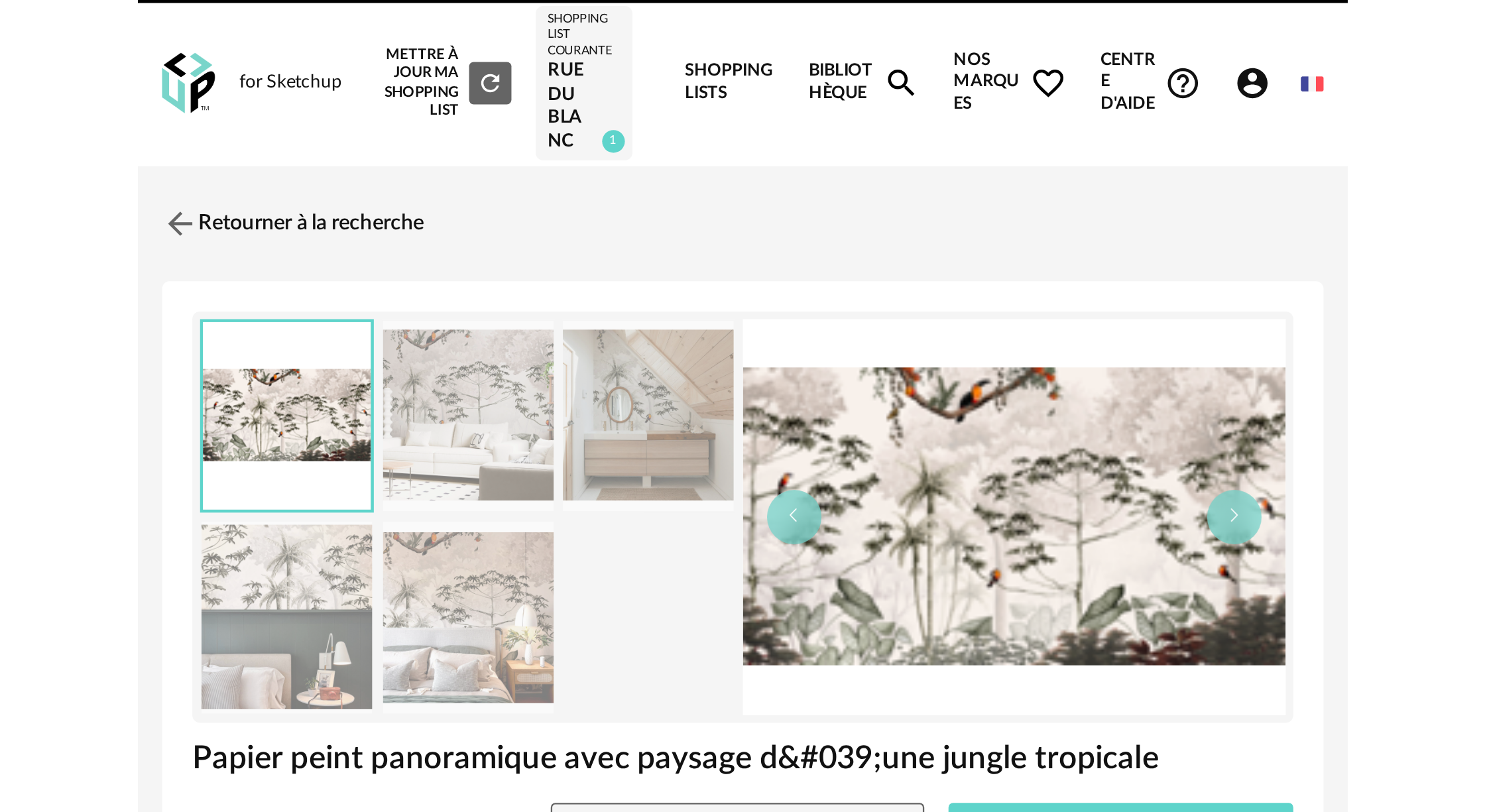 scroll, scrollTop: 0, scrollLeft: 0, axis: both 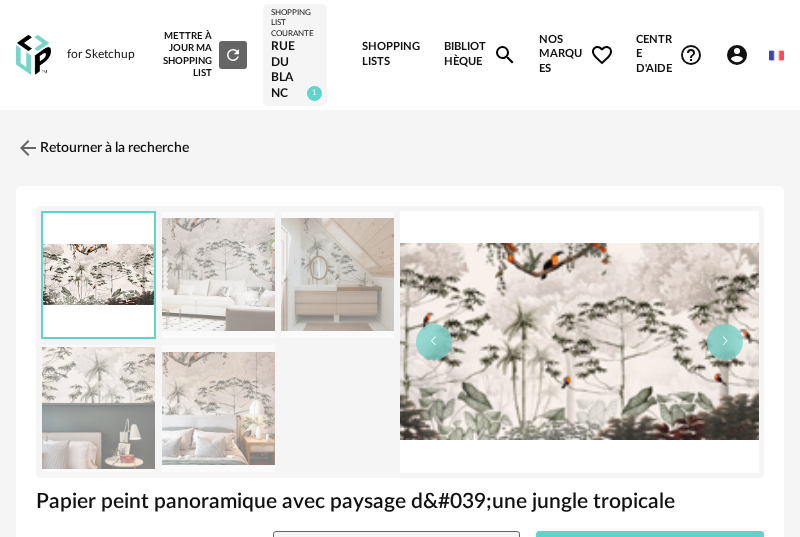 click at bounding box center (337, 275) 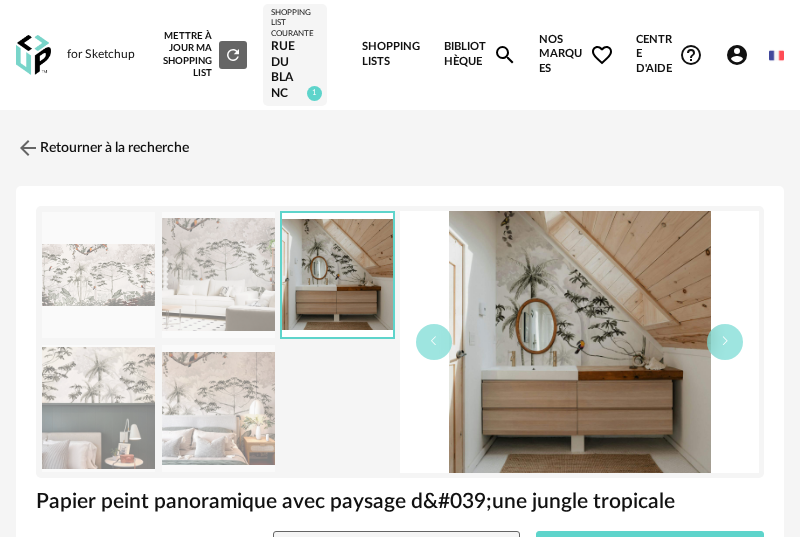 click at bounding box center [579, 342] 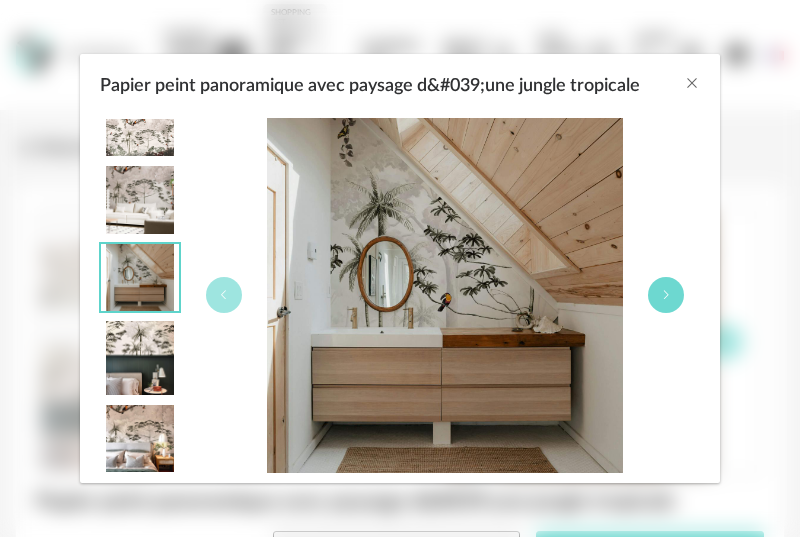 click at bounding box center [666, 295] 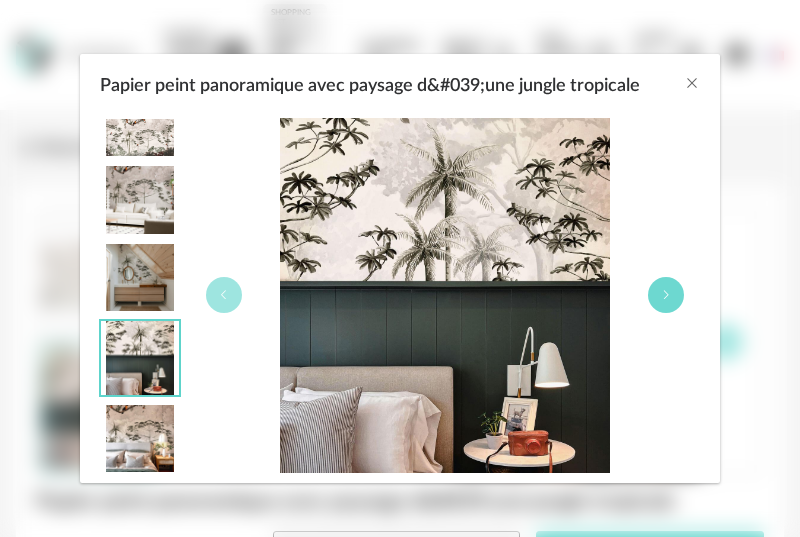click at bounding box center [666, 295] 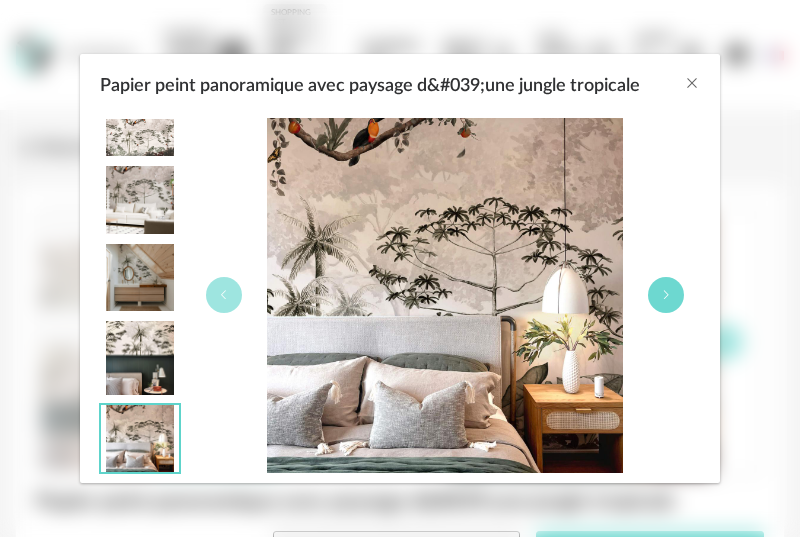 click at bounding box center [666, 295] 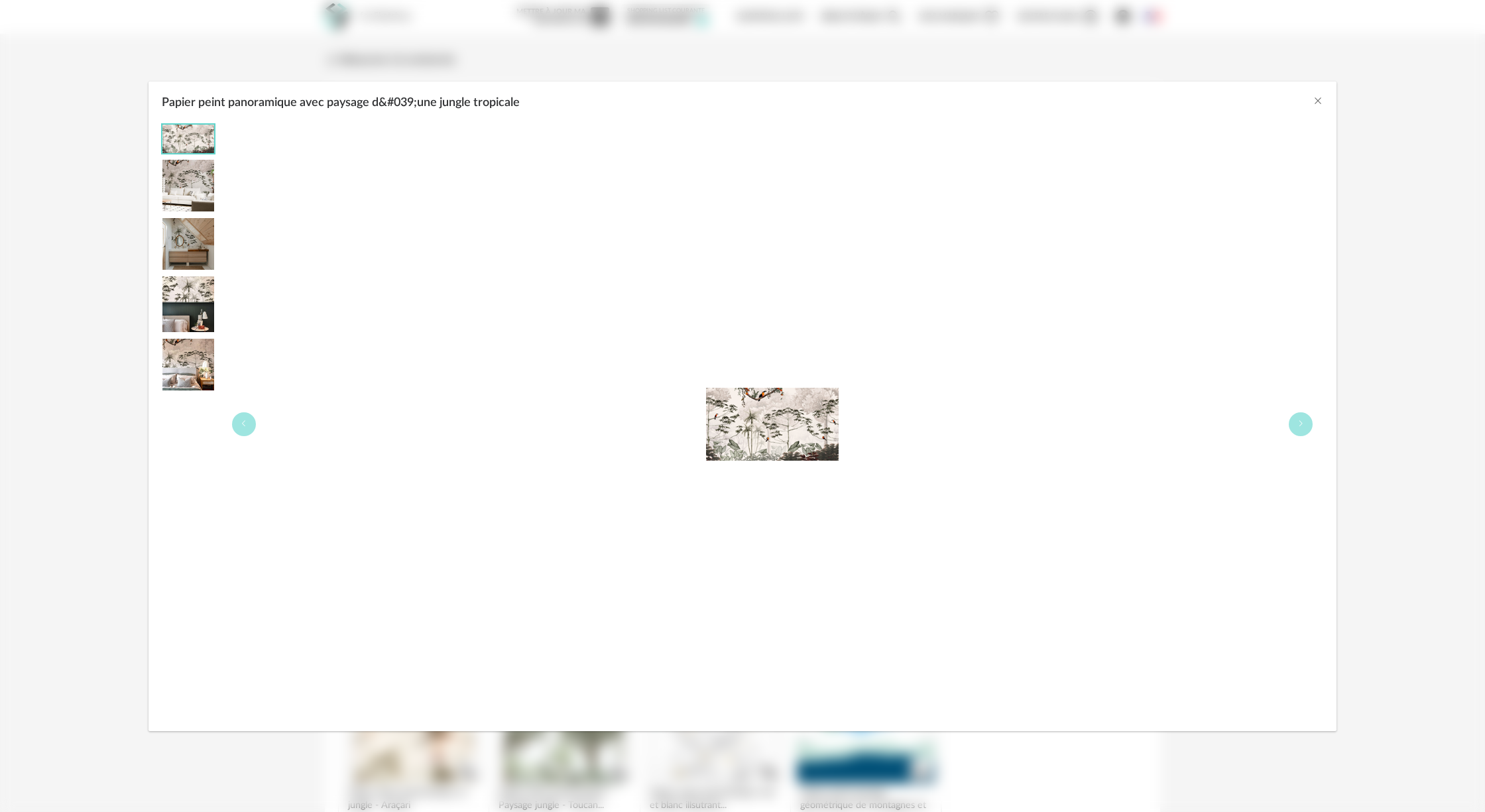click on "Papier peint panoramique avec paysage d&#039;une jungle tropicale" at bounding box center (742, 406) 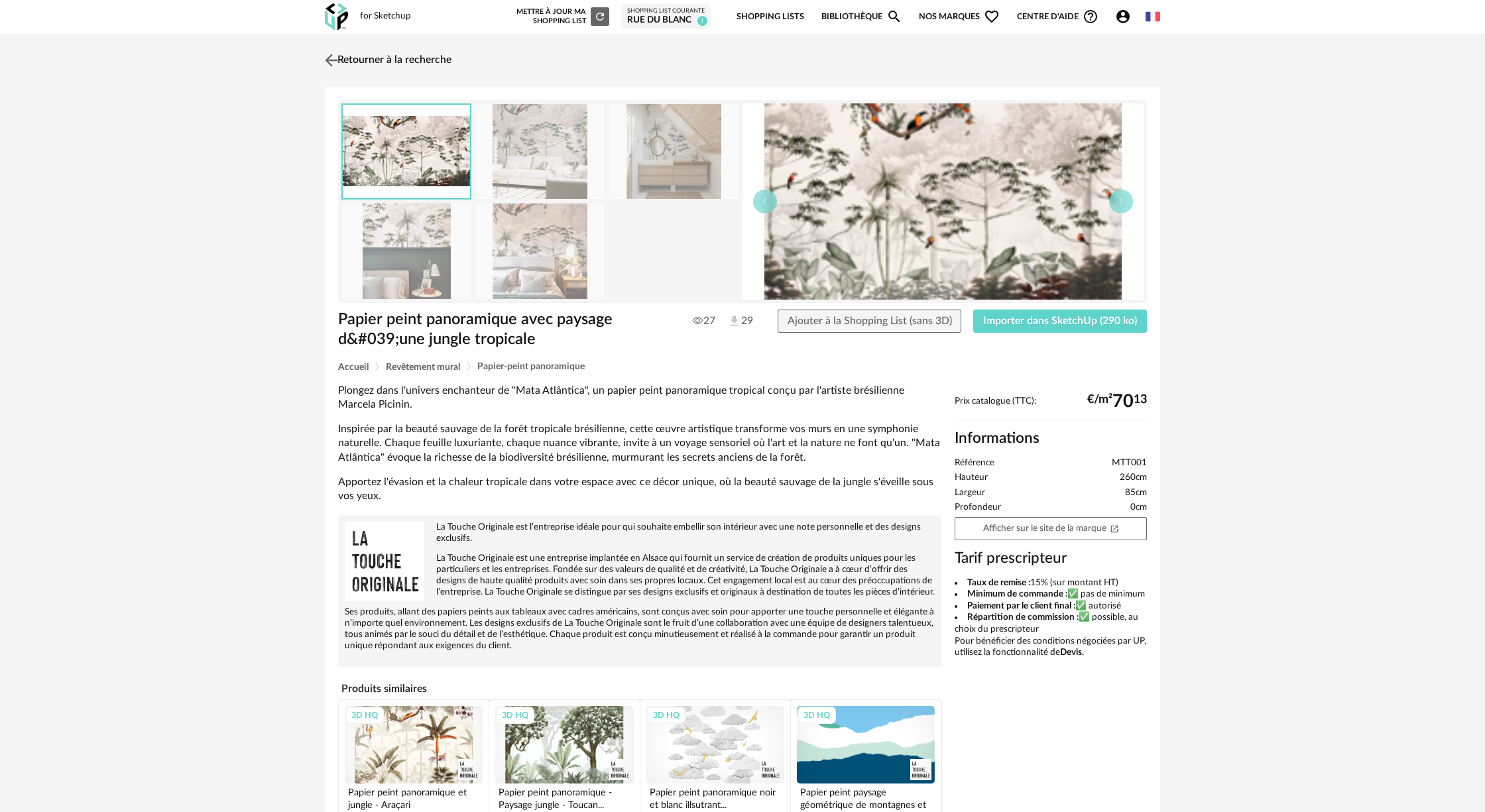 click on "Retourner à la recherche" at bounding box center [386, 60] 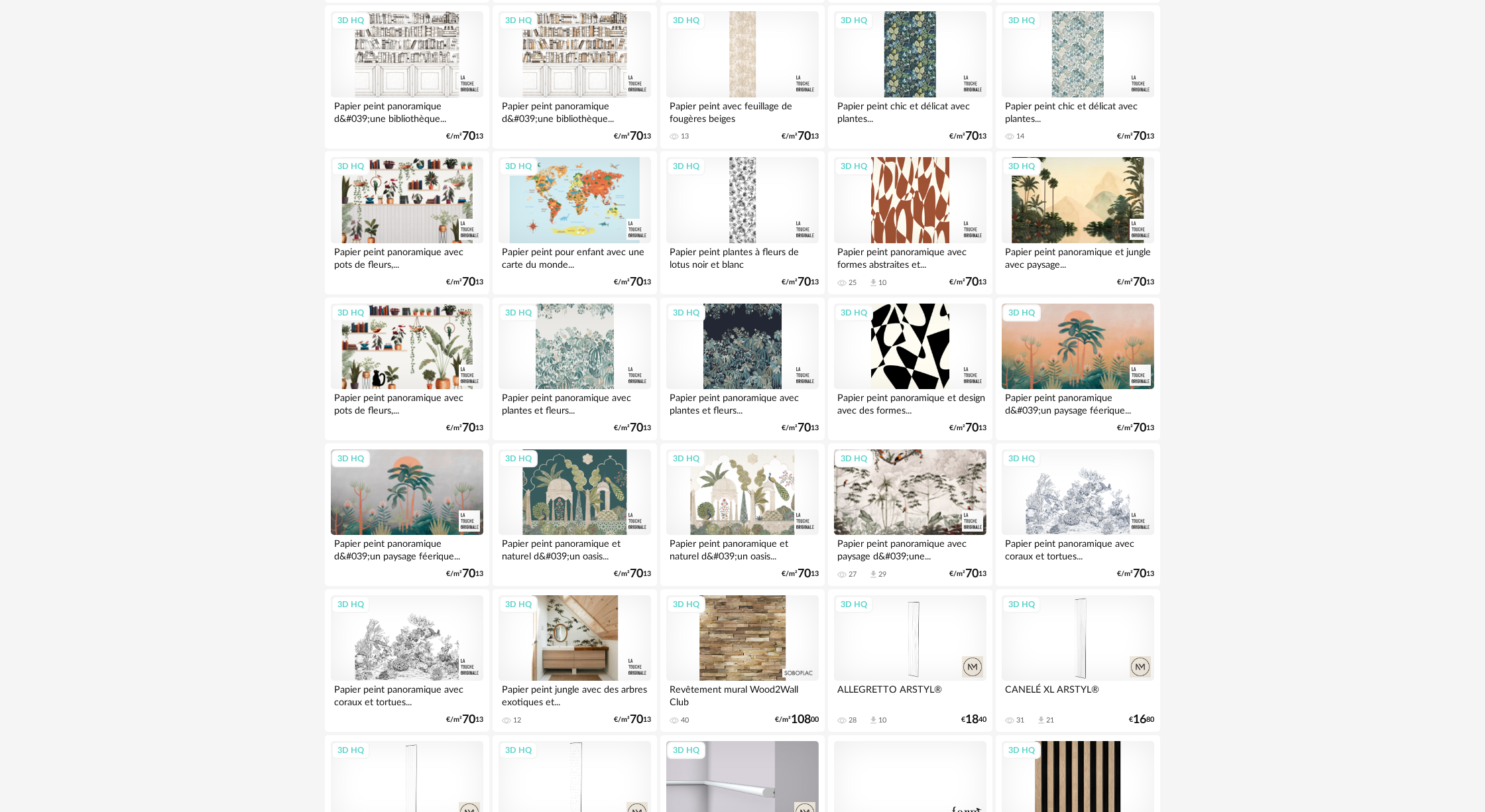 scroll, scrollTop: 0, scrollLeft: 0, axis: both 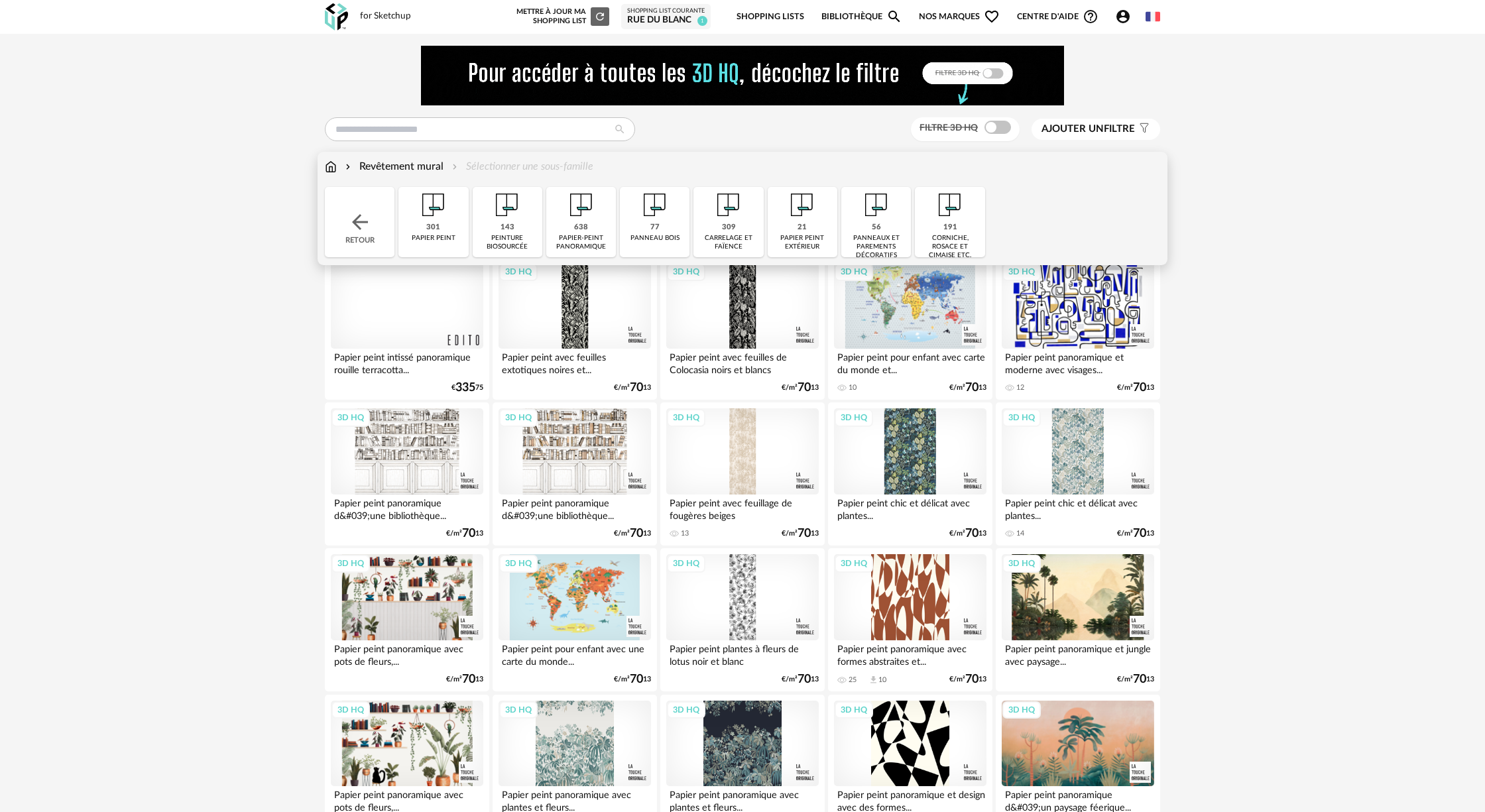 click on "143" at bounding box center [507, 227] 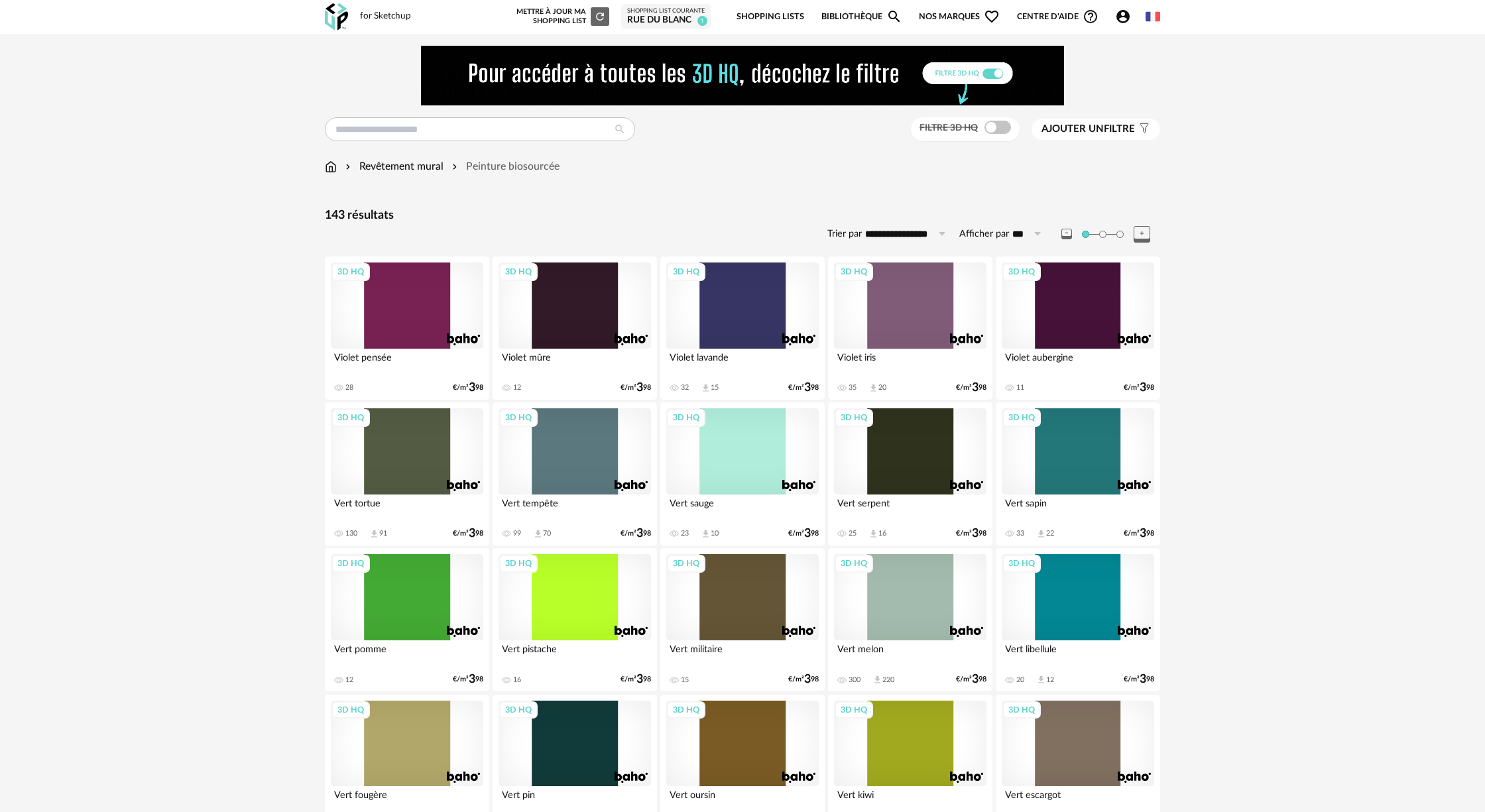 click on "3D HQ" at bounding box center (910, 451) 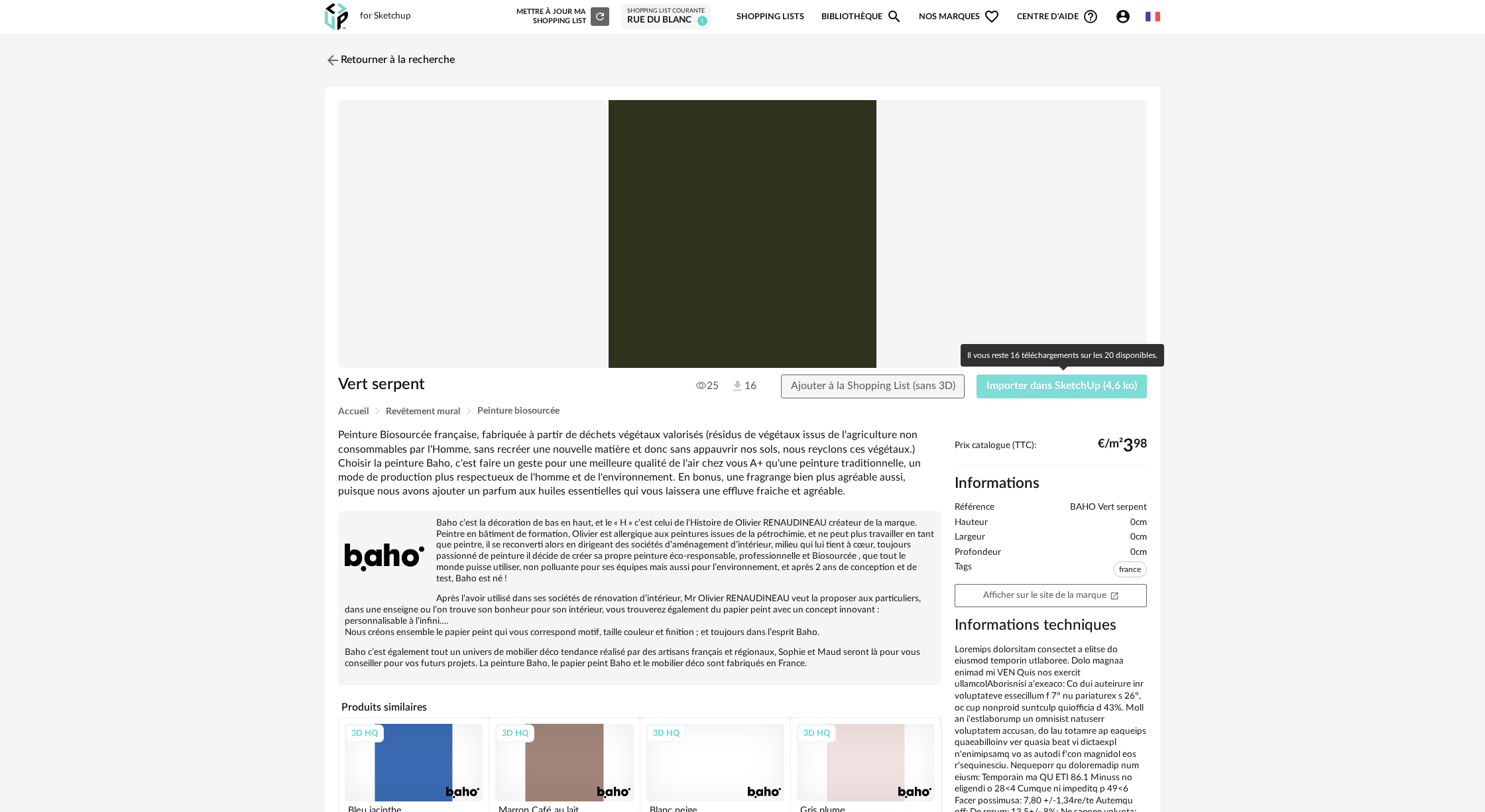 click on "Importer dans SketchUp (4,6 ko)" at bounding box center (1061, 386) 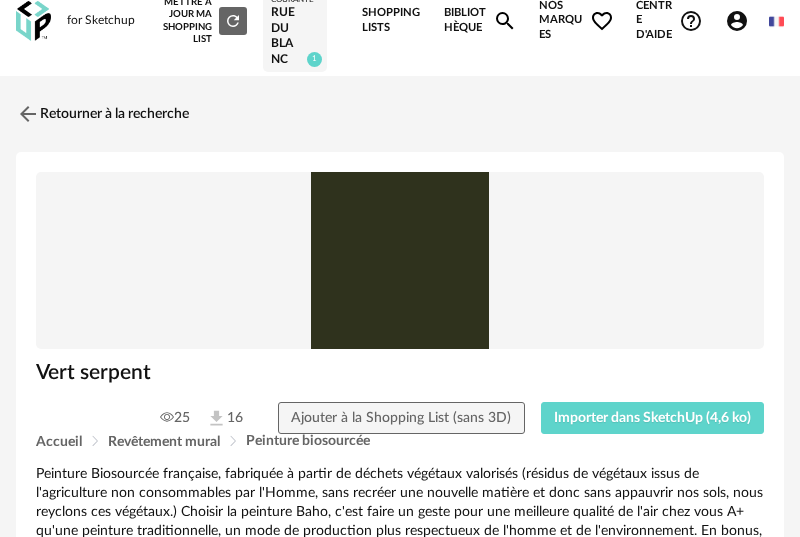 scroll, scrollTop: 0, scrollLeft: 0, axis: both 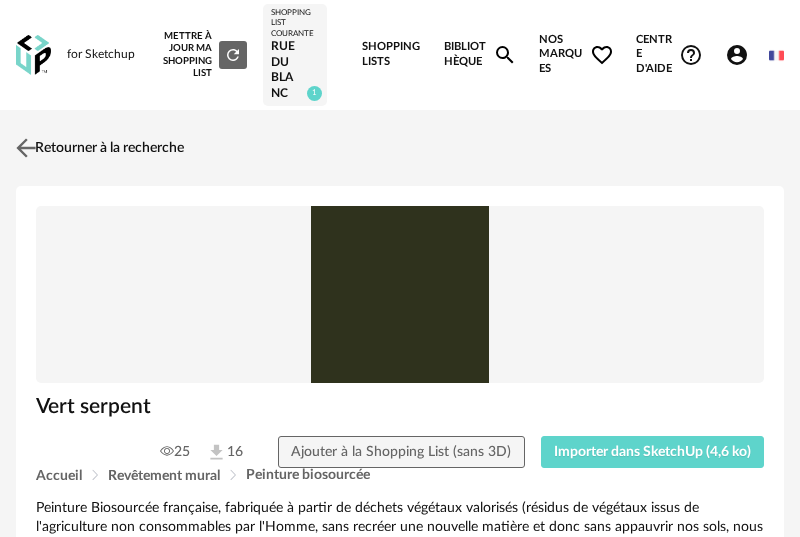 click on "Retourner à la recherche" at bounding box center (97, 148) 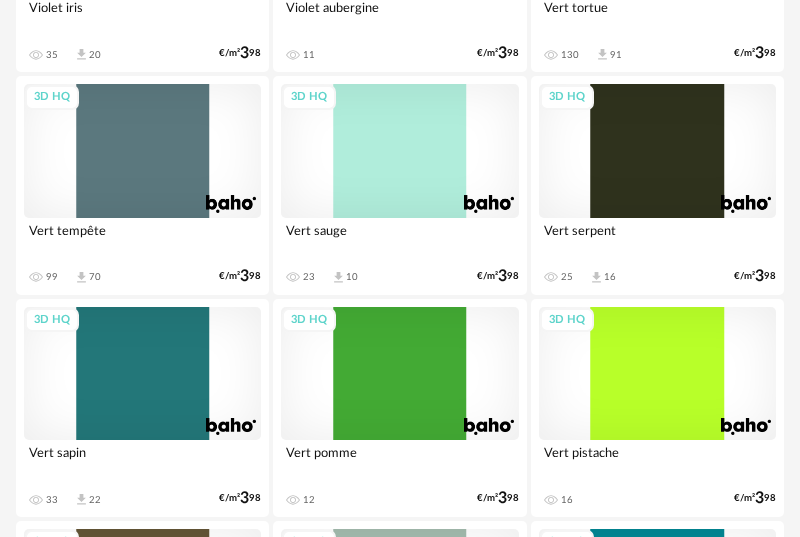 scroll, scrollTop: 0, scrollLeft: 0, axis: both 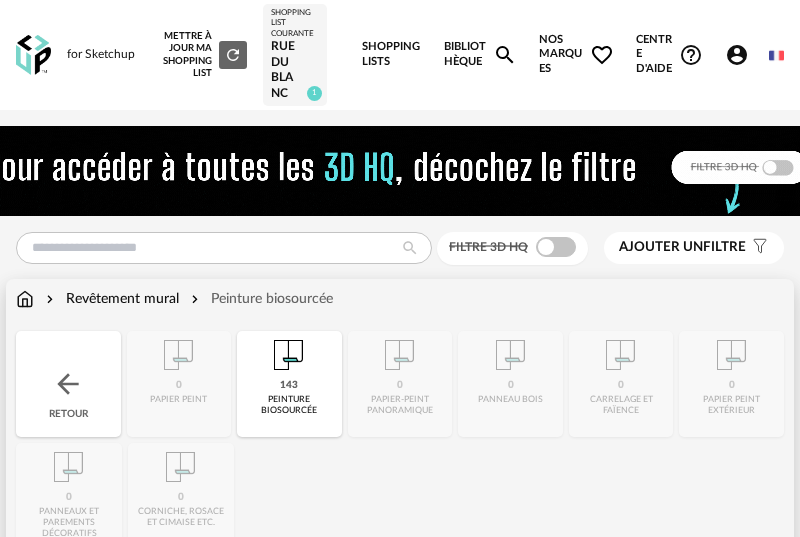 click on "Revêtement mural" at bounding box center [110, 299] 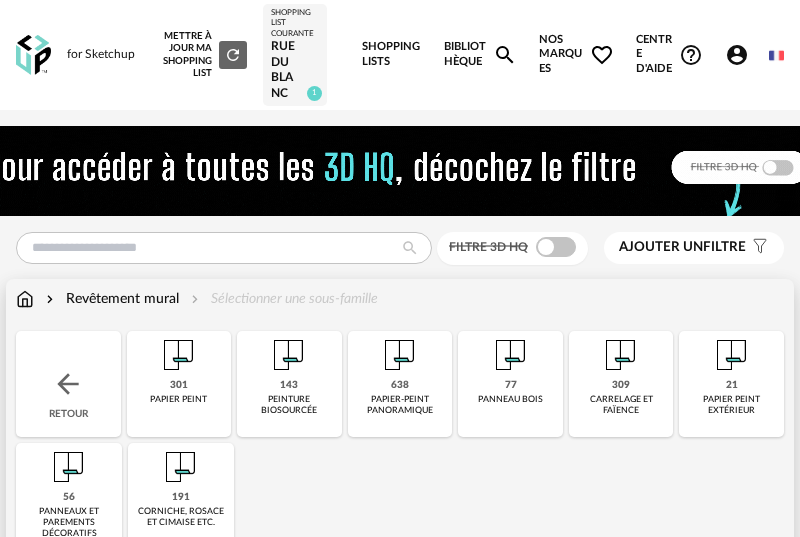 click at bounding box center [181, 467] 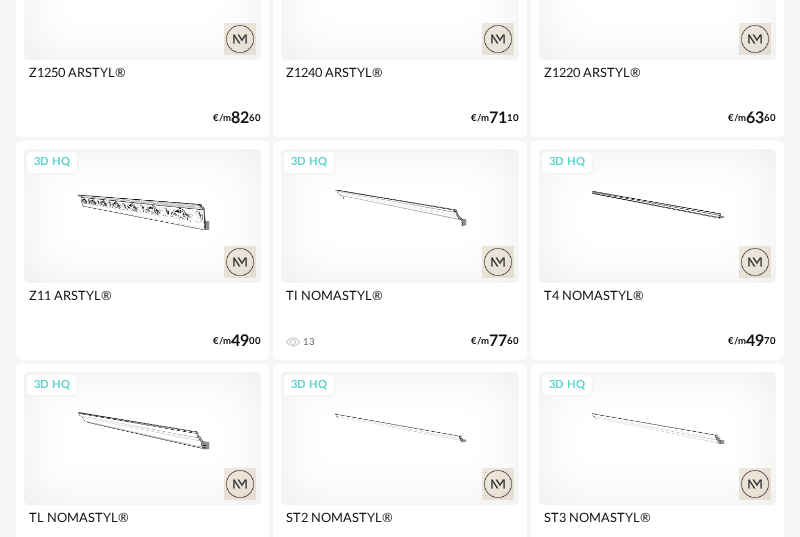 scroll, scrollTop: 3430, scrollLeft: 0, axis: vertical 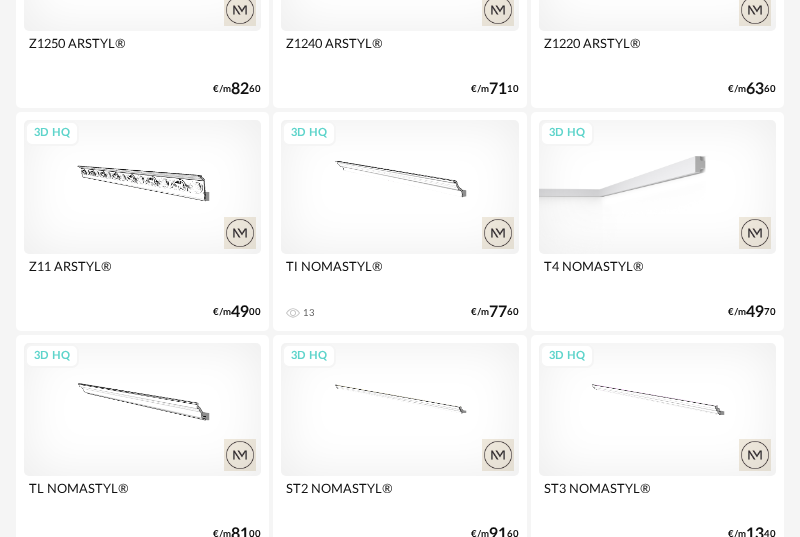 click on "3D HQ" at bounding box center [657, 186] 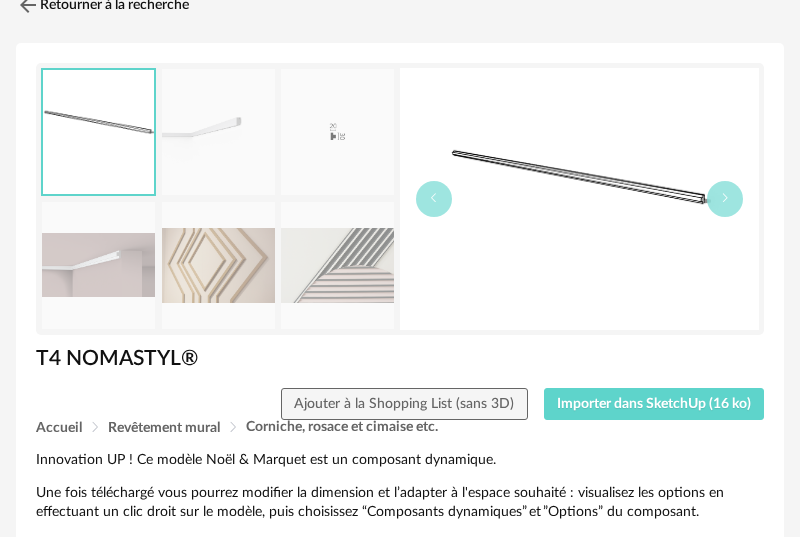 scroll, scrollTop: 145, scrollLeft: 0, axis: vertical 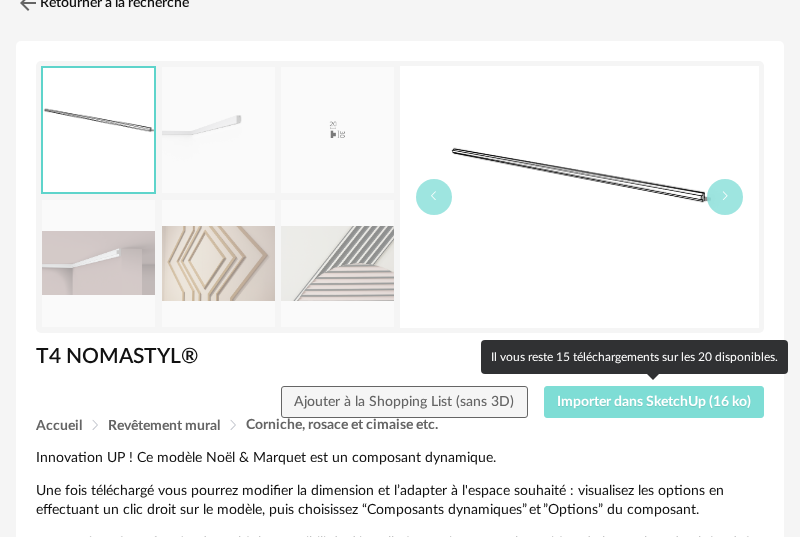click on "Importer dans SketchUp (16 ko)" at bounding box center [654, 402] 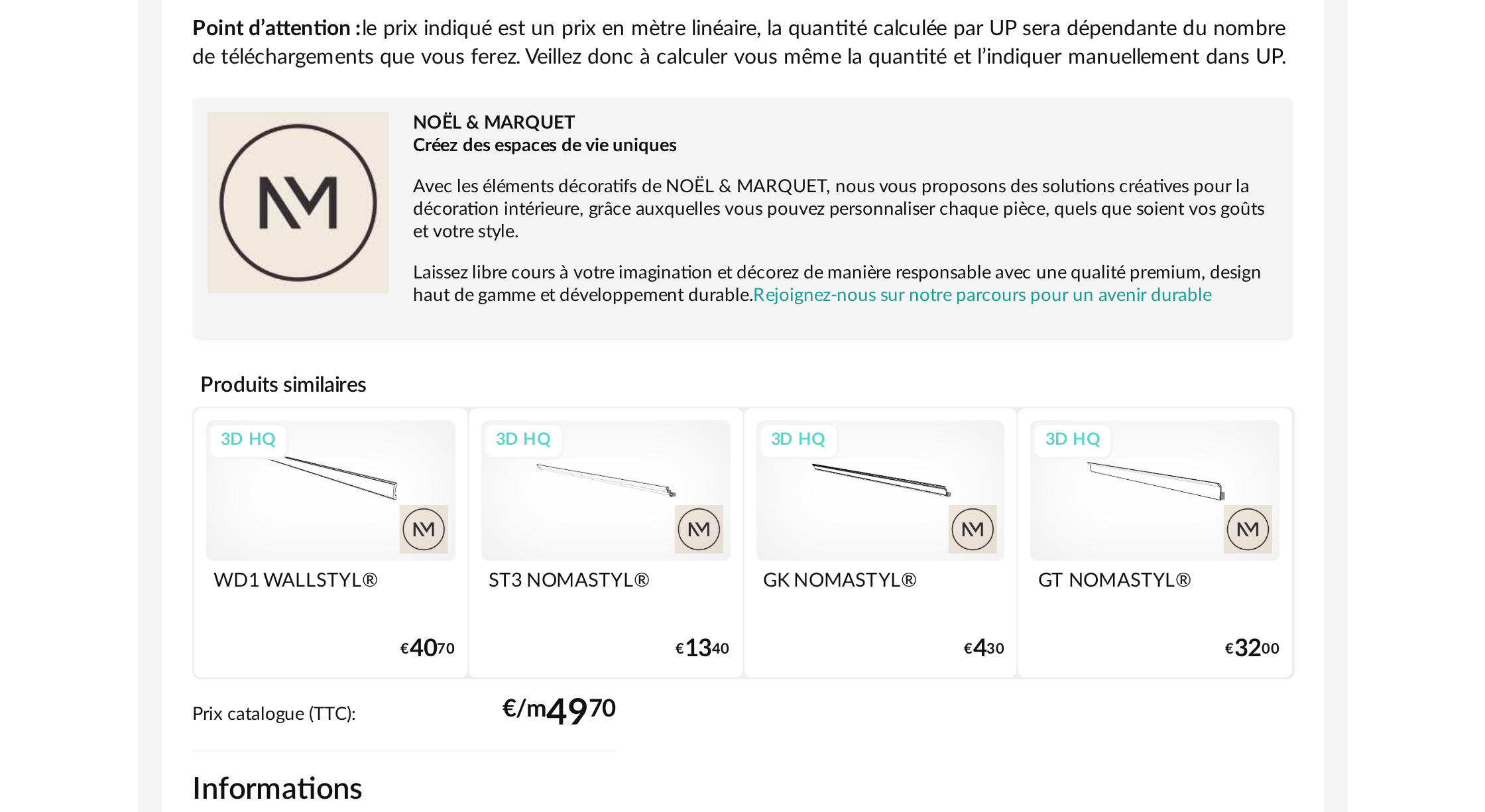 scroll, scrollTop: 64, scrollLeft: 0, axis: vertical 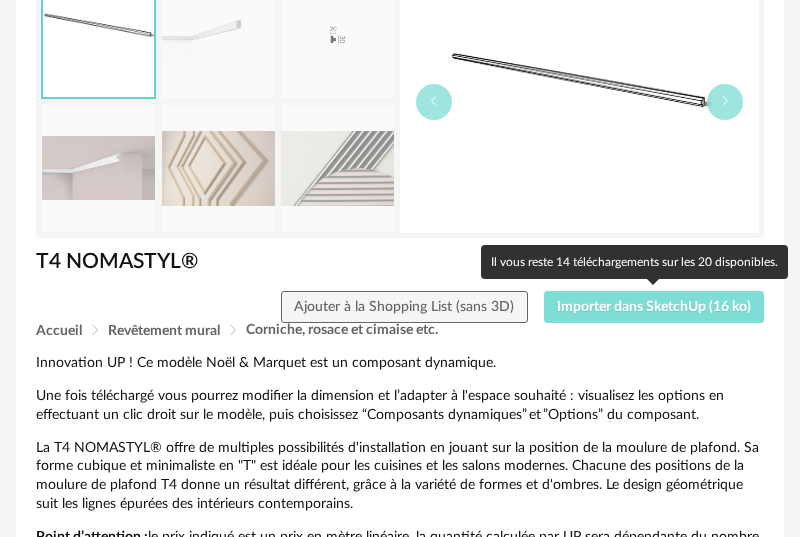 click on "Importer dans SketchUp (16 ko)" at bounding box center (654, 307) 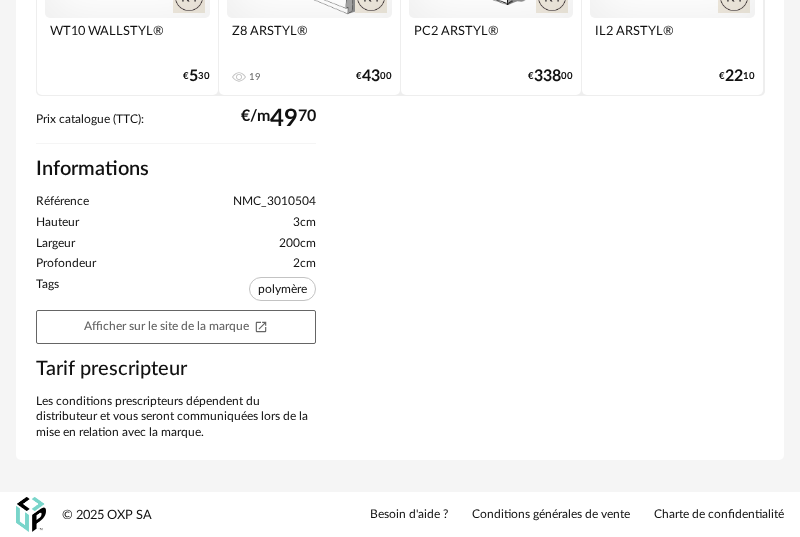 scroll, scrollTop: 727, scrollLeft: 0, axis: vertical 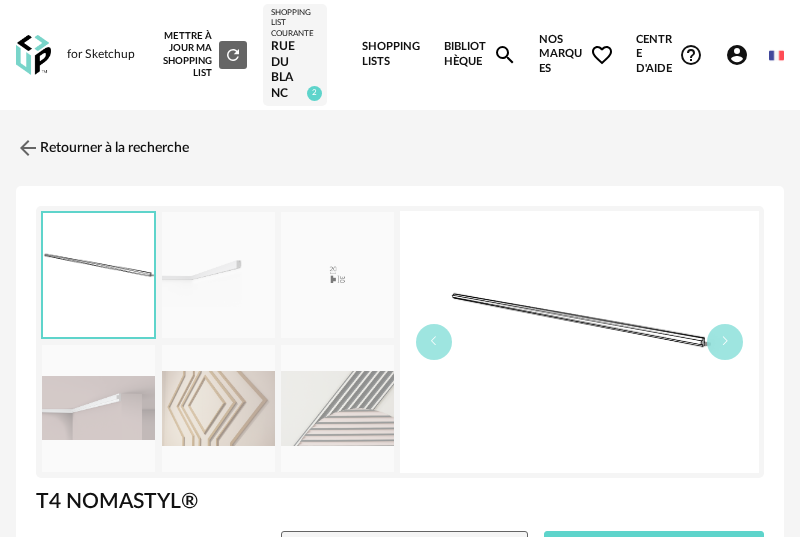click on "Bibliothèque Magnify icon" at bounding box center (480, 55) 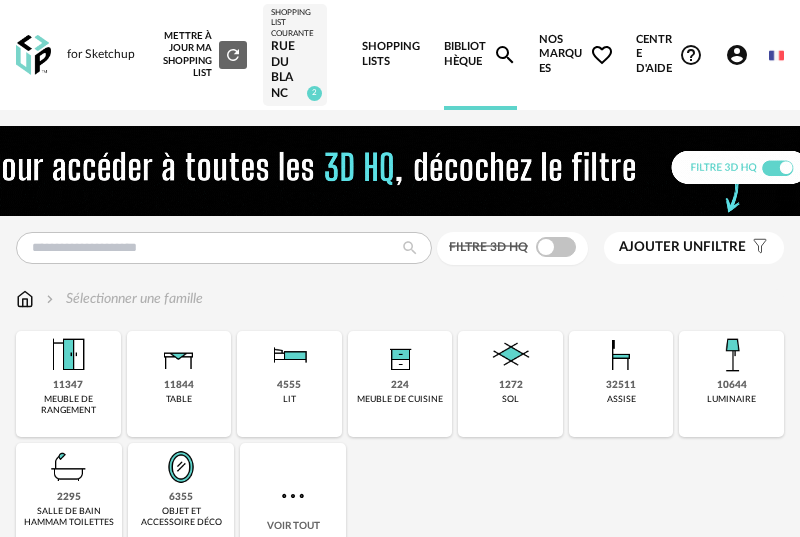 click on "Bibliothèque Magnify icon" at bounding box center (480, 55) 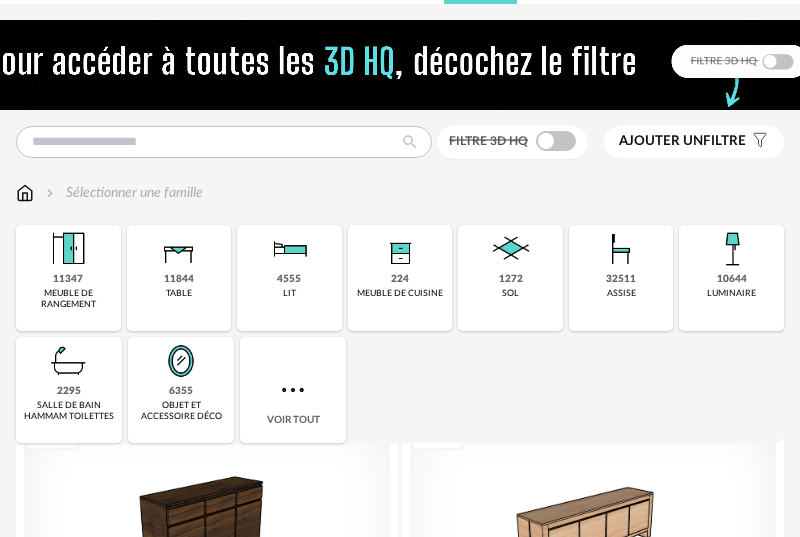 scroll, scrollTop: 0, scrollLeft: 0, axis: both 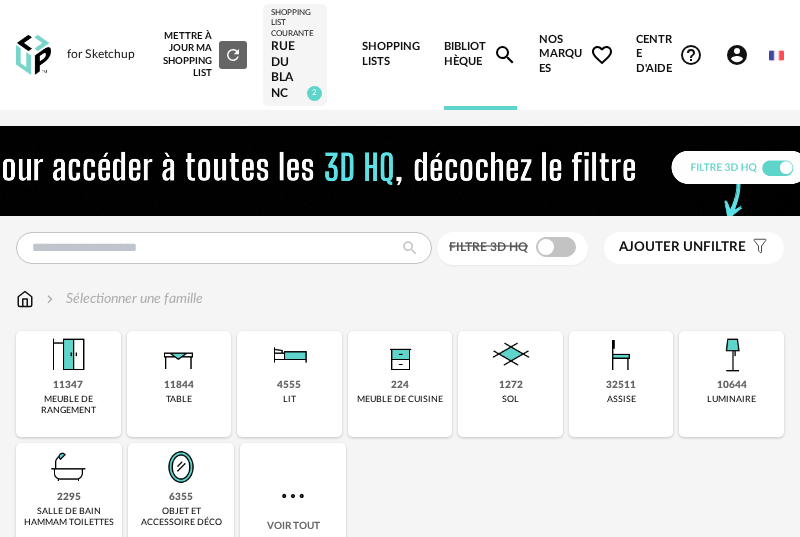 click on "Shopping Lists" at bounding box center (392, 55) 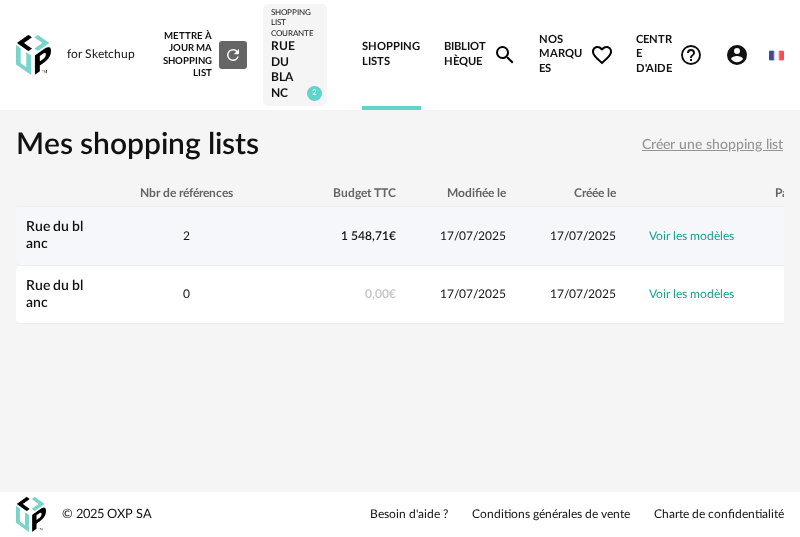 click on "Voir les modèles" at bounding box center (691, 236) 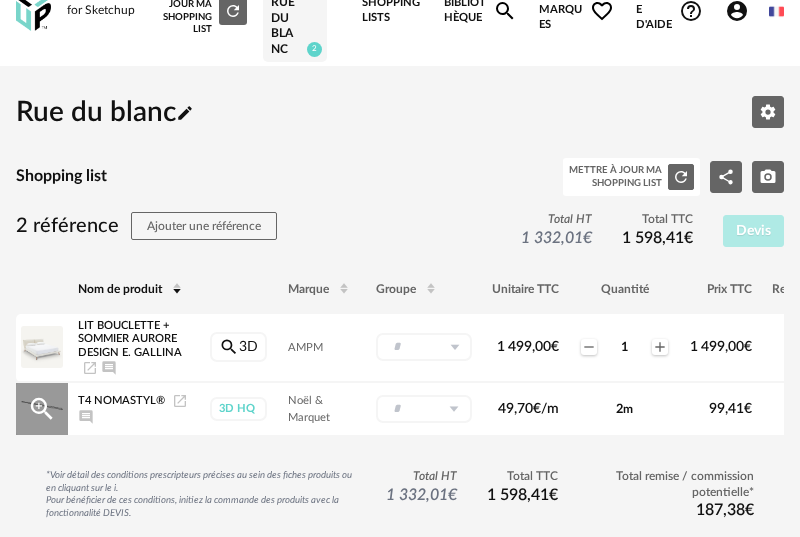 scroll, scrollTop: 0, scrollLeft: 0, axis: both 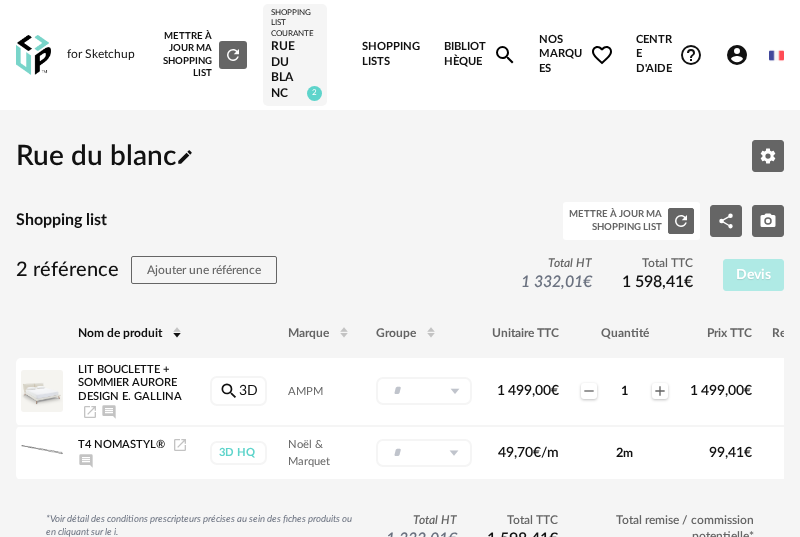 click on "Bibliothèque Magnify icon" at bounding box center [480, 55] 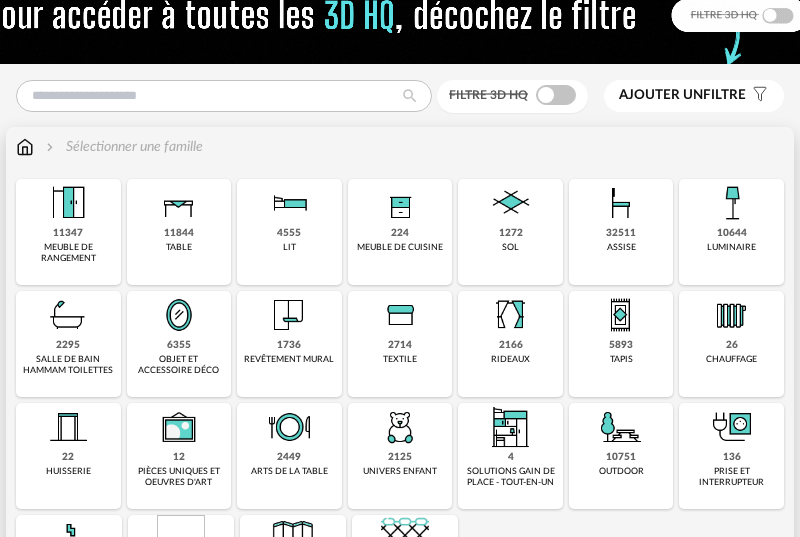scroll, scrollTop: 242, scrollLeft: 0, axis: vertical 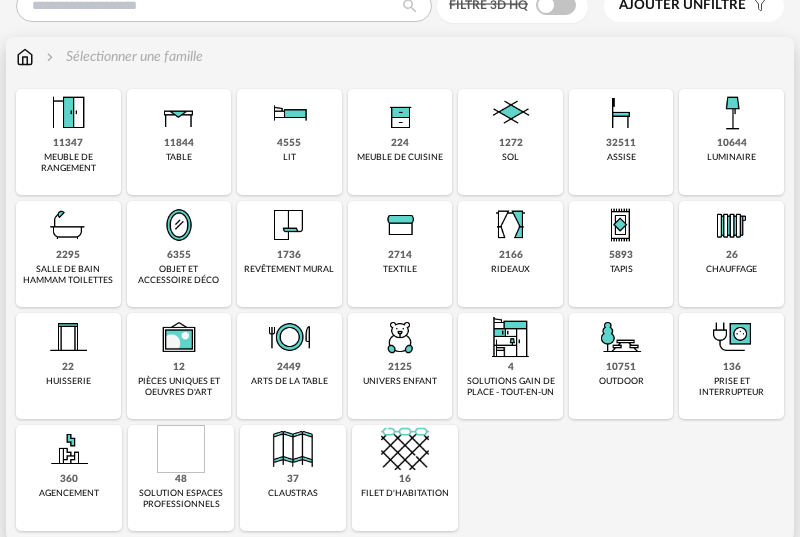 click on "revêtement mural" at bounding box center (289, 269) 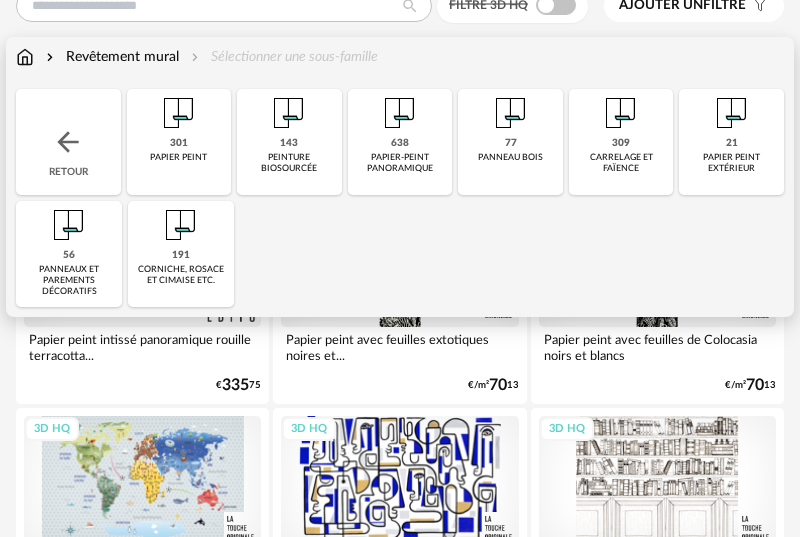 click on "papier-peint panoramique" at bounding box center [400, 163] 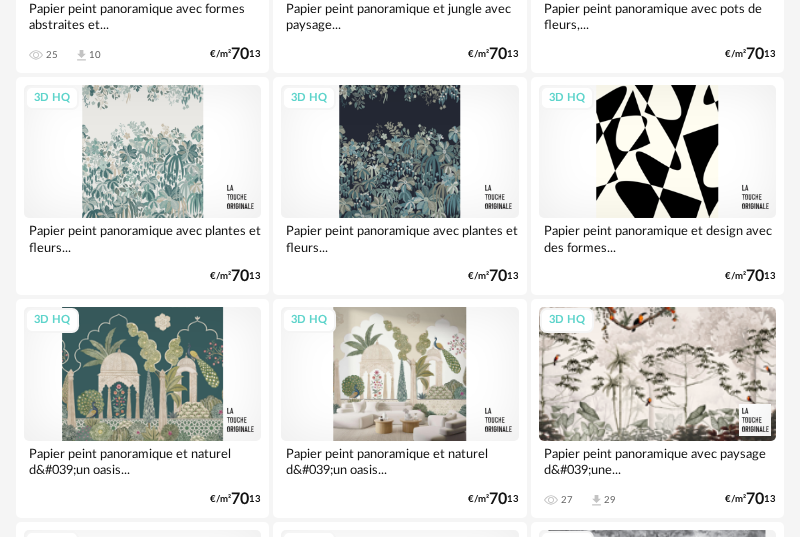 scroll, scrollTop: 1522, scrollLeft: 0, axis: vertical 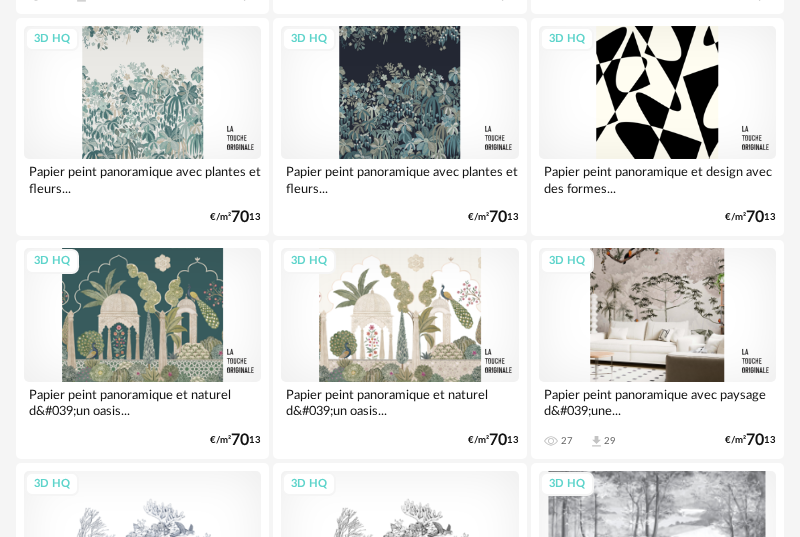 click on "3D HQ" at bounding box center [657, 314] 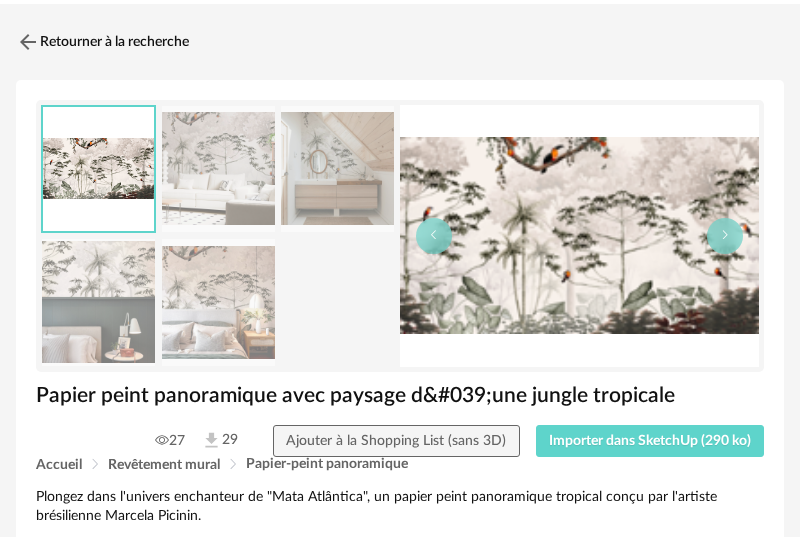 scroll, scrollTop: 127, scrollLeft: 0, axis: vertical 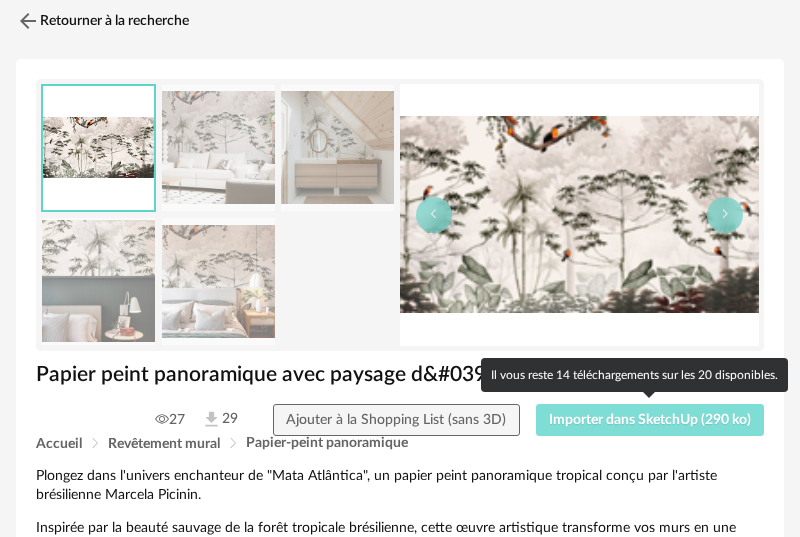 click on "Importer dans SketchUp (290 ko)" at bounding box center (650, 420) 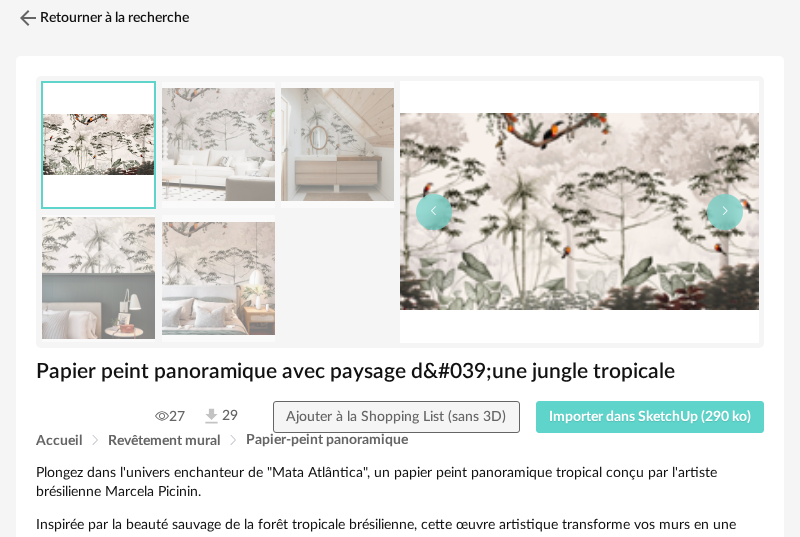 scroll, scrollTop: 192, scrollLeft: 0, axis: vertical 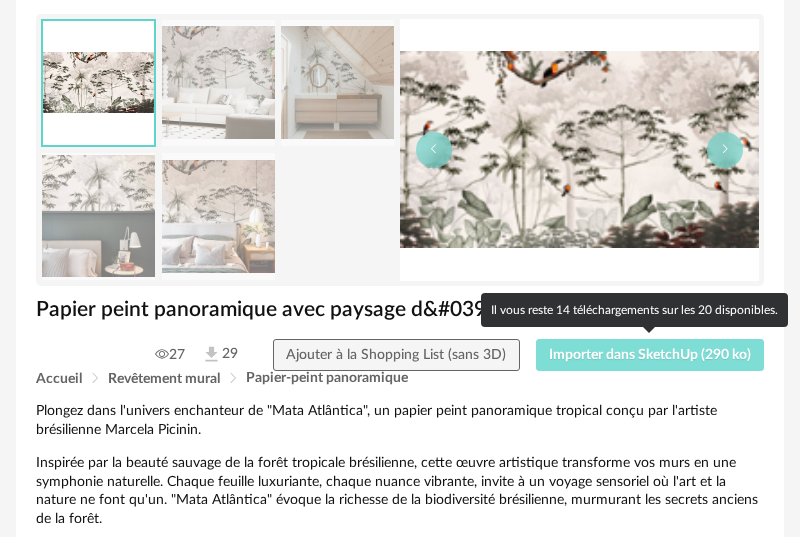click on "Importer dans SketchUp (290 ko)" at bounding box center [650, 355] 